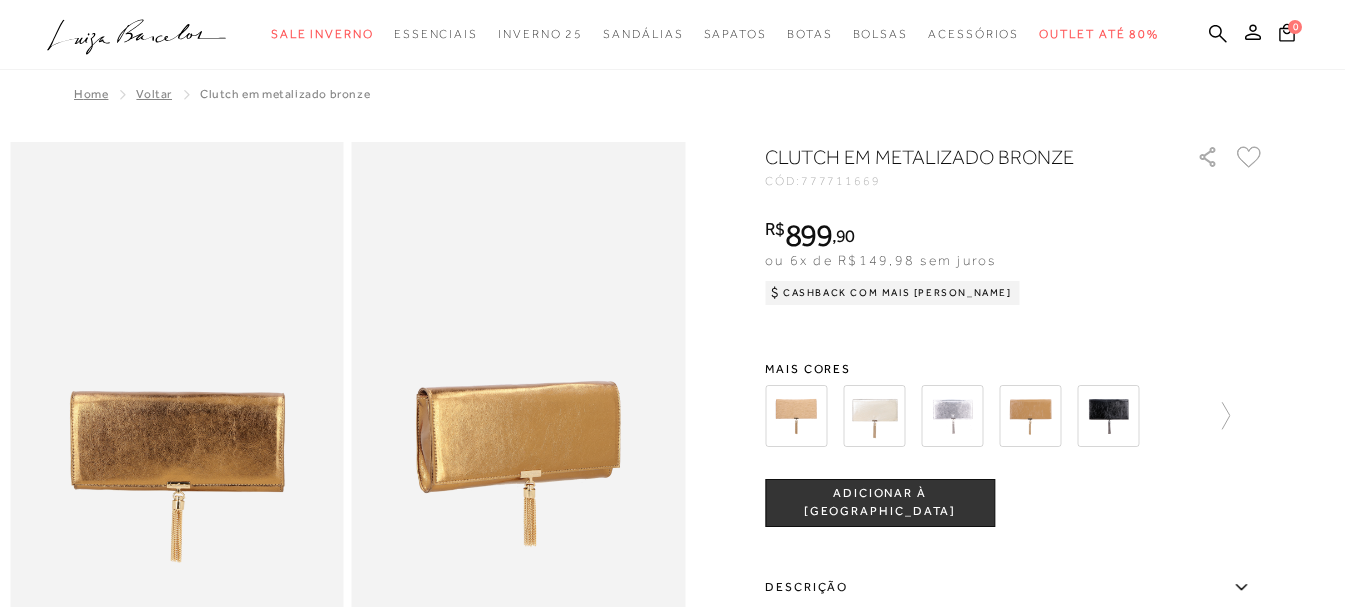 scroll, scrollTop: 0, scrollLeft: 0, axis: both 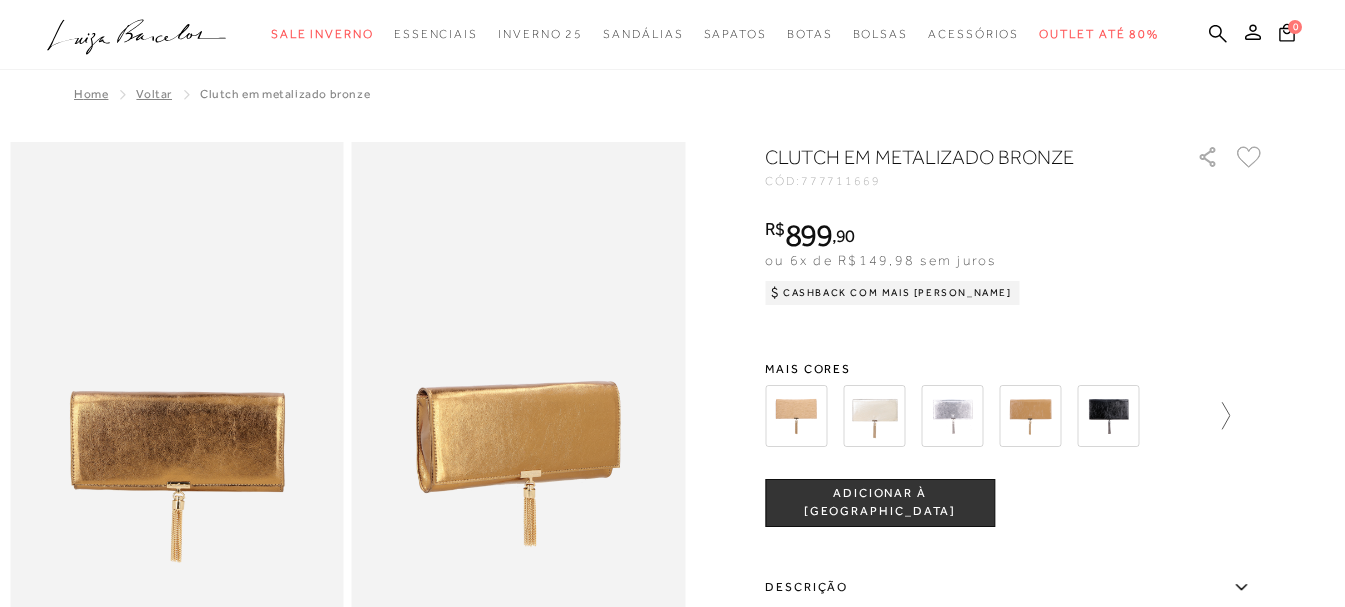 click 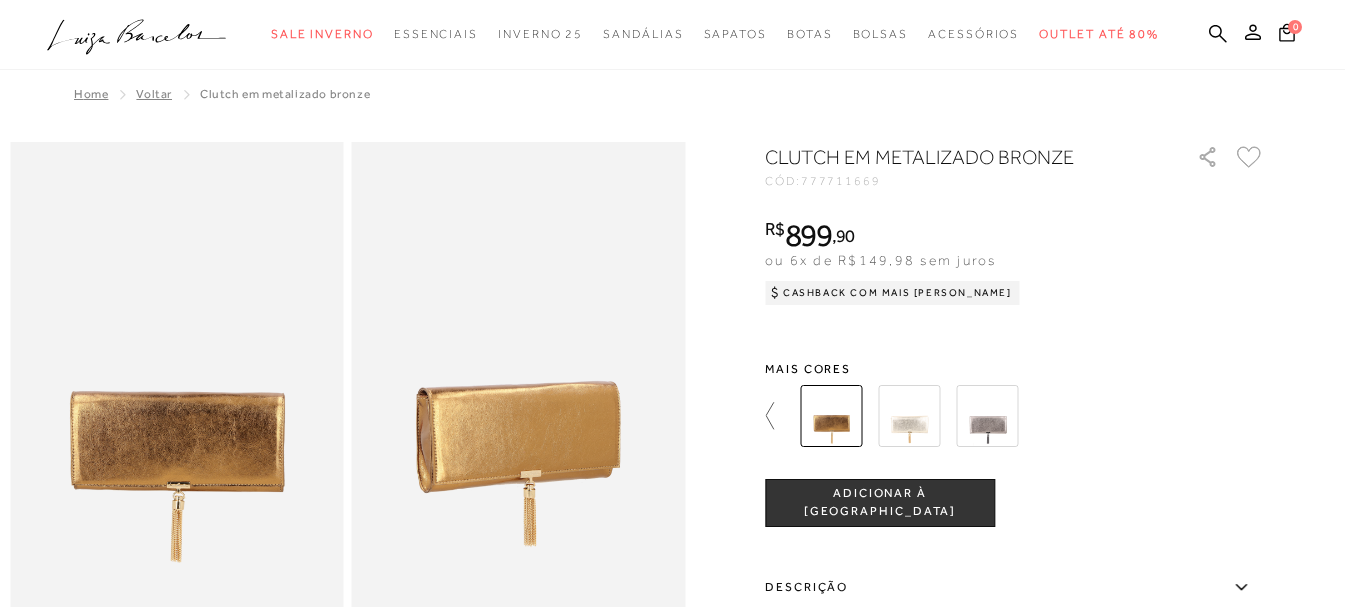 click 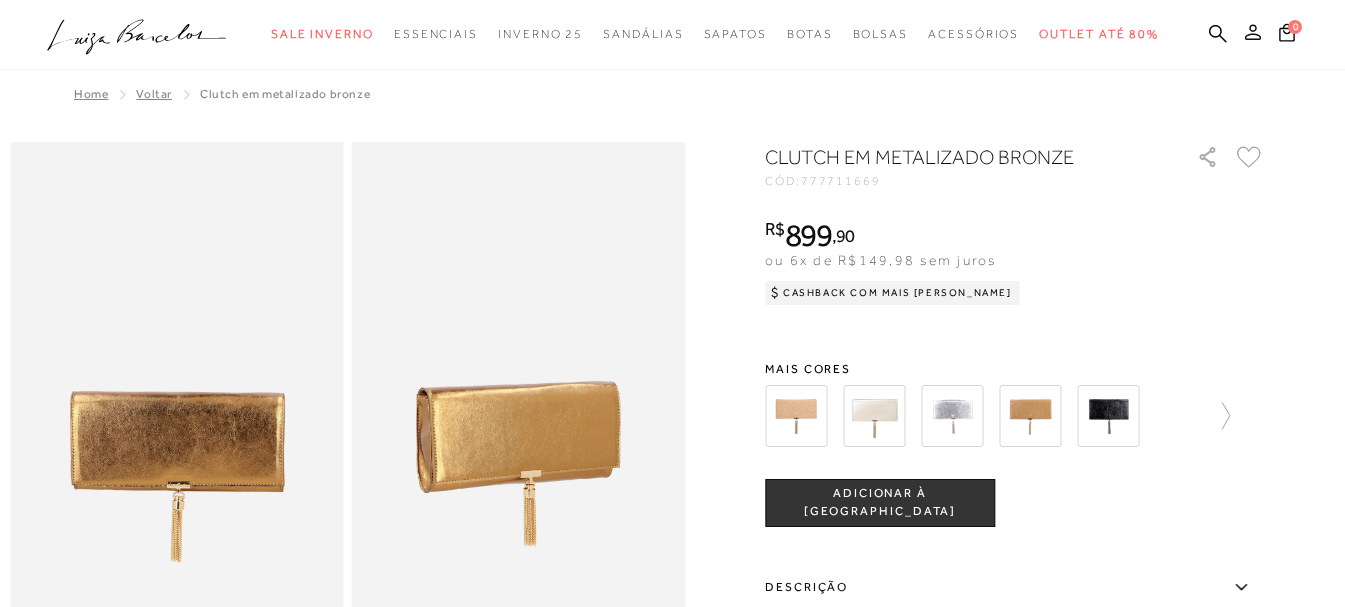 click 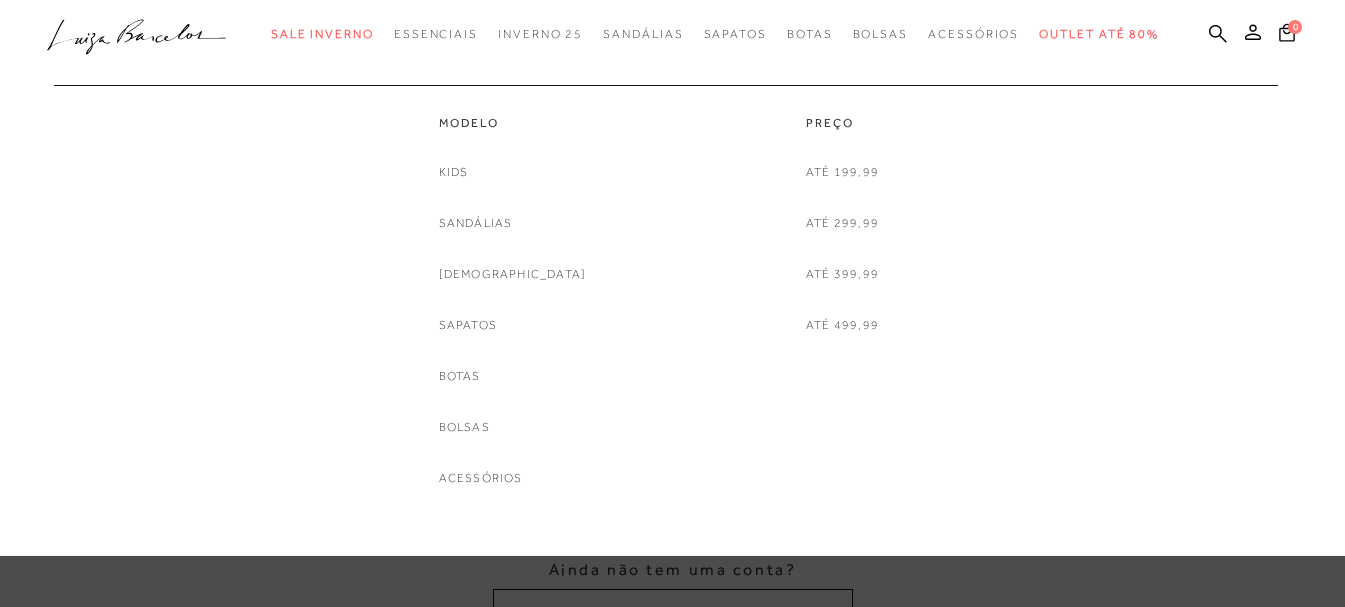 scroll, scrollTop: 0, scrollLeft: 0, axis: both 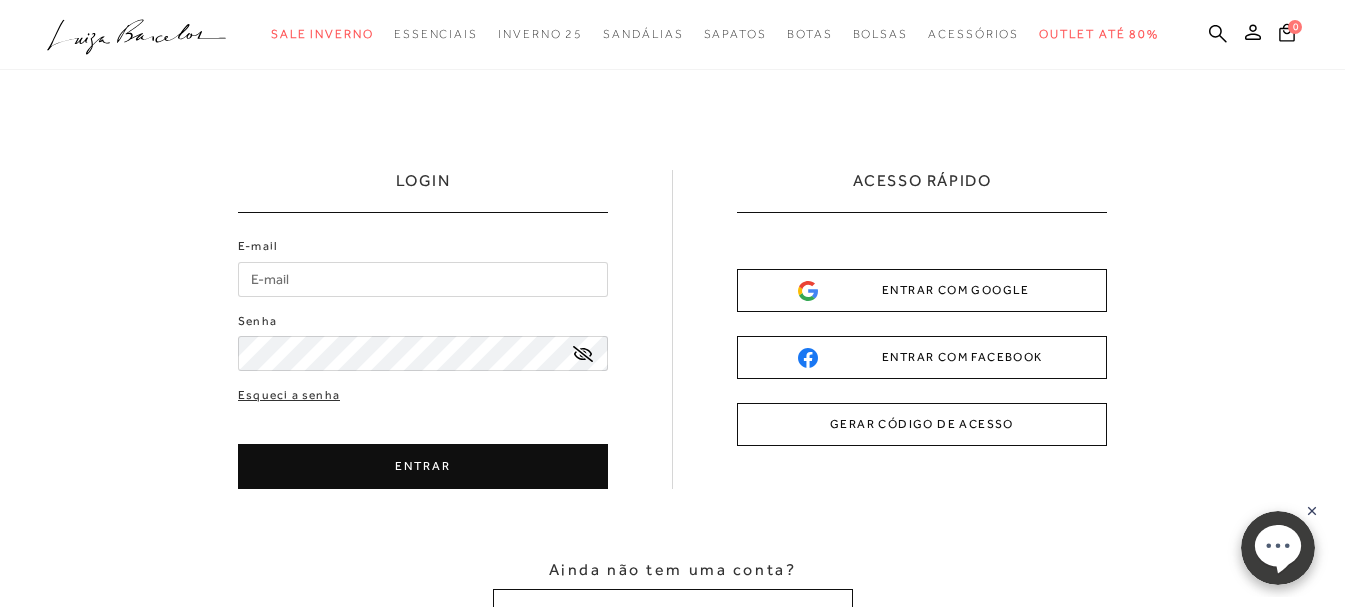 click on "GERAR CÓDIGO DE ACESSO" at bounding box center (922, 424) 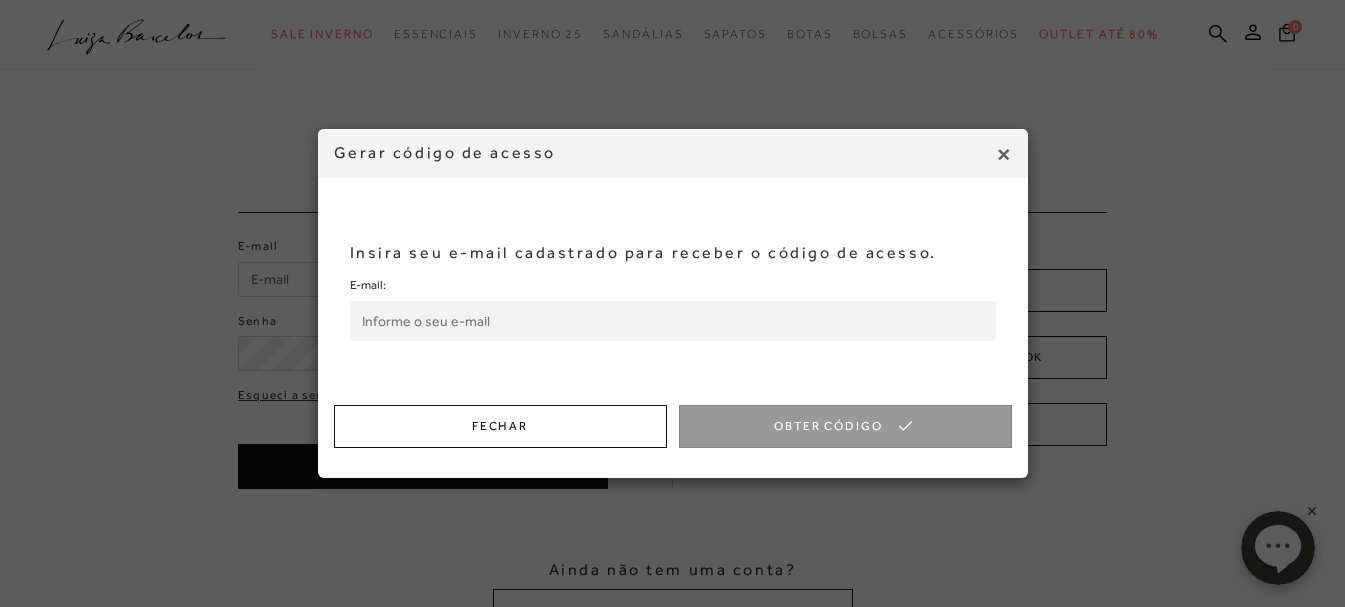 click on "E-mail:" at bounding box center (673, 321) 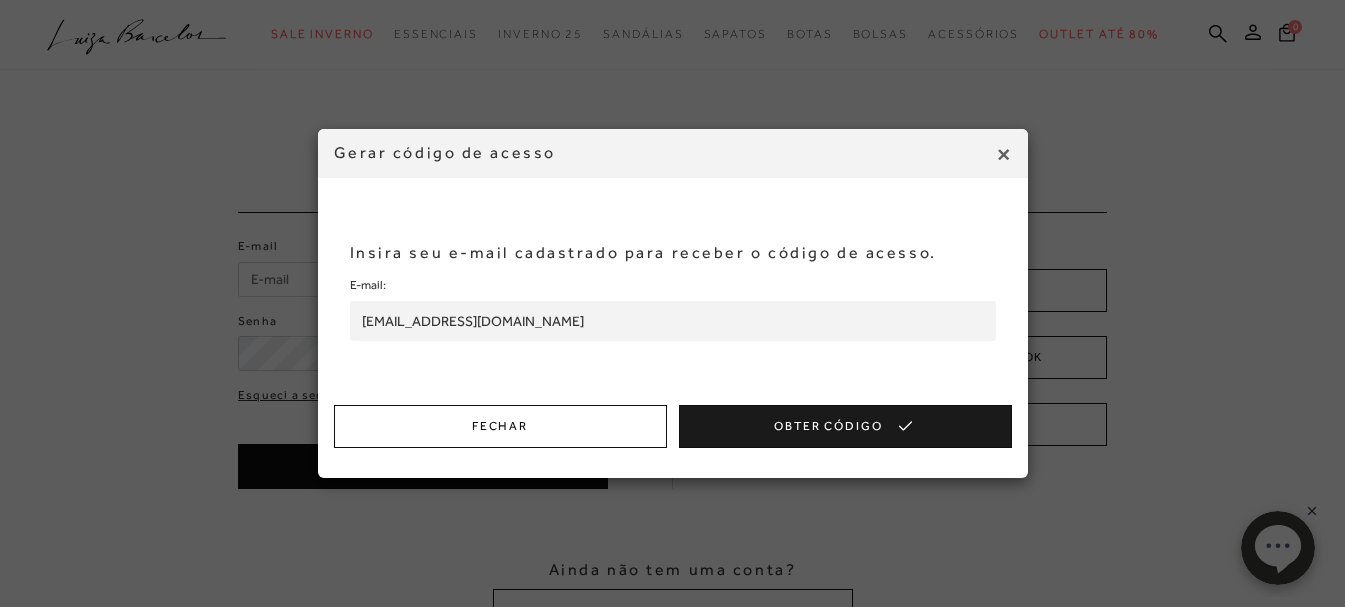 click on "Obter Código" at bounding box center (845, 426) 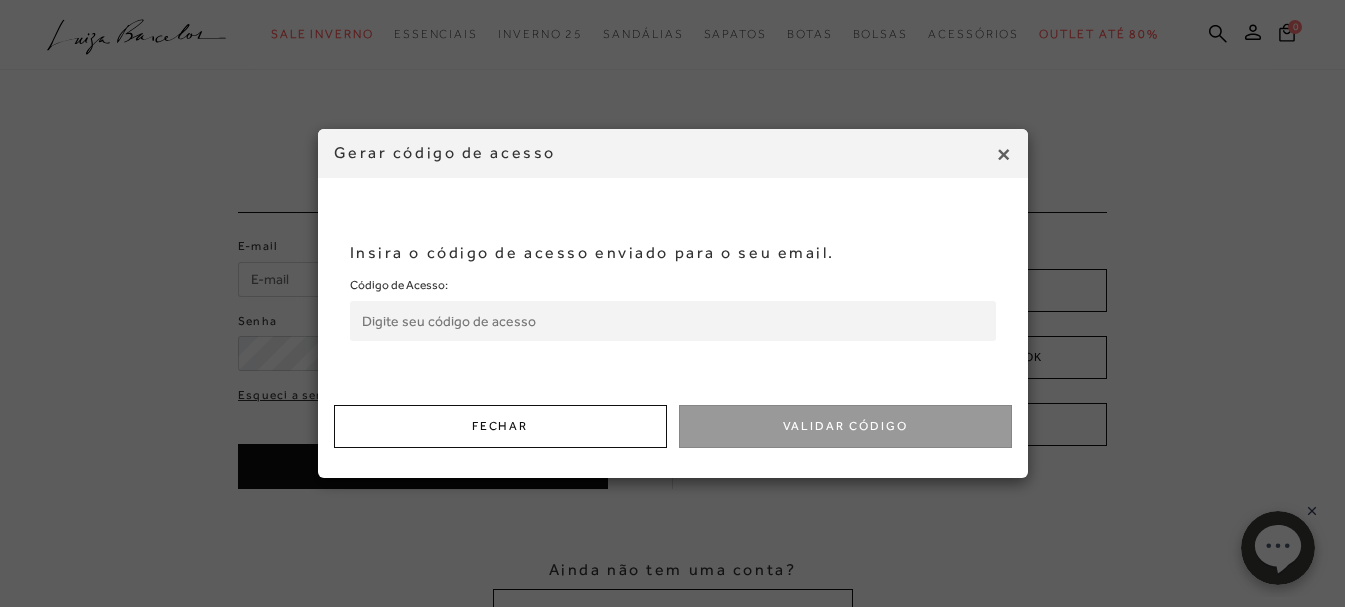 click on "Código de Acesso:" at bounding box center [673, 321] 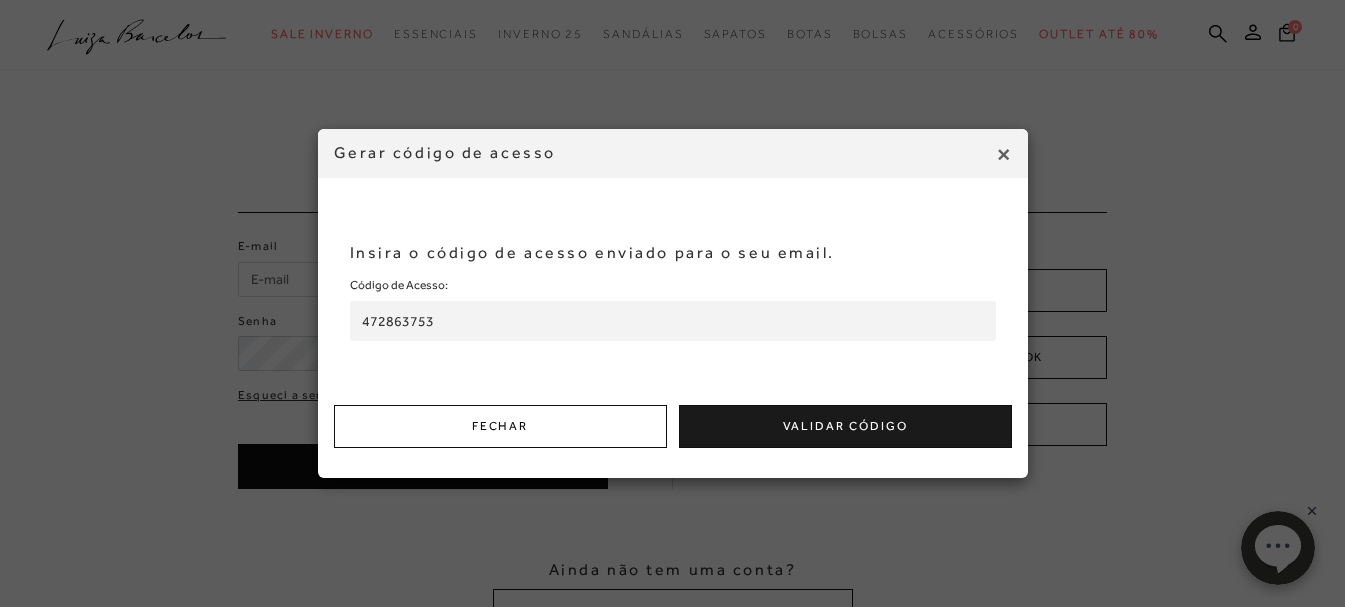 type on "472863753" 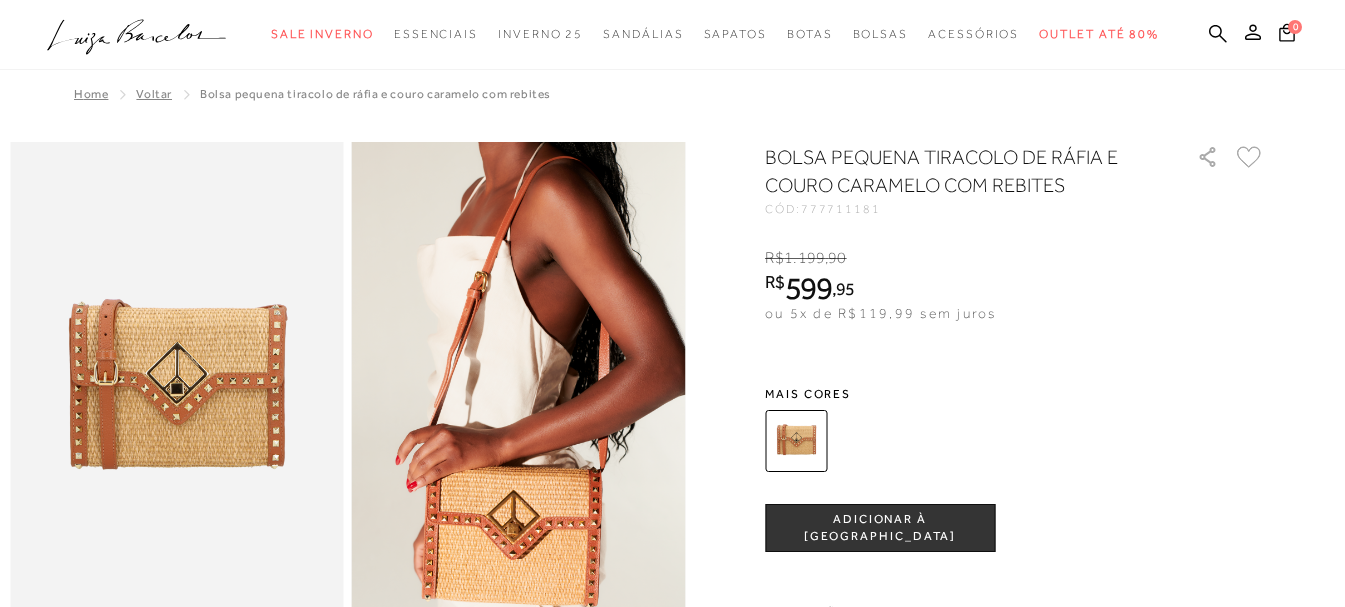 scroll, scrollTop: 200, scrollLeft: 0, axis: vertical 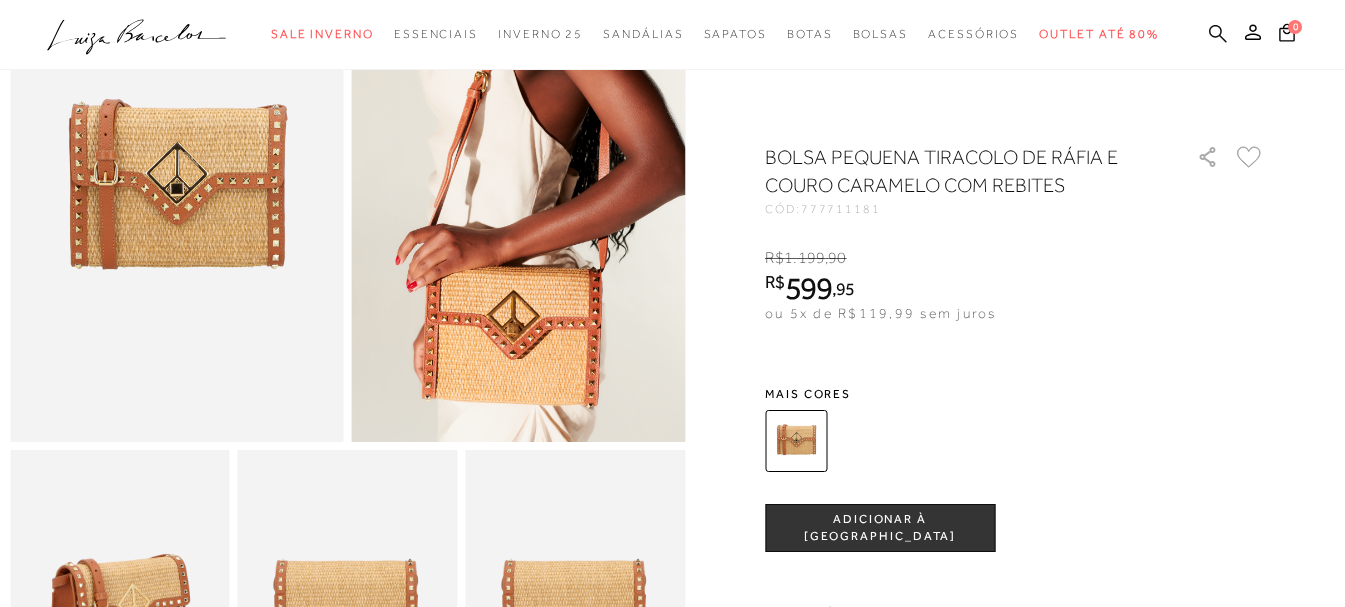 click 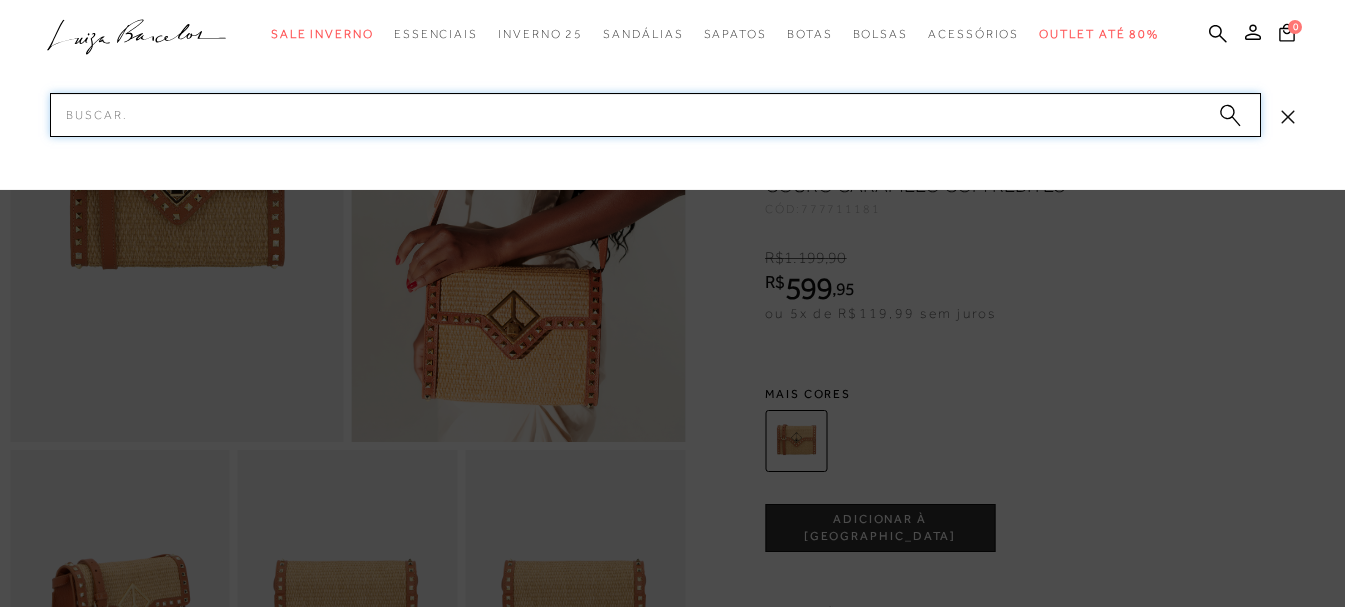 paste on "CLUTCH EM COURO VERNIZ BEGE ARGILA" 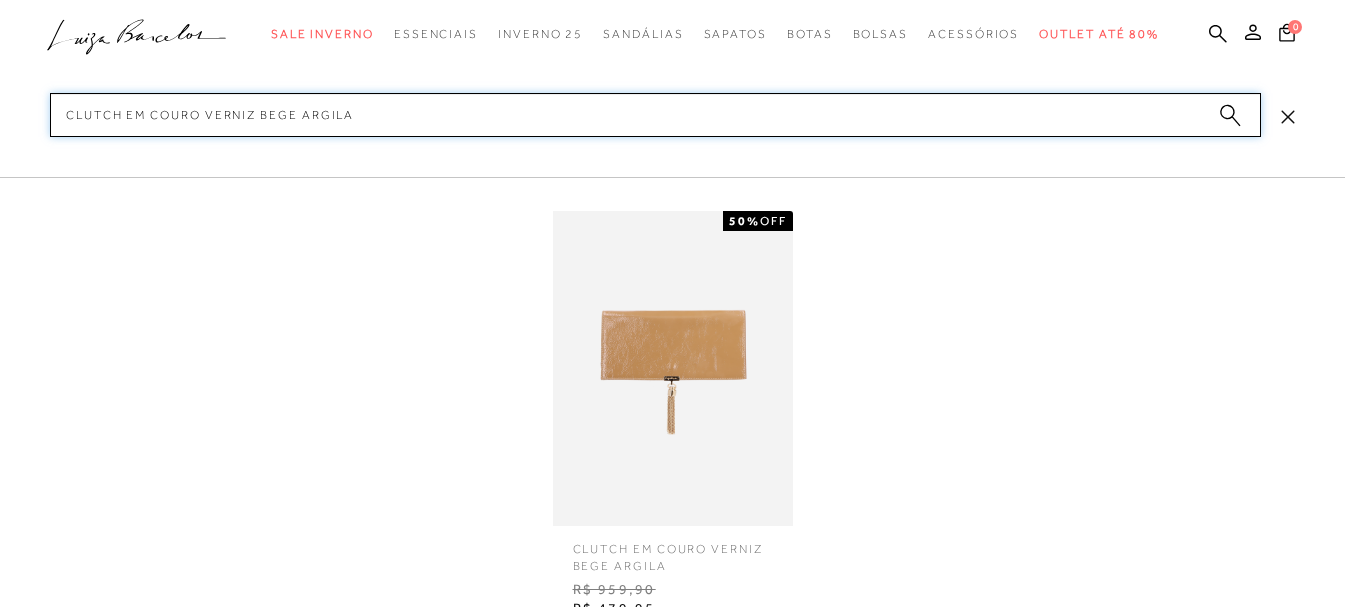 scroll, scrollTop: 400, scrollLeft: 0, axis: vertical 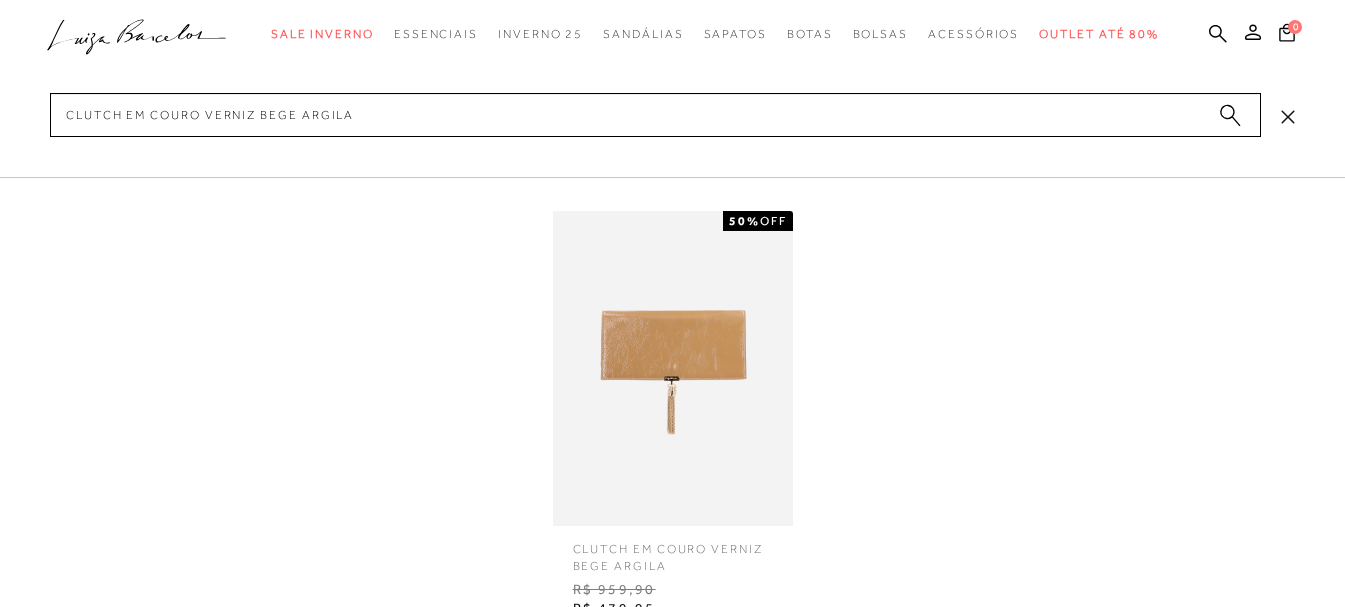 click at bounding box center [673, 368] 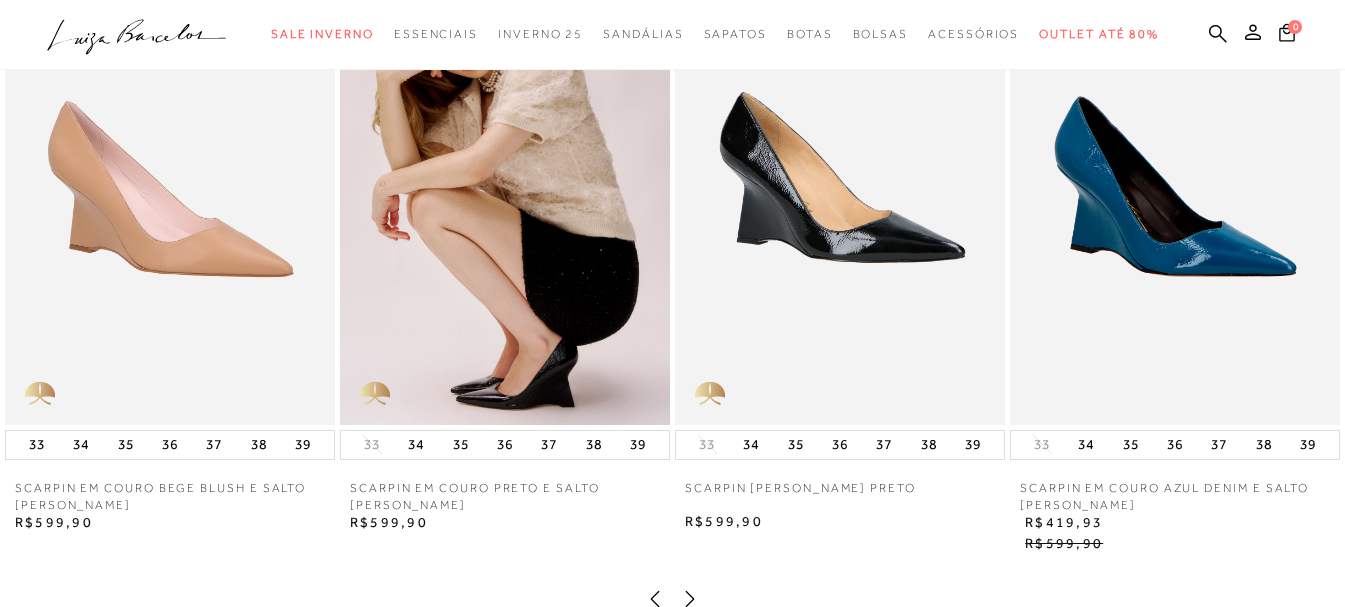 scroll, scrollTop: 1400, scrollLeft: 0, axis: vertical 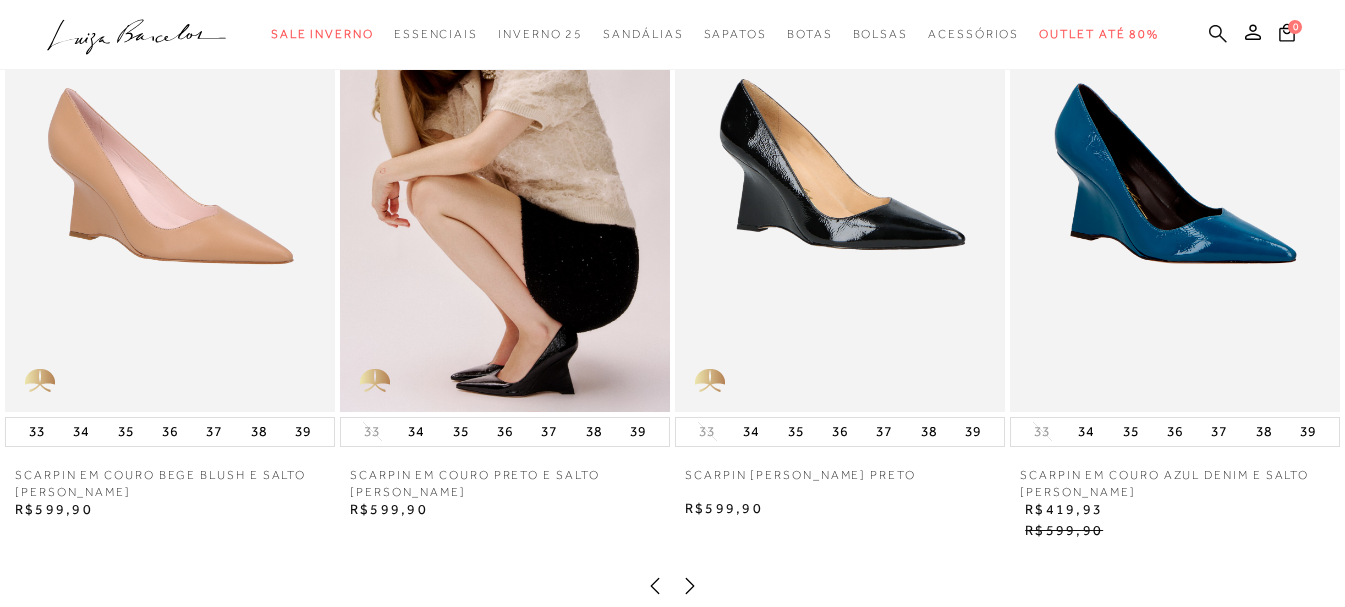 click 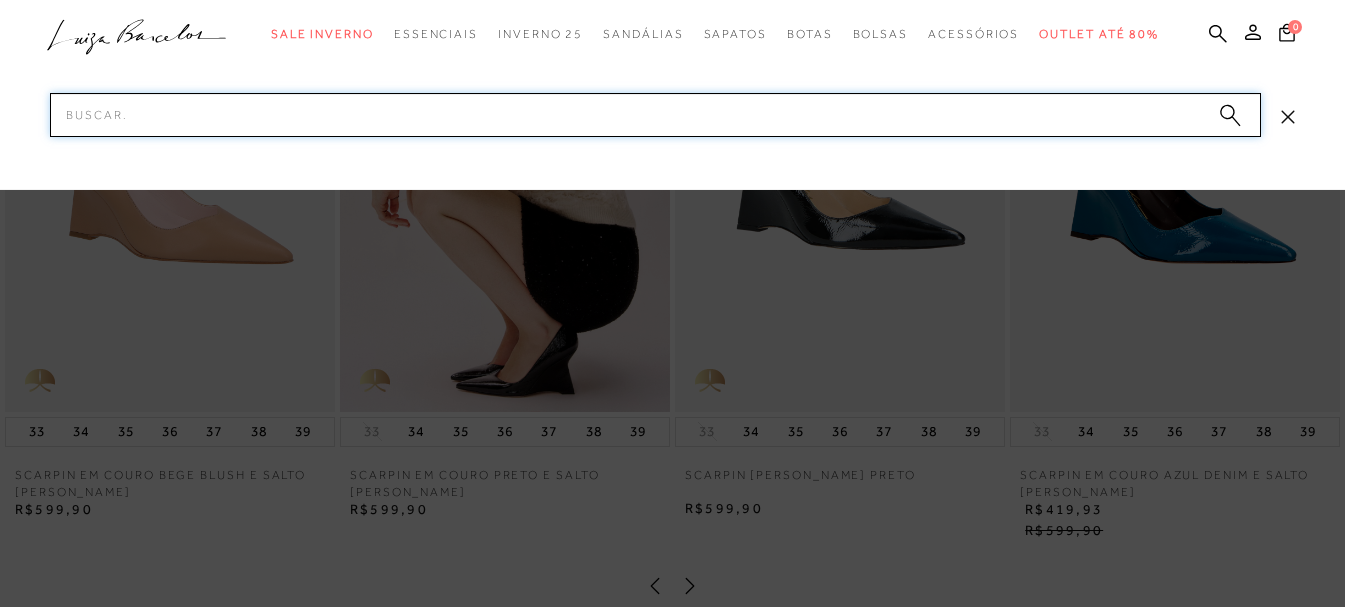 paste on "CLUTCH DE RÁFIA E COURO CARAMELO COM REBITES" 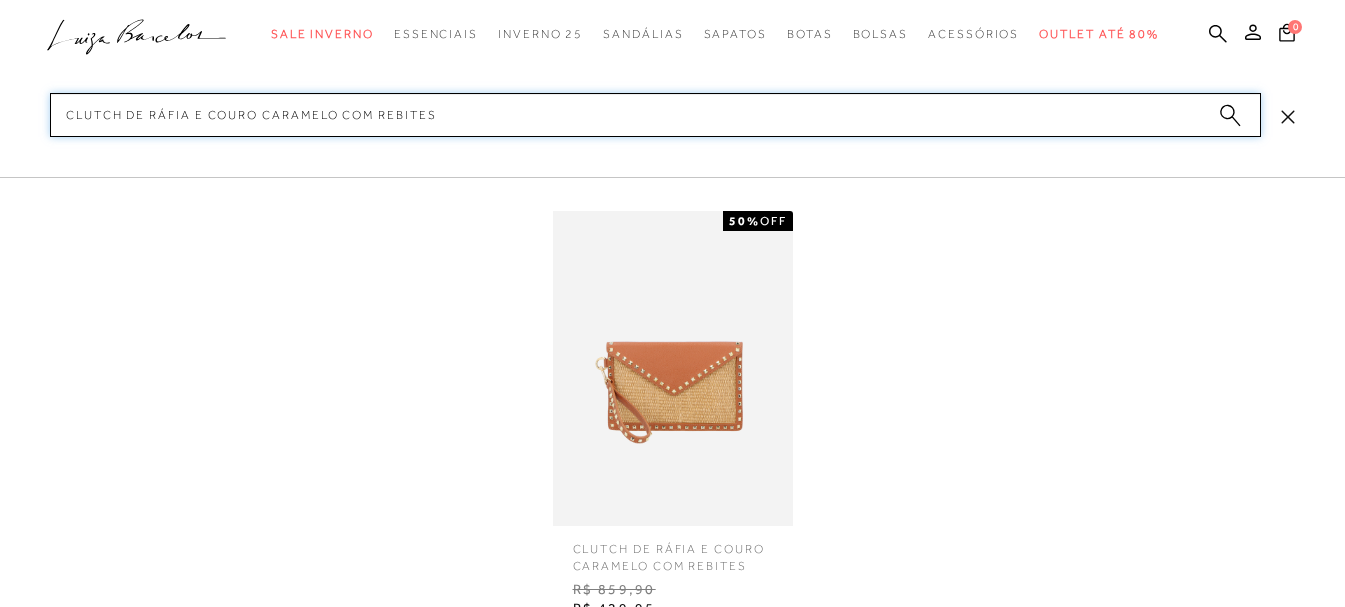 type 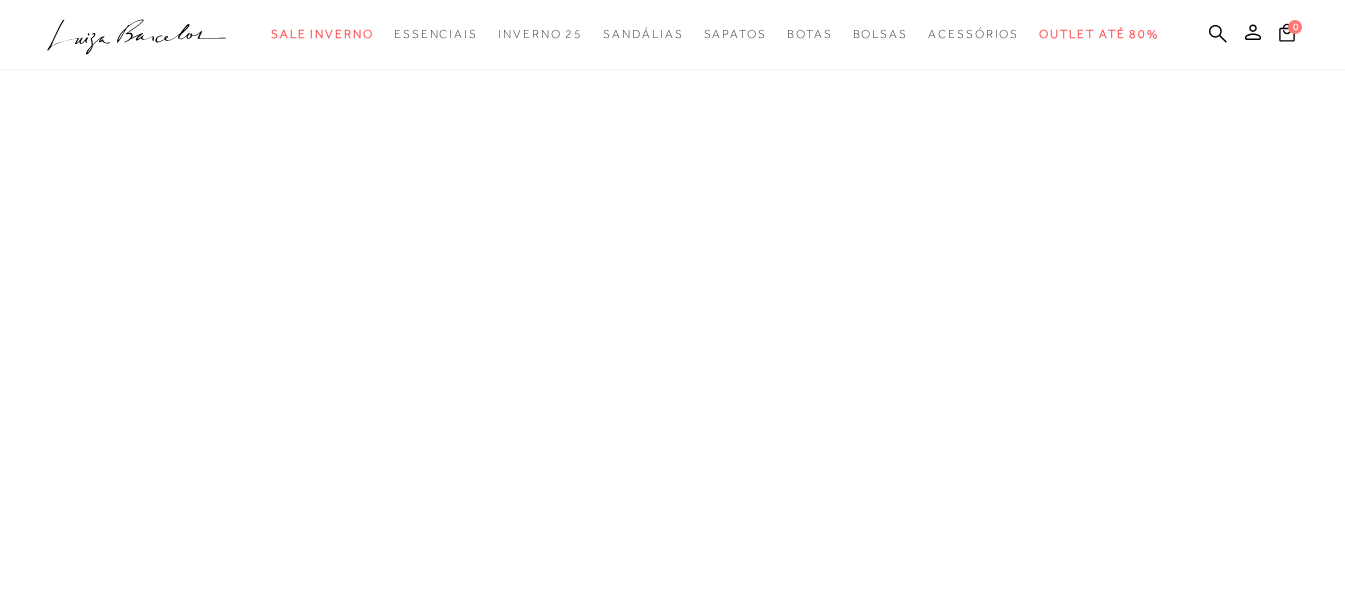 scroll, scrollTop: 0, scrollLeft: 0, axis: both 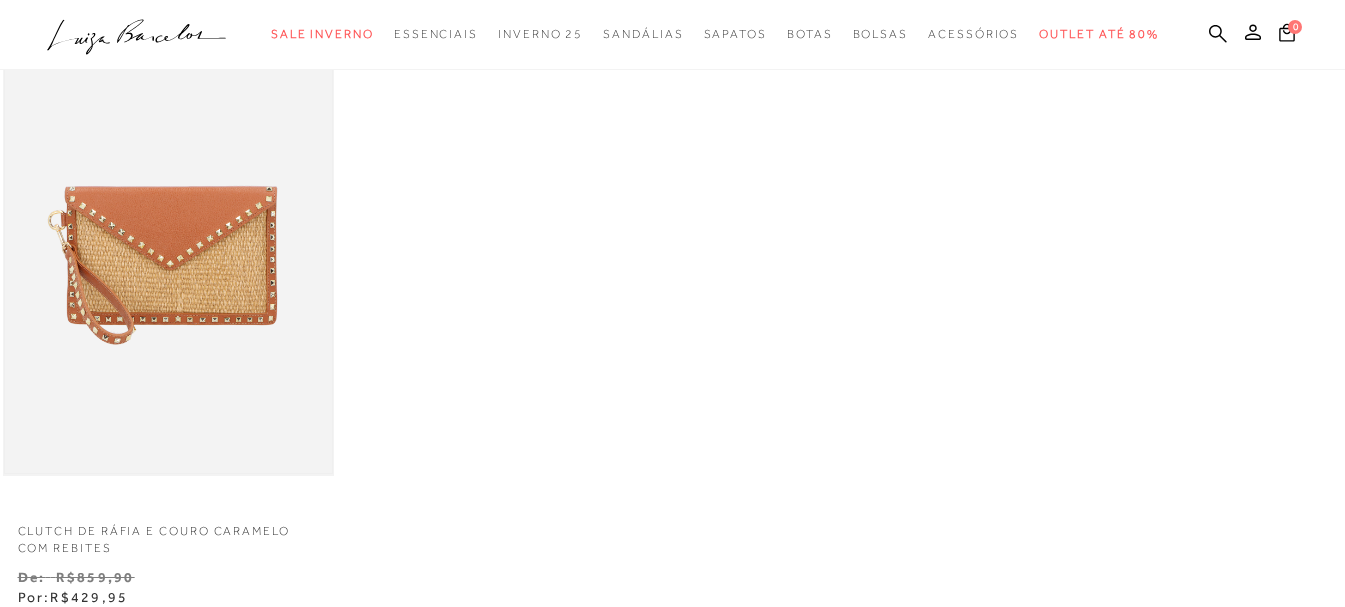 click at bounding box center [168, 228] 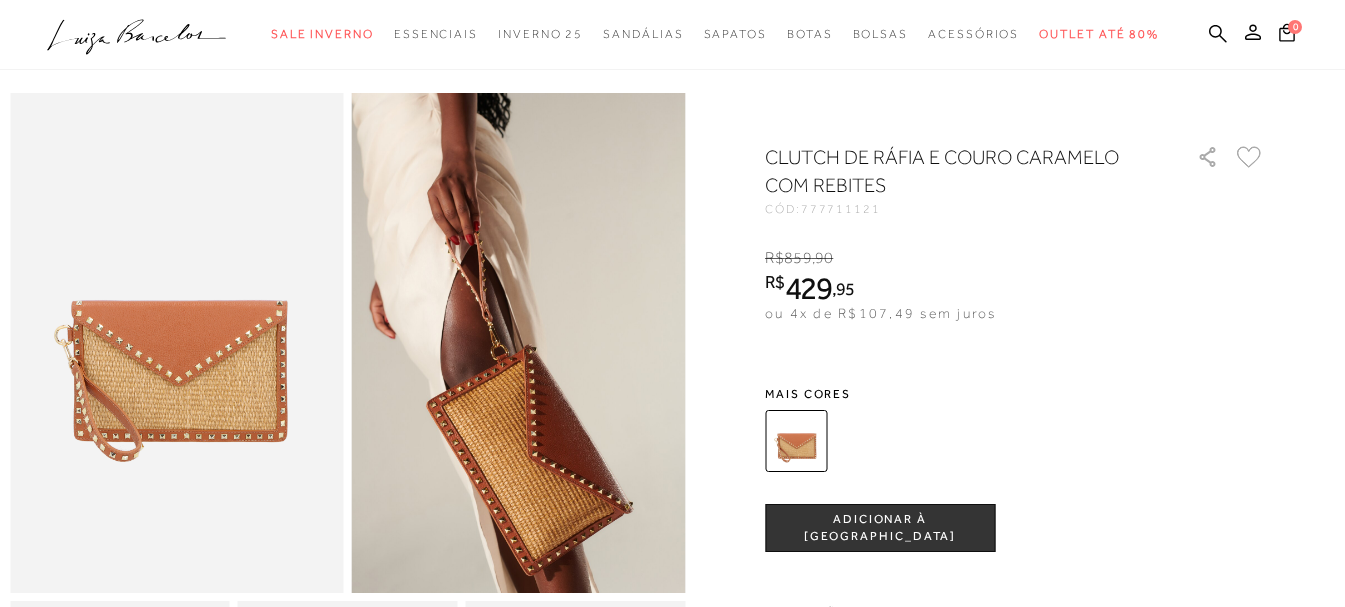 scroll, scrollTop: 0, scrollLeft: 0, axis: both 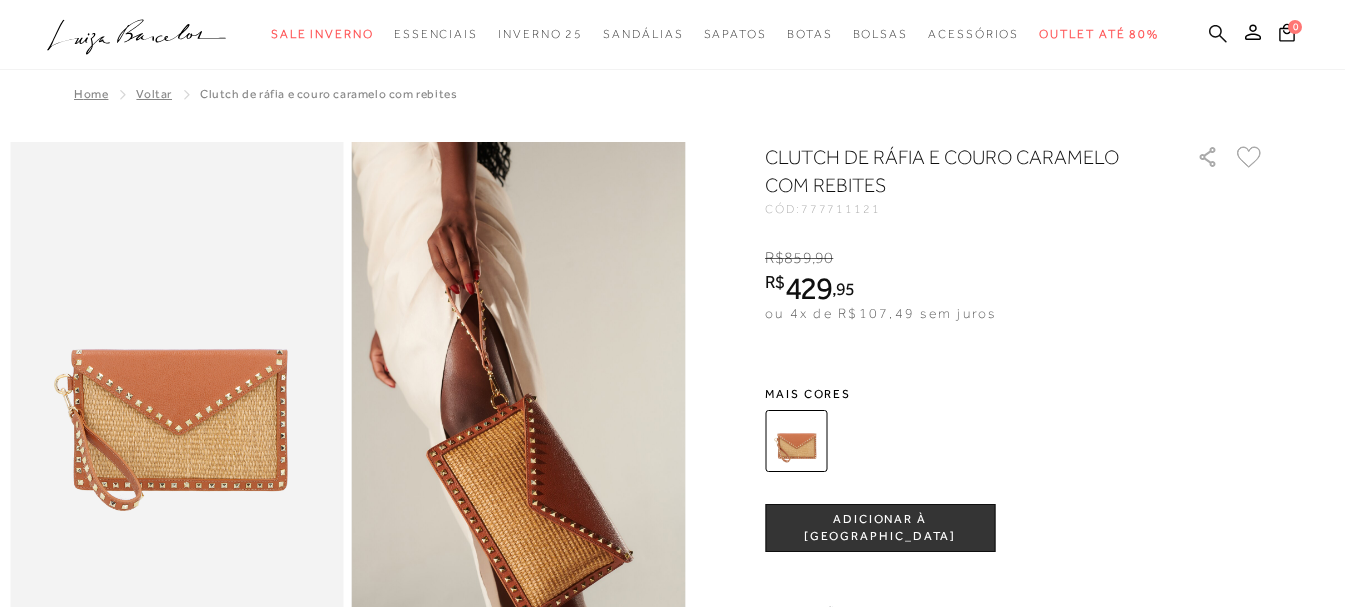 click 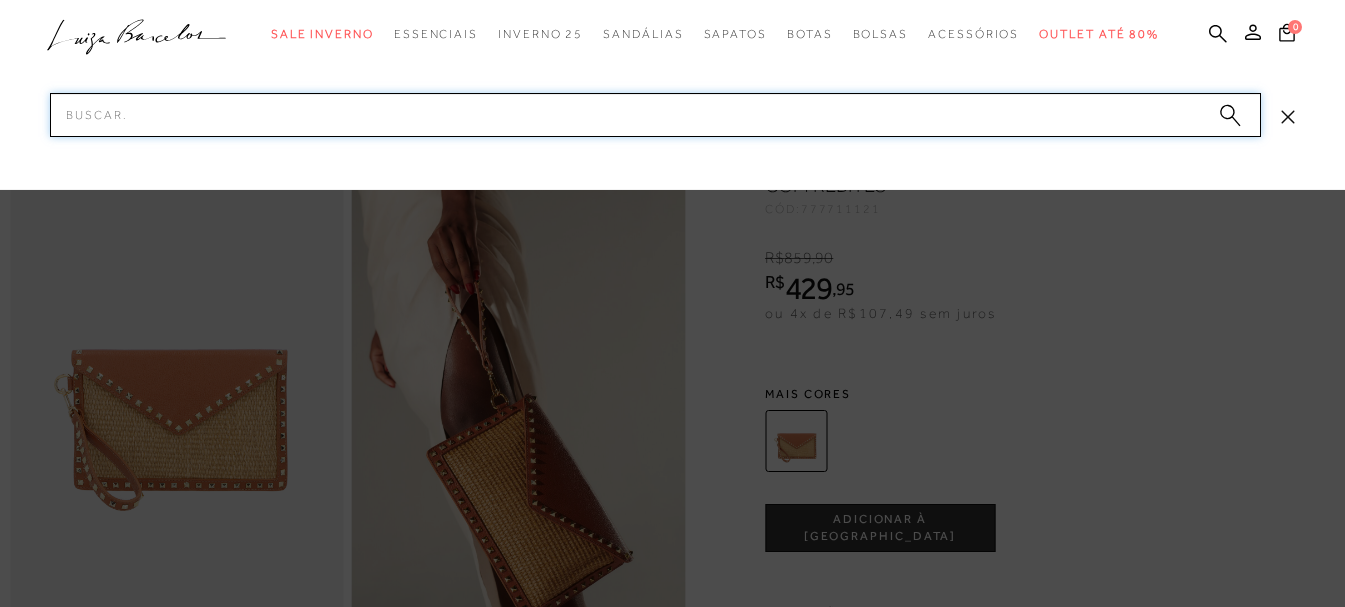 paste on "CLUTCH EM COURO VERNIZ BEGE ARGILA" 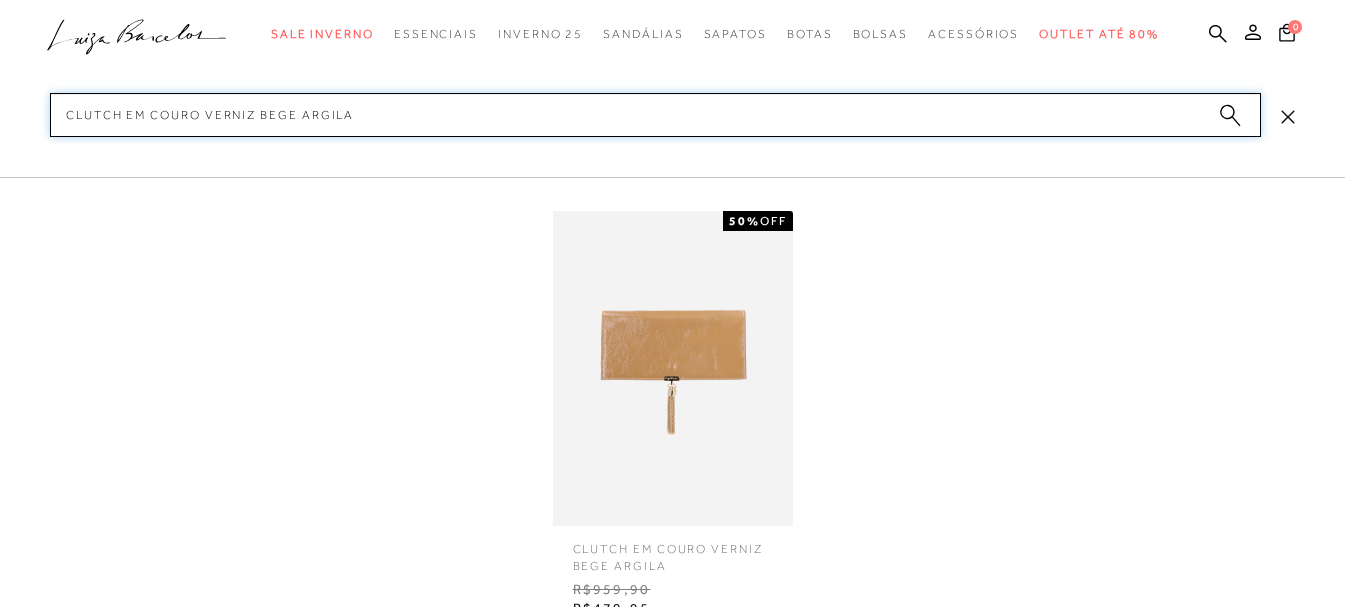 scroll, scrollTop: 3870, scrollLeft: 0, axis: vertical 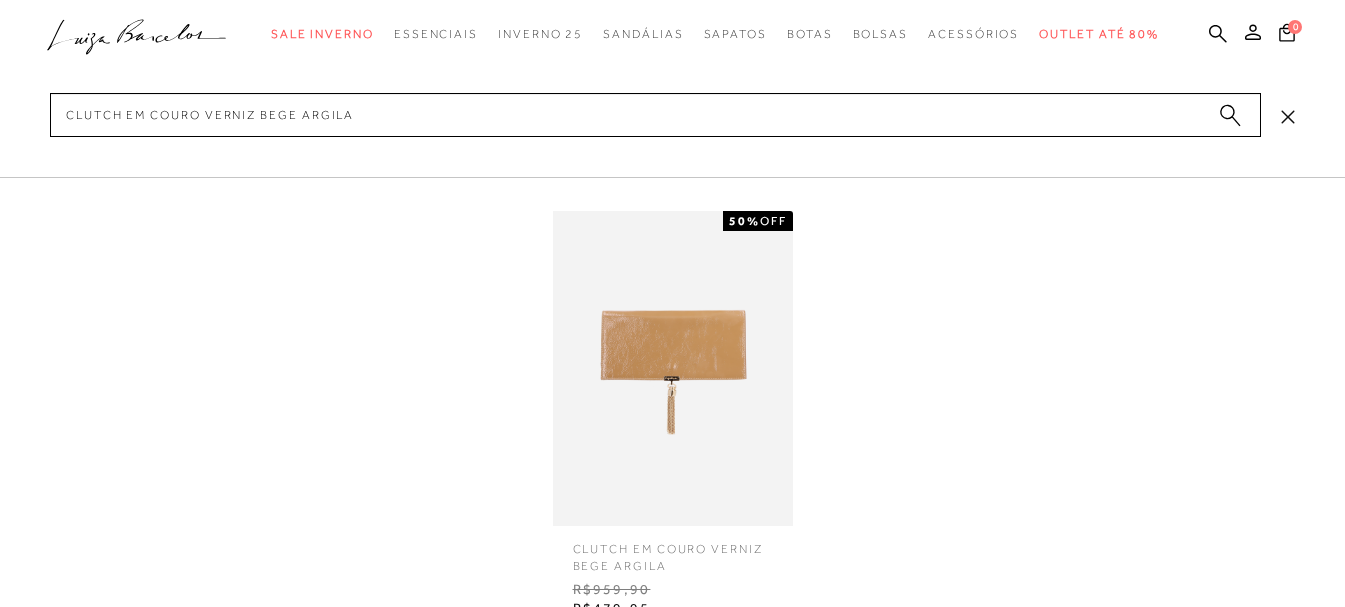 click at bounding box center (673, 368) 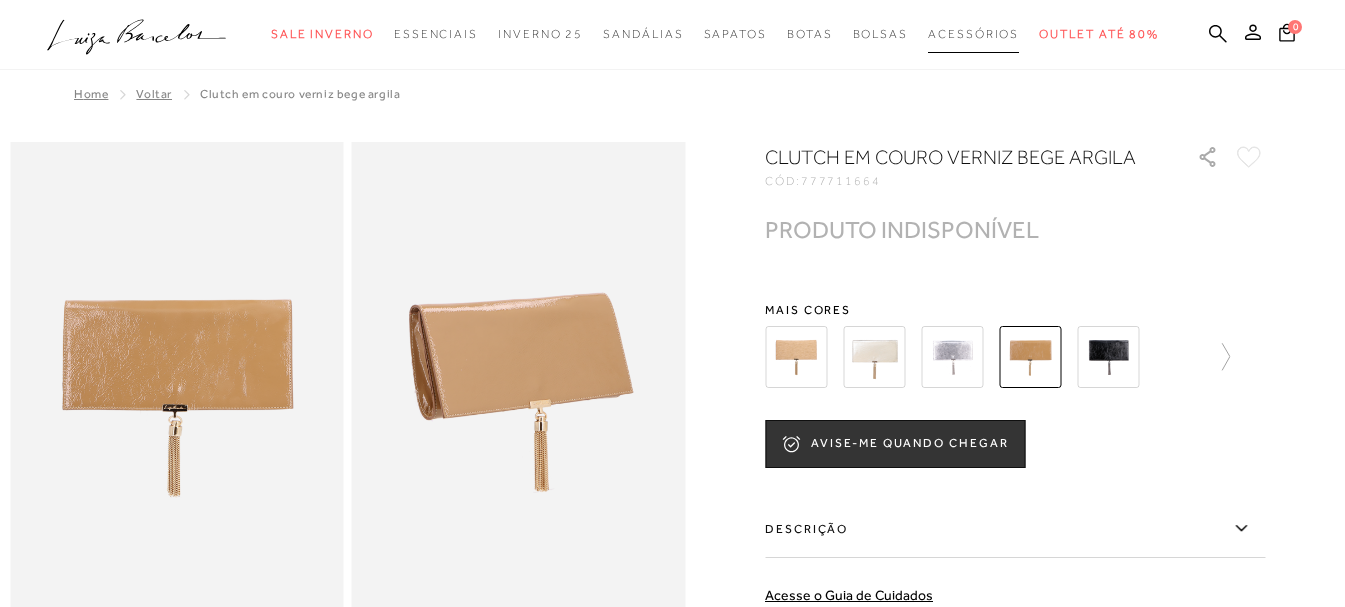 scroll, scrollTop: 0, scrollLeft: 0, axis: both 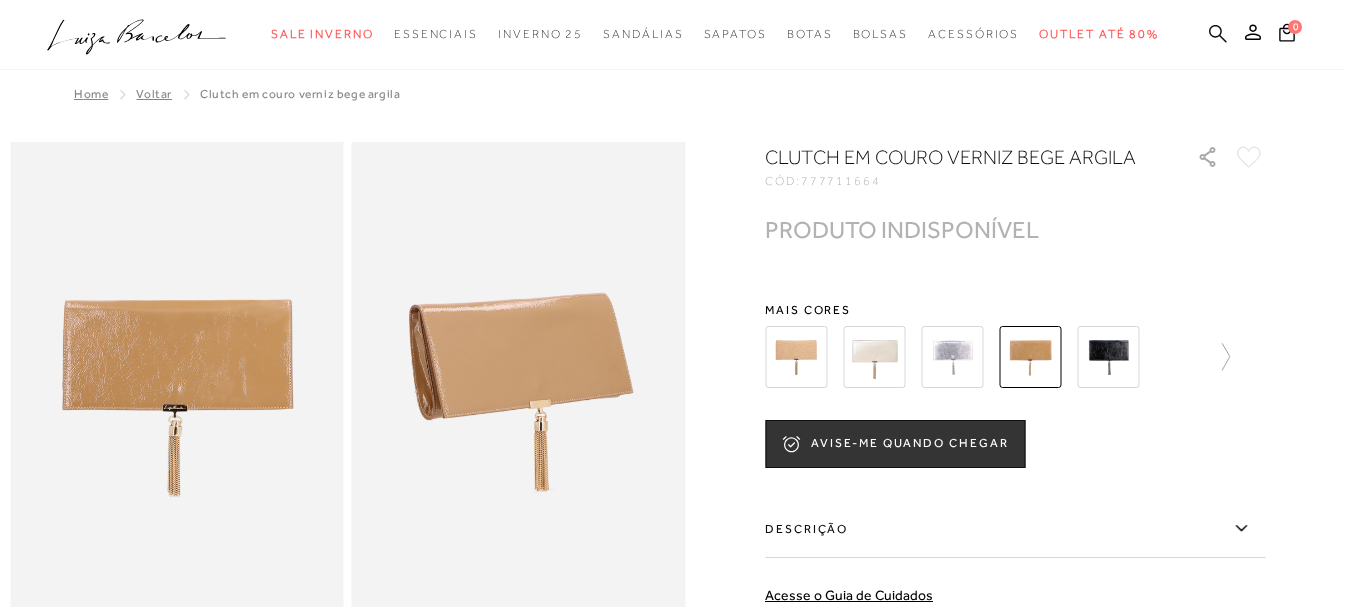 click 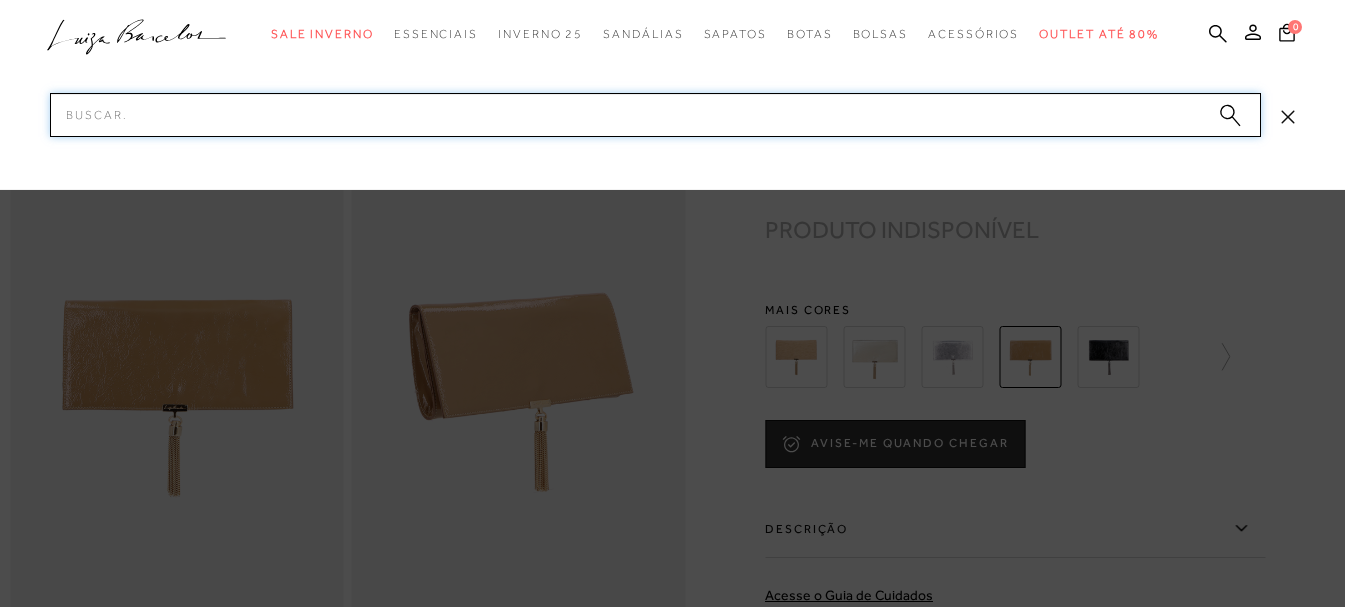 paste on "SAPATILHA EM COURO METALIZADO DOURADO COM RECORTES" 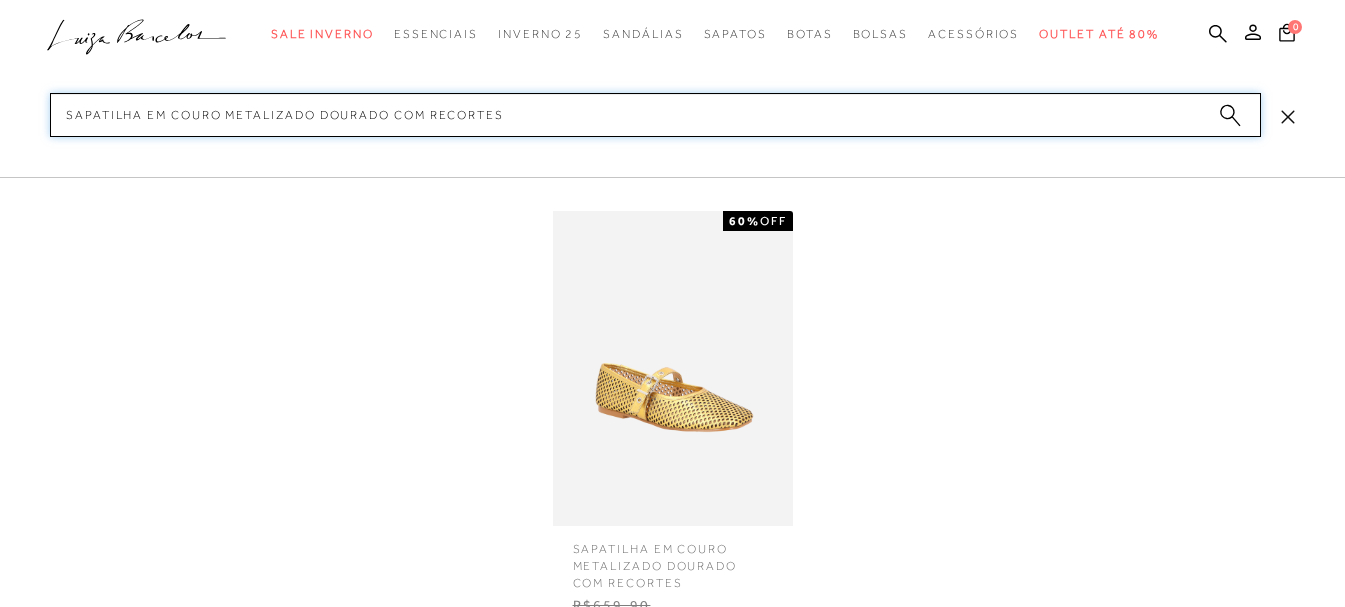 type 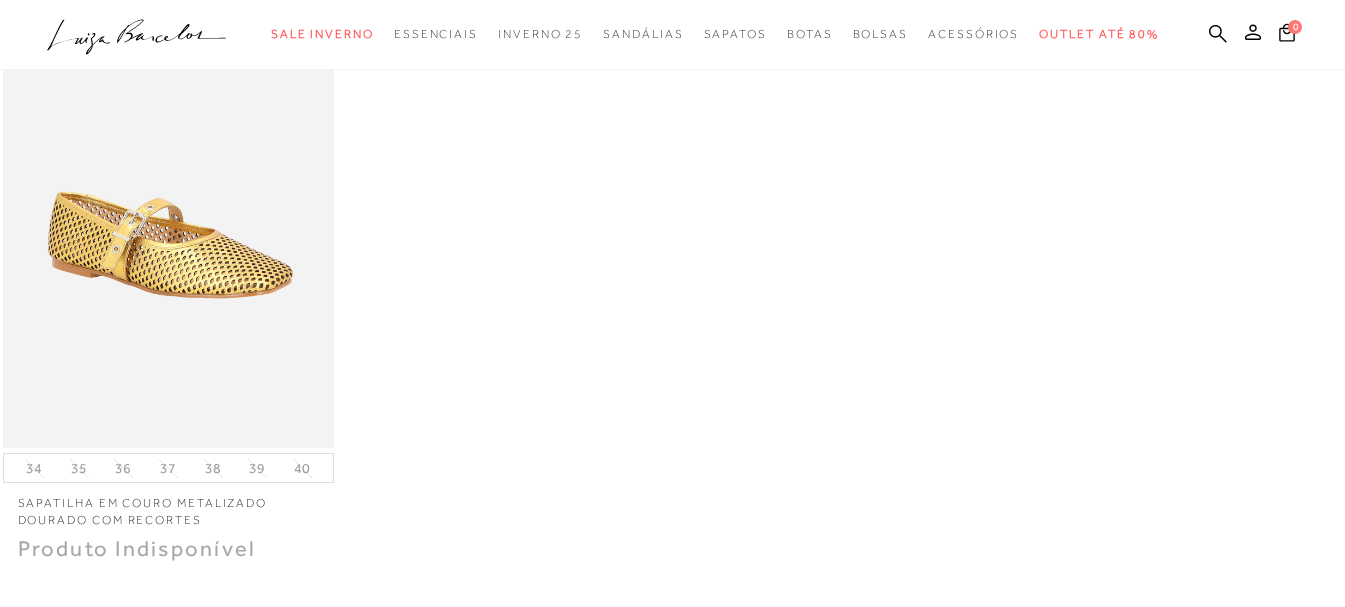 scroll, scrollTop: 300, scrollLeft: 0, axis: vertical 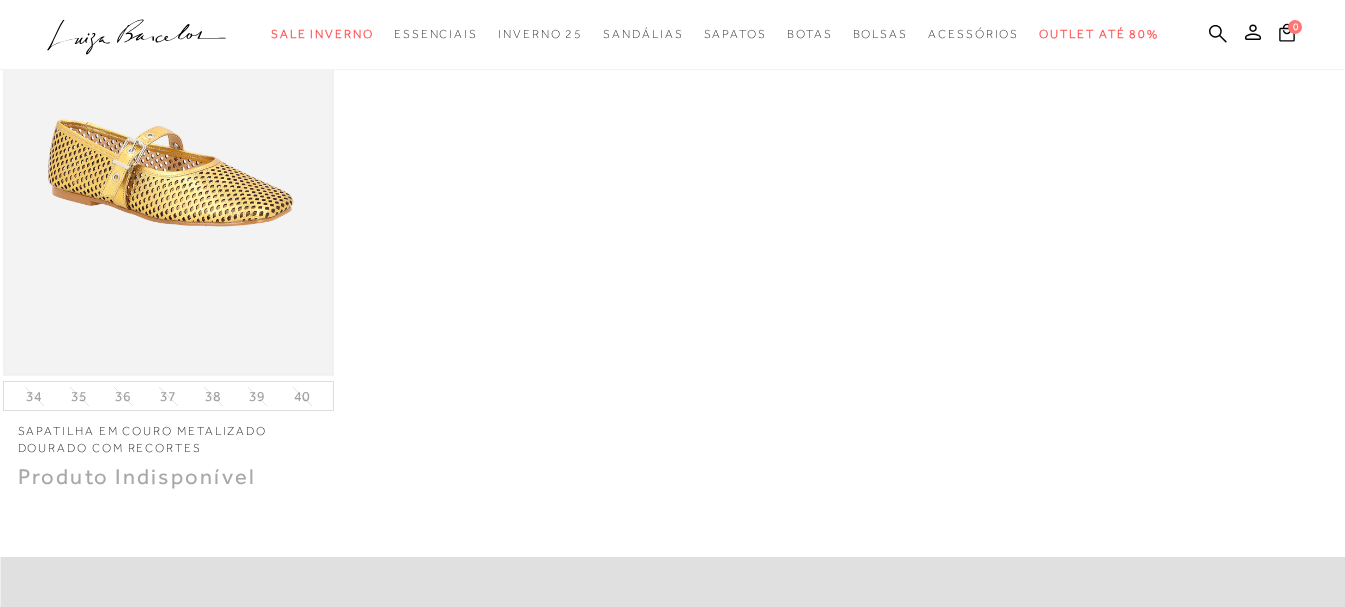 click at bounding box center [168, 128] 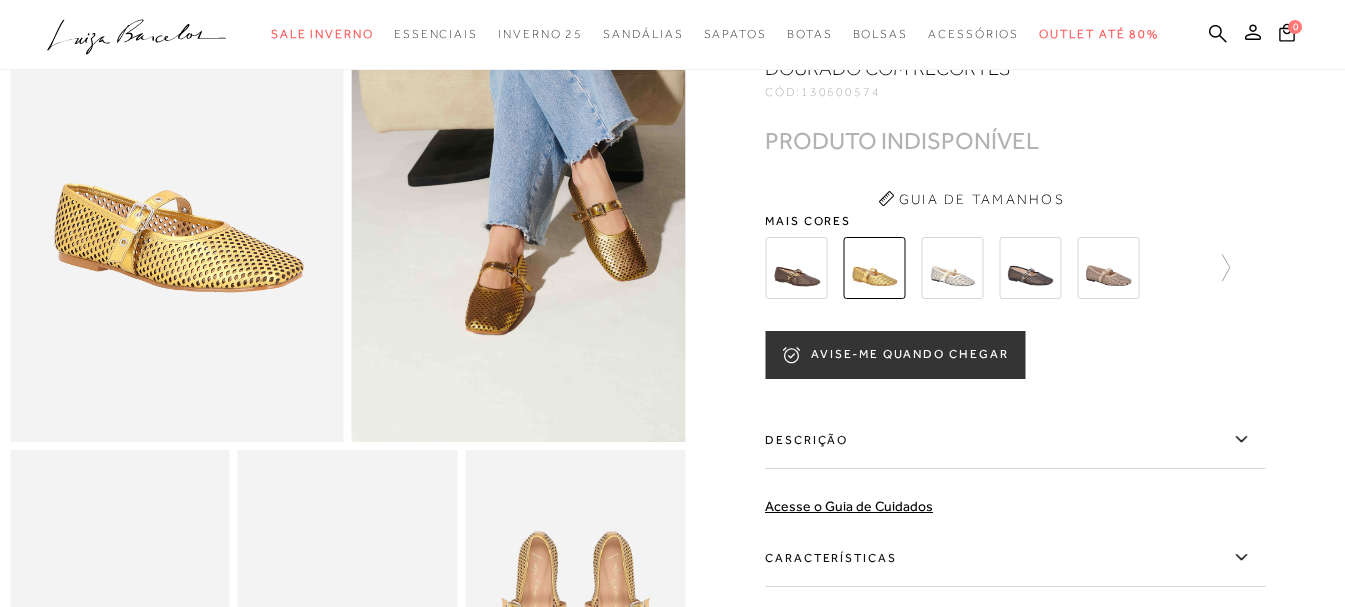 scroll, scrollTop: 0, scrollLeft: 0, axis: both 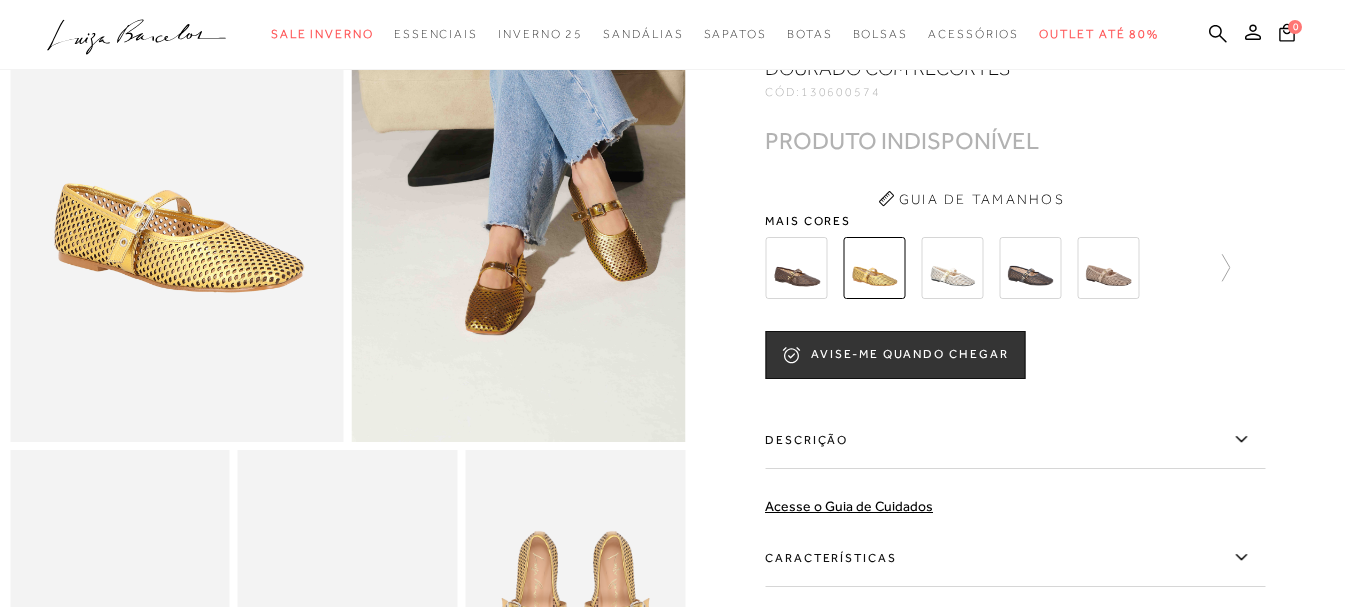 click at bounding box center (519, 192) 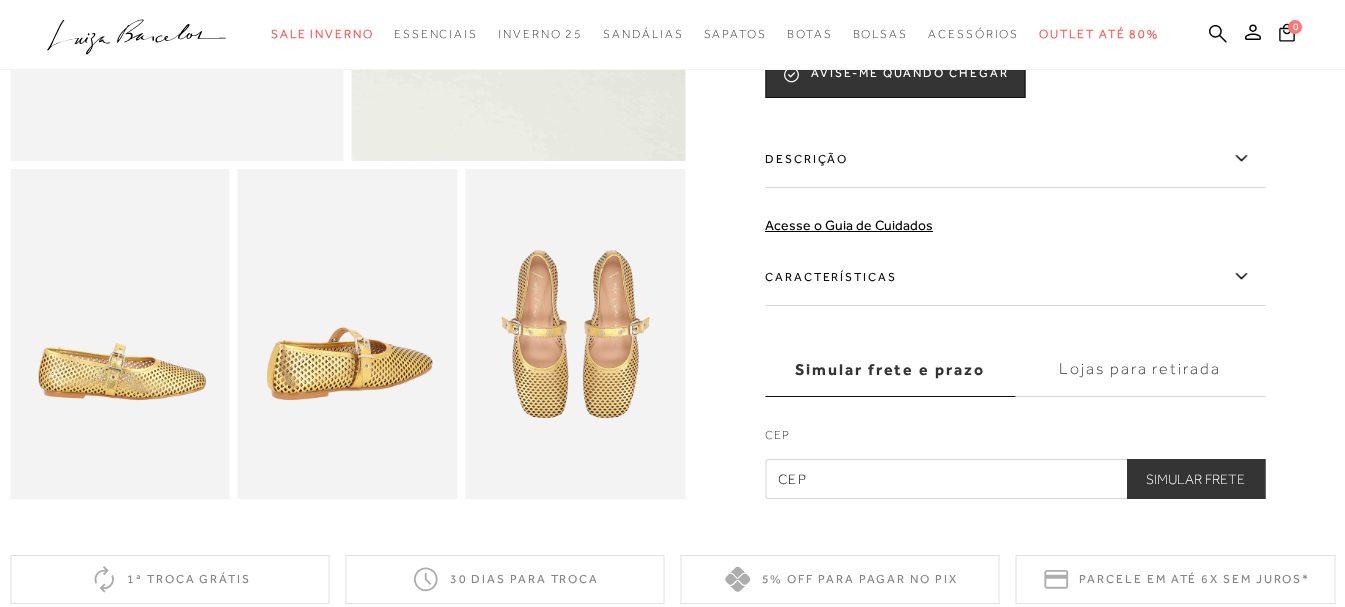 scroll, scrollTop: 500, scrollLeft: 0, axis: vertical 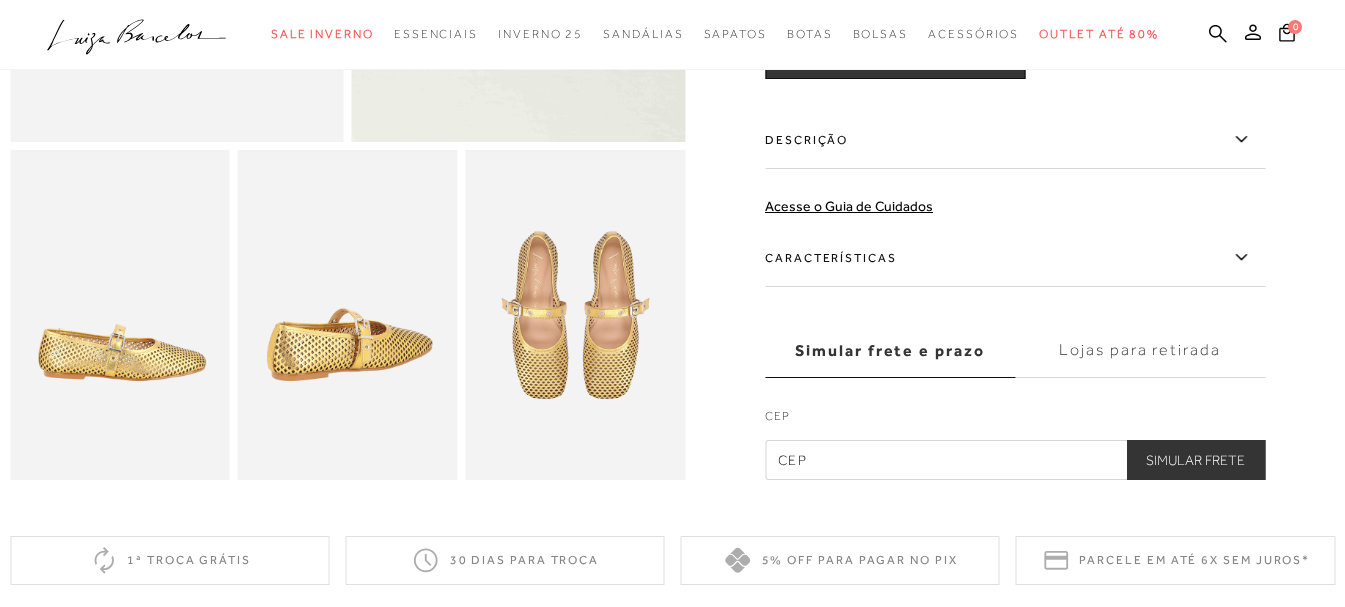 click at bounding box center [575, 315] 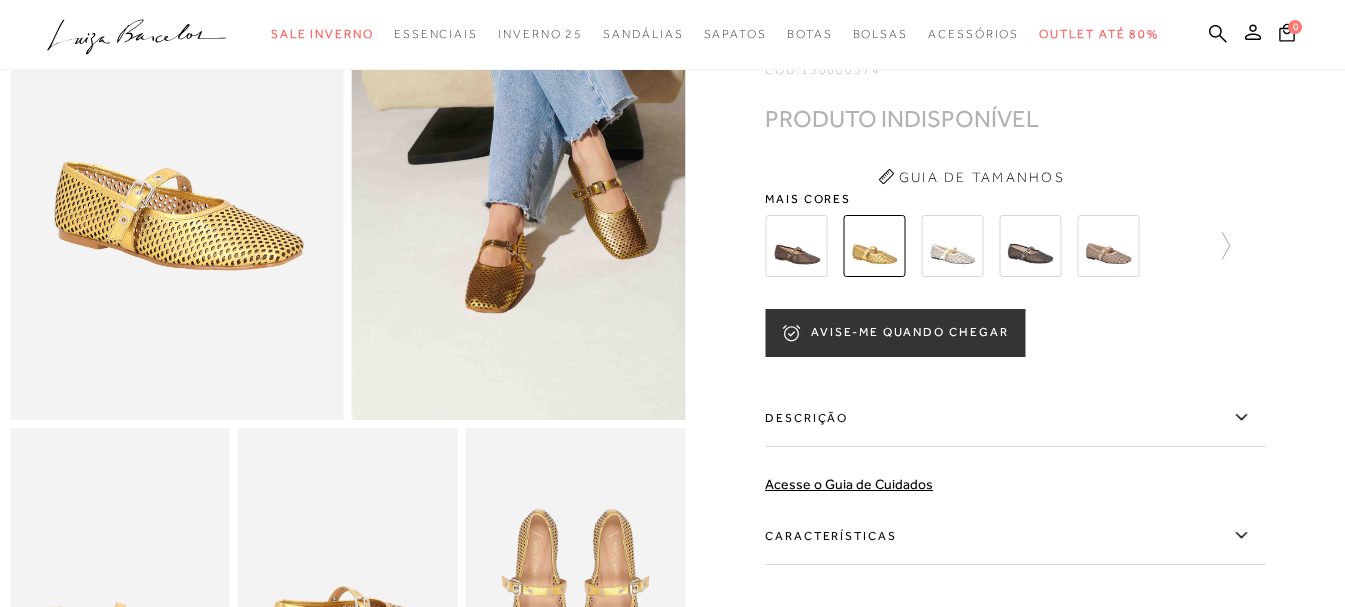 scroll, scrollTop: 200, scrollLeft: 0, axis: vertical 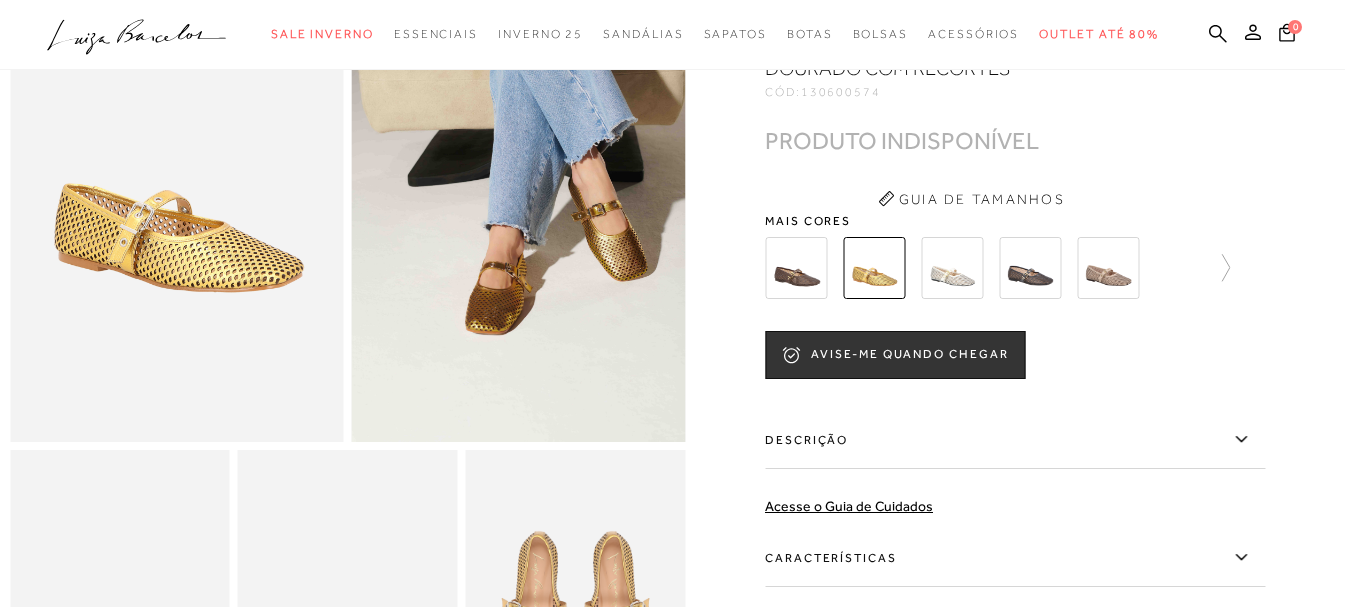click at bounding box center [1108, 268] 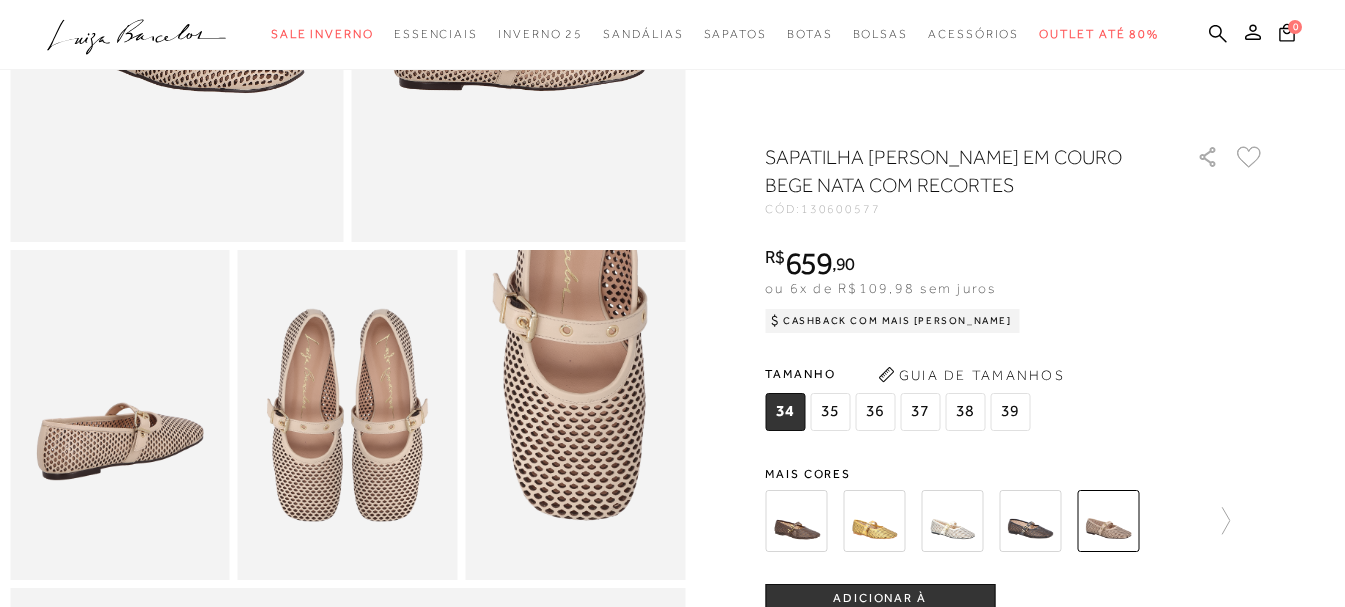 scroll, scrollTop: 0, scrollLeft: 0, axis: both 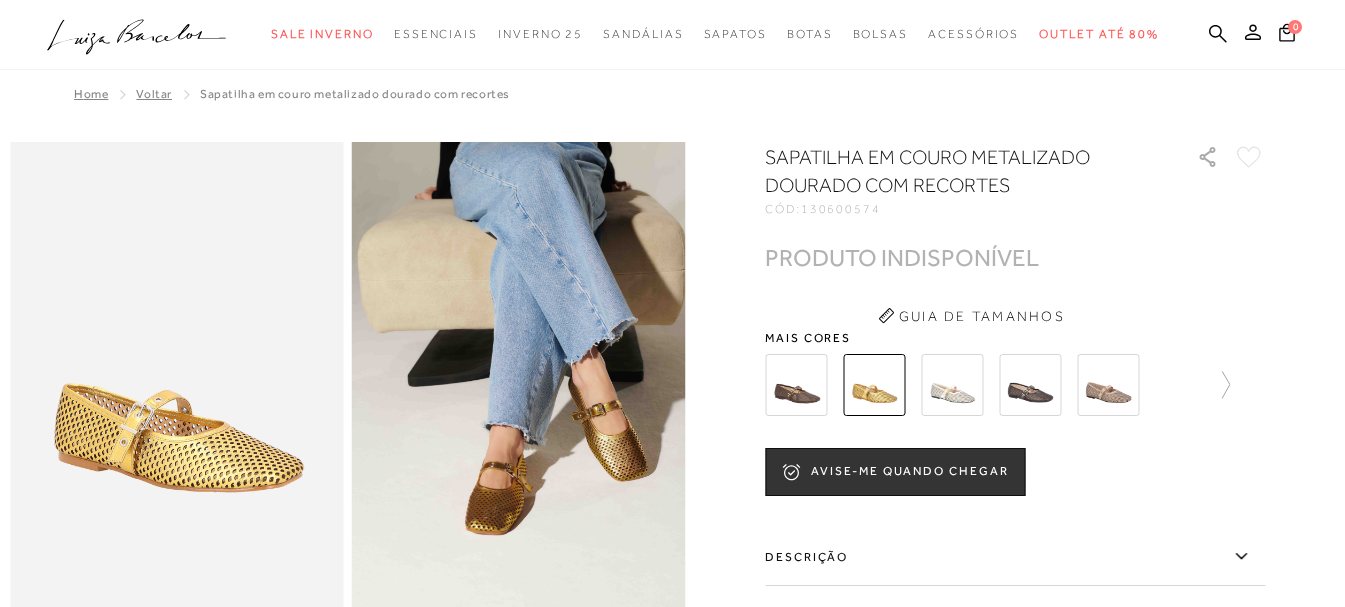 click at bounding box center [952, 385] 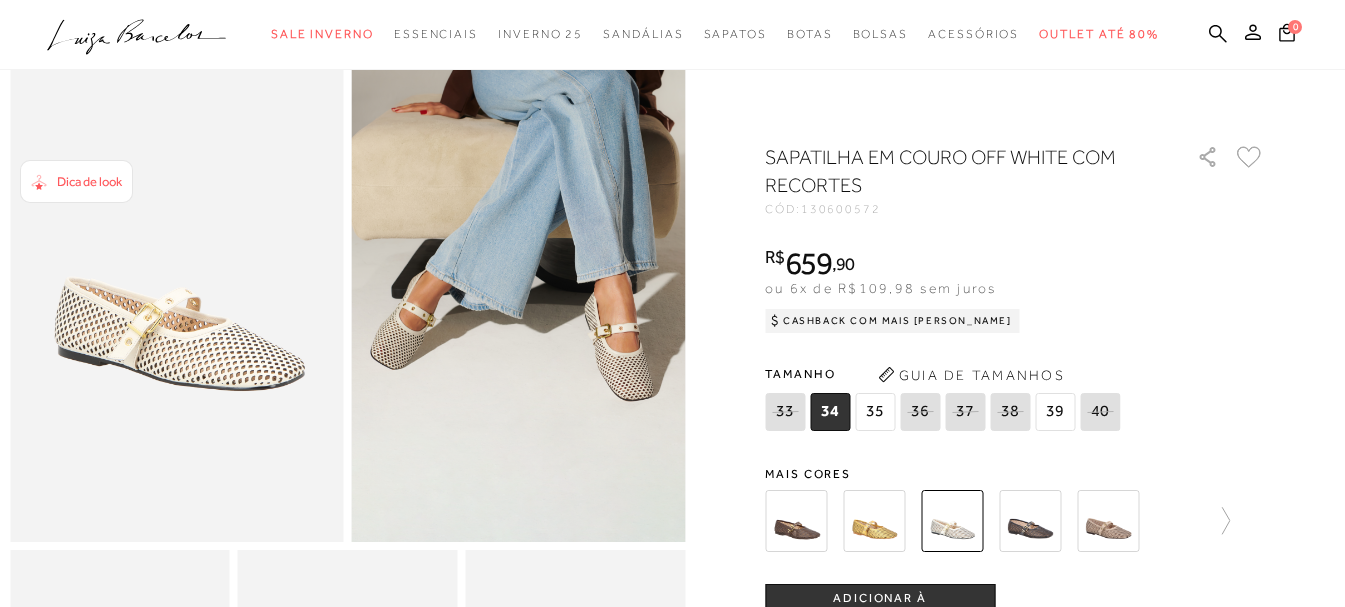 scroll, scrollTop: 0, scrollLeft: 0, axis: both 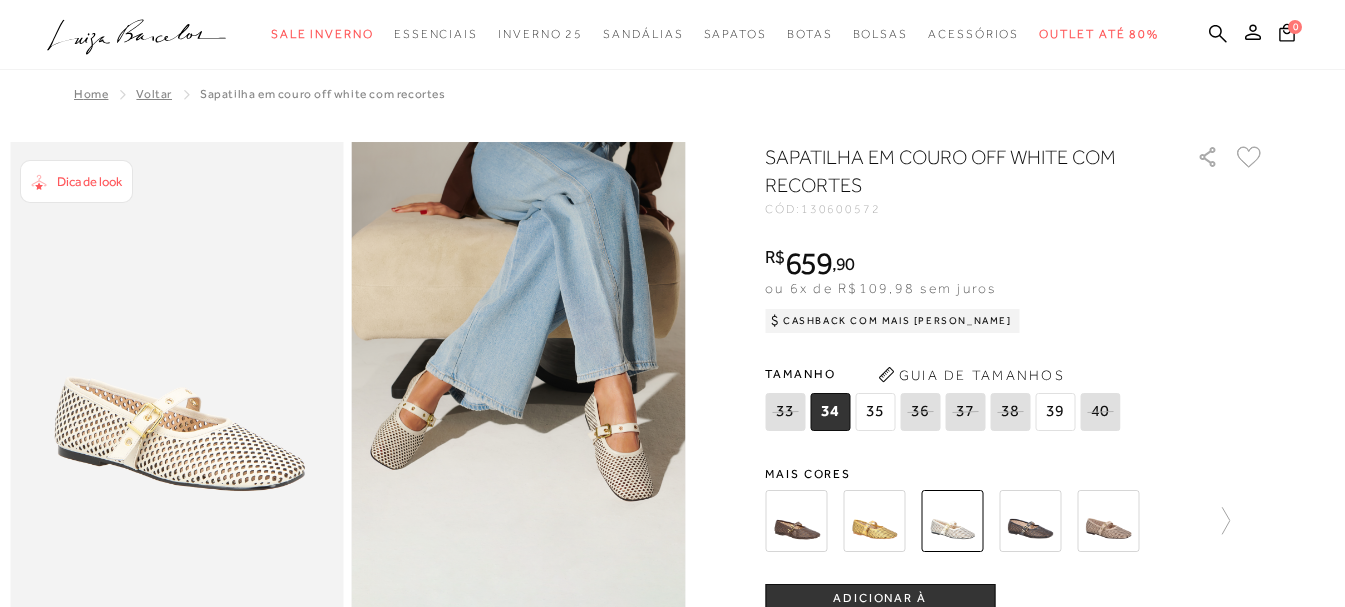click at bounding box center (796, 521) 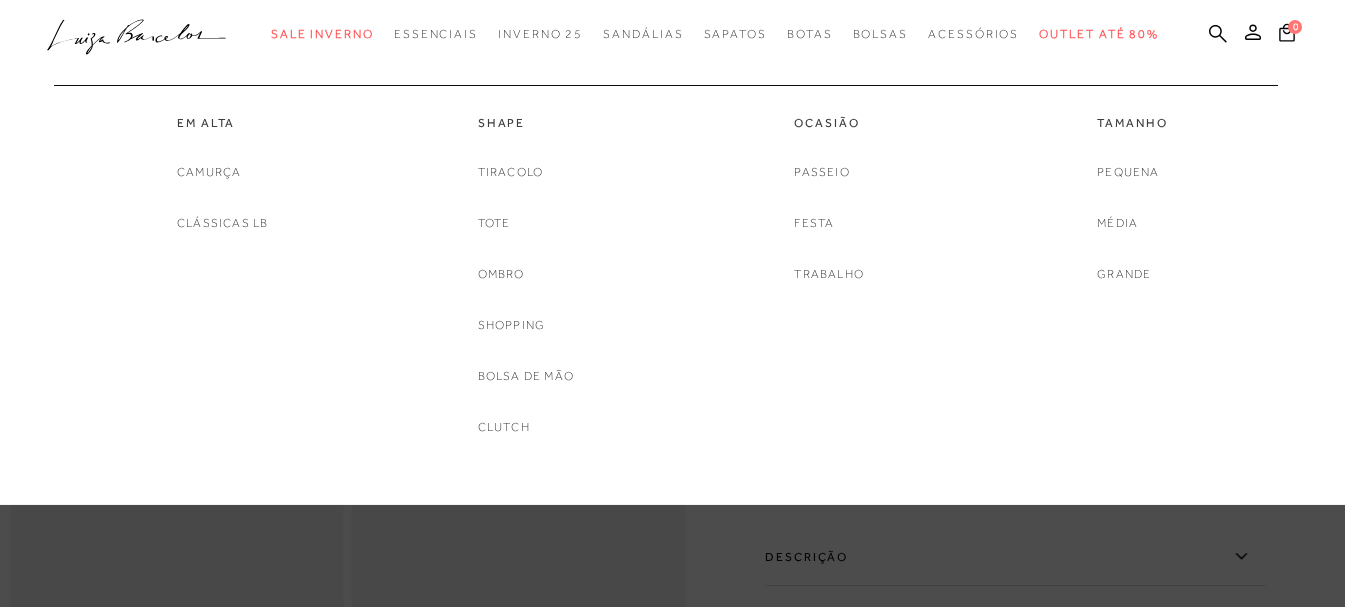scroll, scrollTop: 0, scrollLeft: 0, axis: both 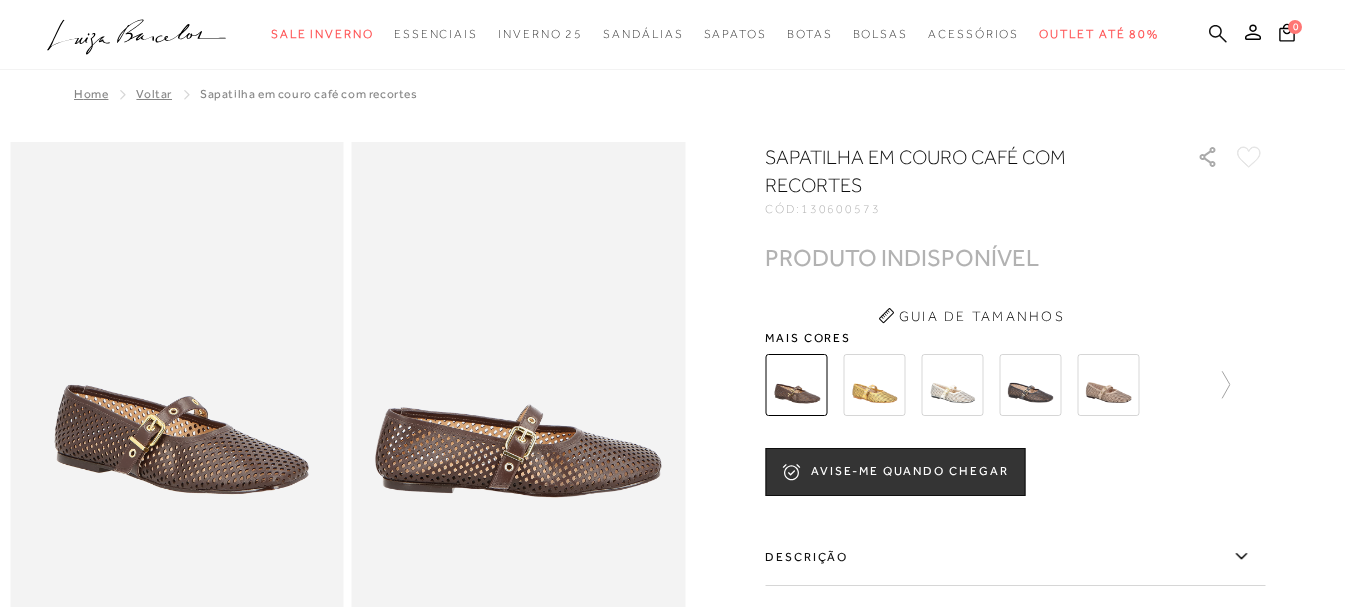 click 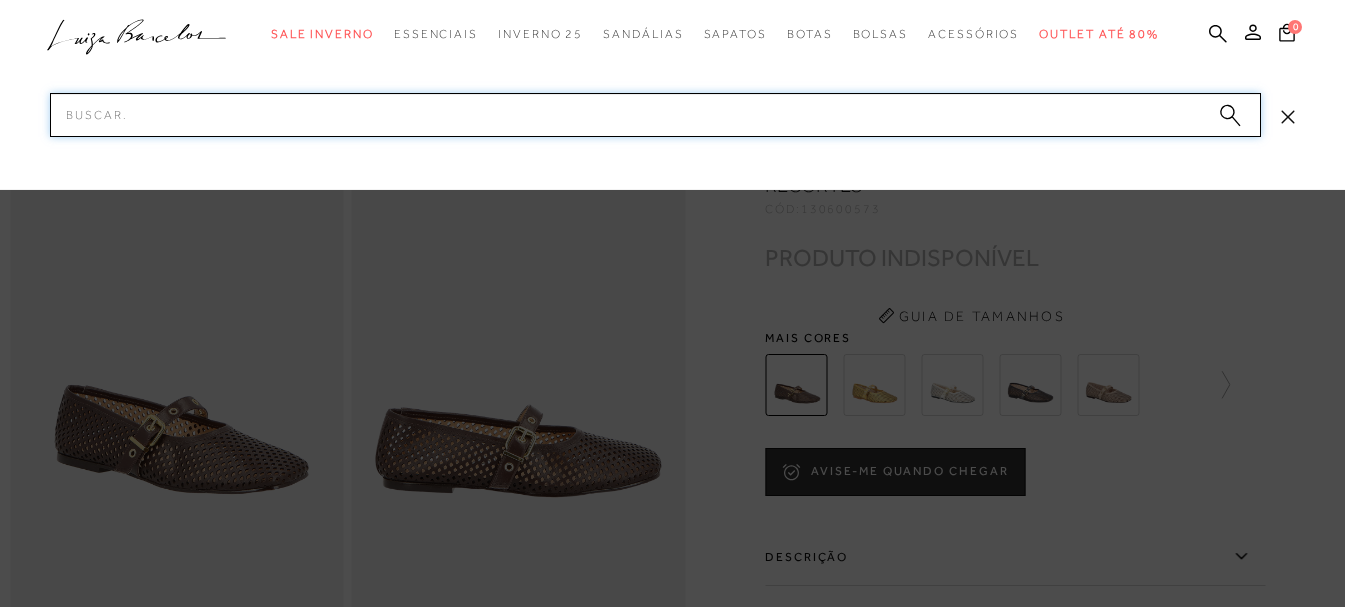 paste on "Clutch pequena cristais rosa" 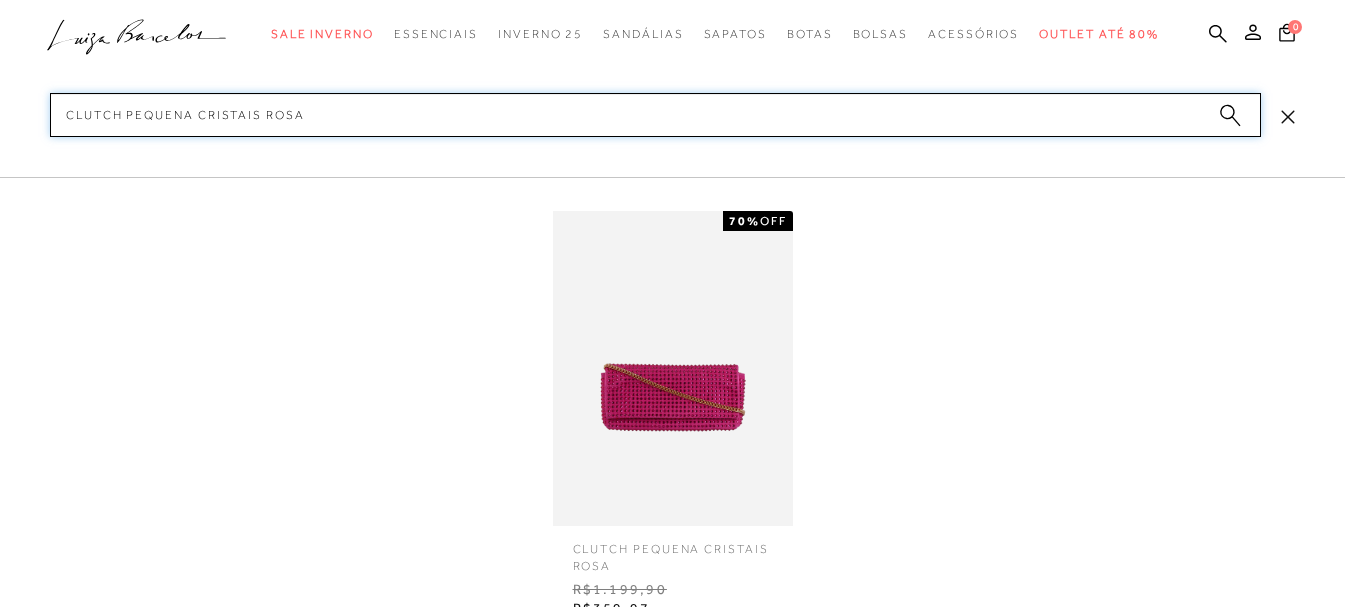 type on "Clutch pequena cristais rosa" 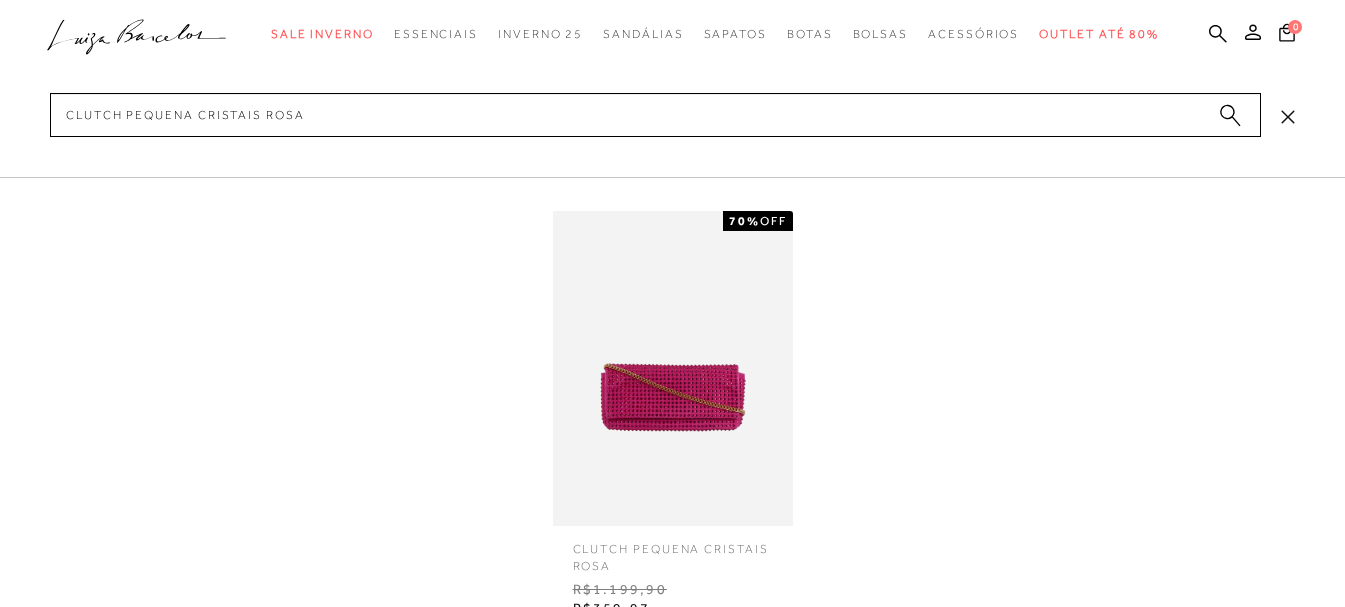 click 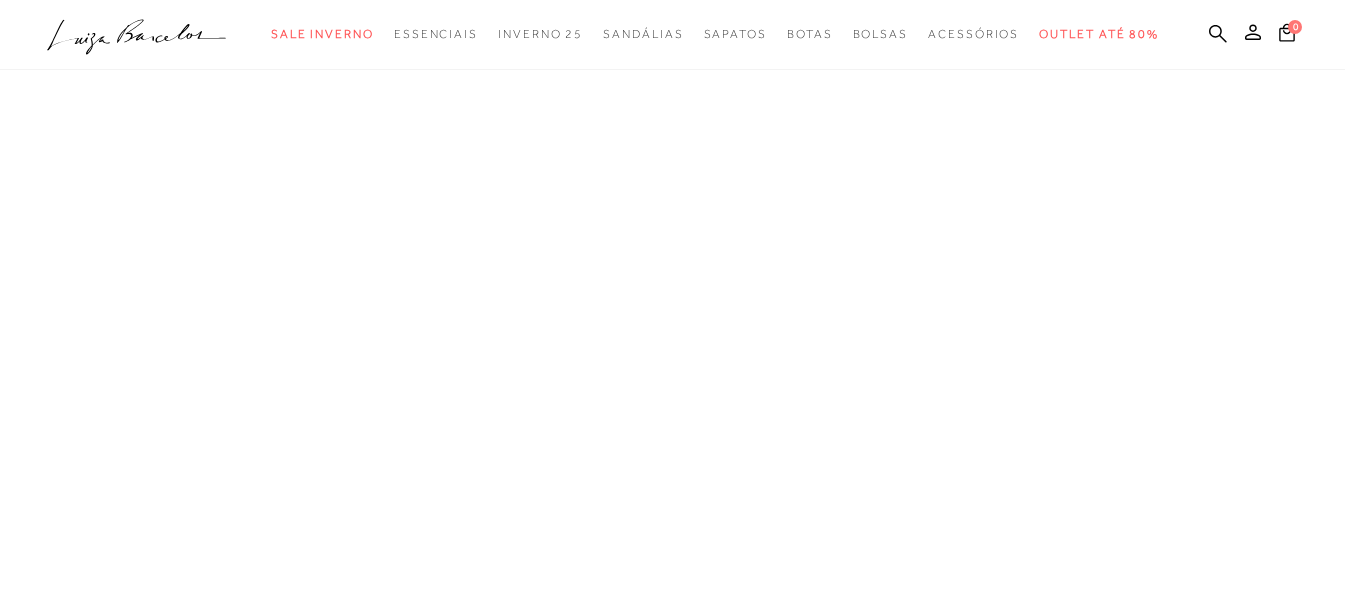 scroll, scrollTop: 0, scrollLeft: 0, axis: both 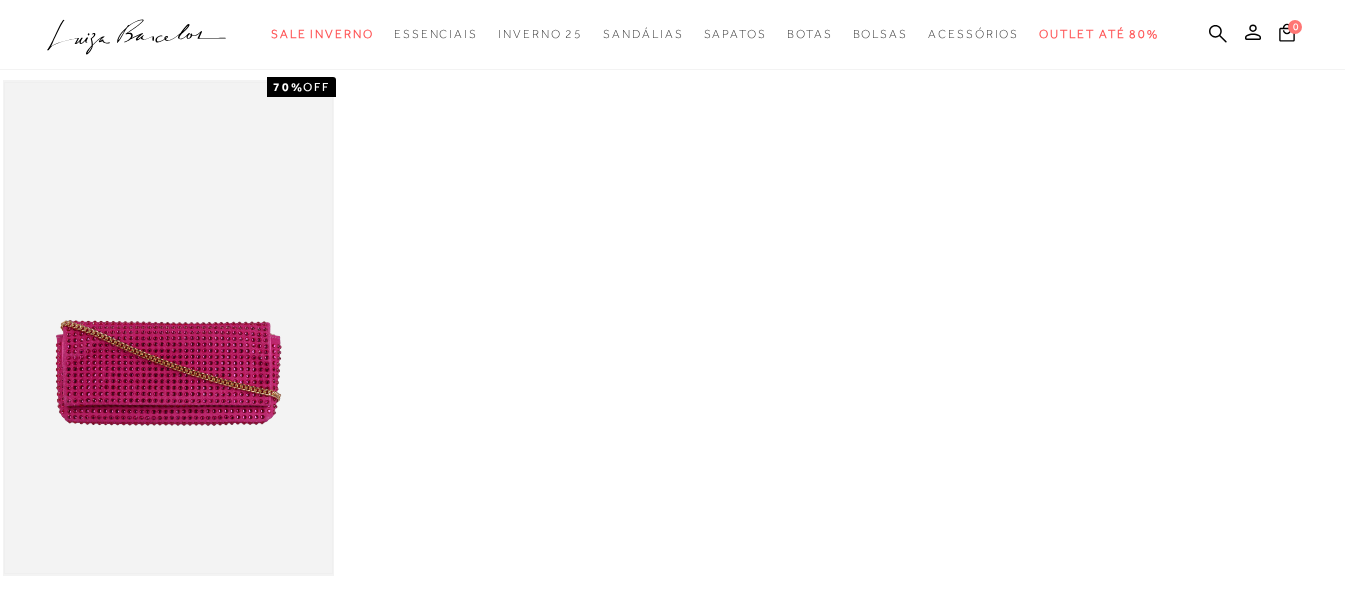 click at bounding box center (168, 328) 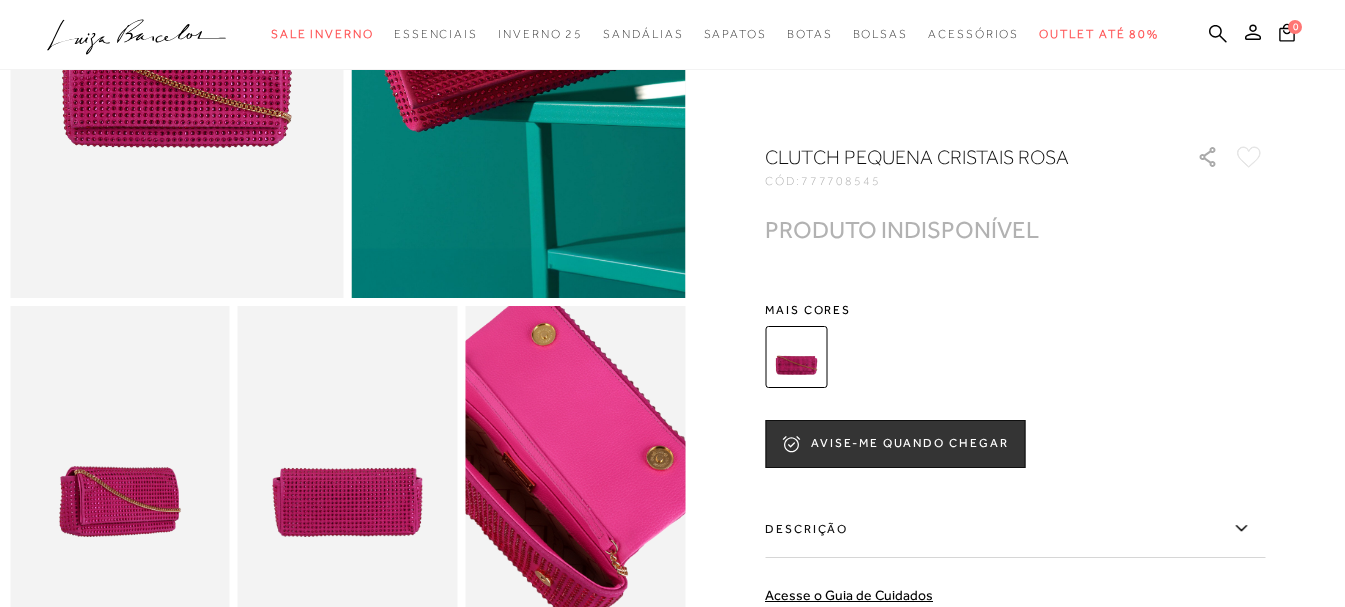 scroll, scrollTop: 300, scrollLeft: 0, axis: vertical 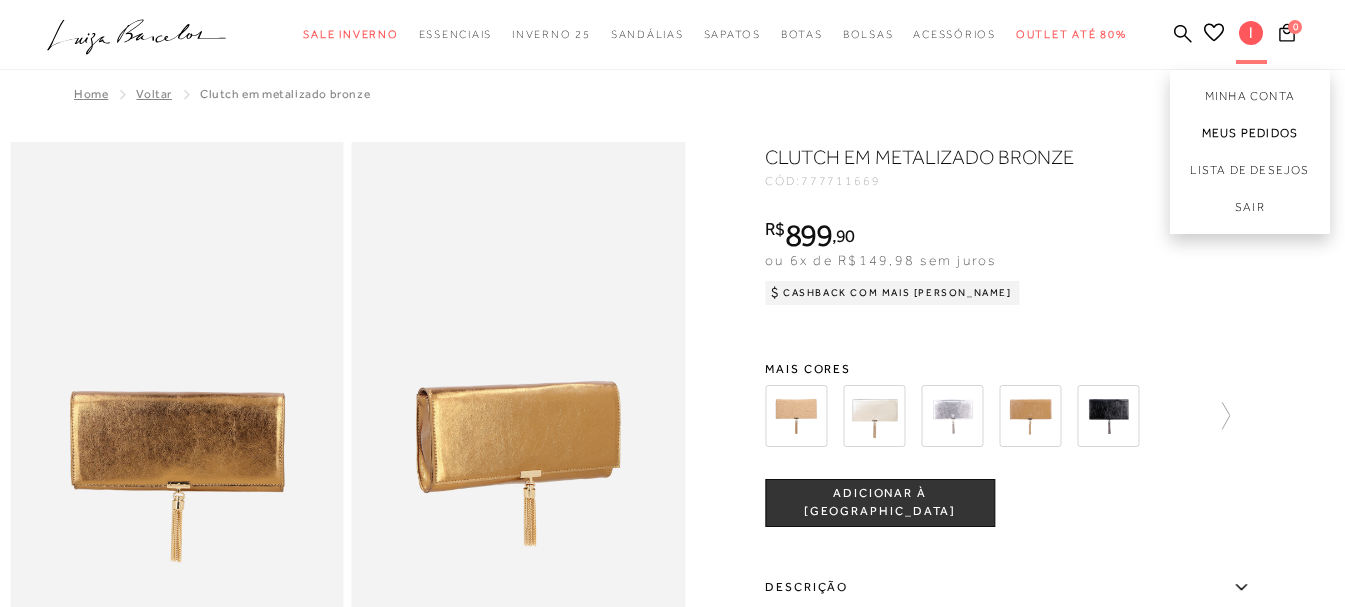click on "Meus Pedidos" at bounding box center (1250, 133) 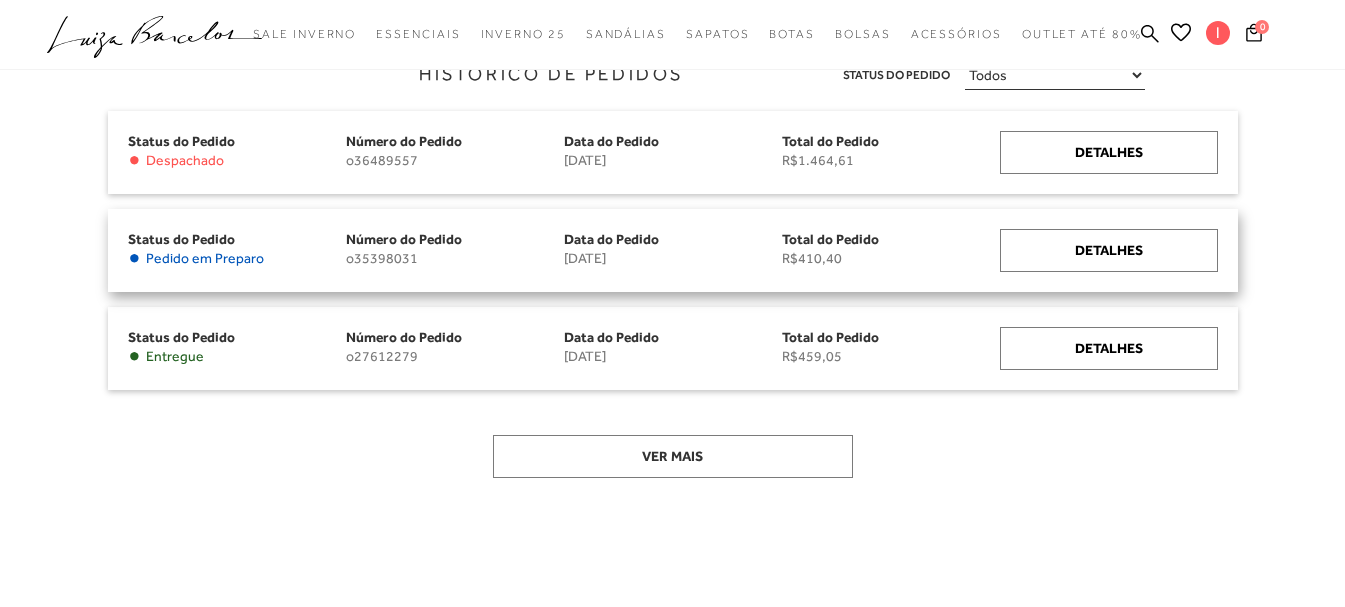 scroll, scrollTop: 300, scrollLeft: 0, axis: vertical 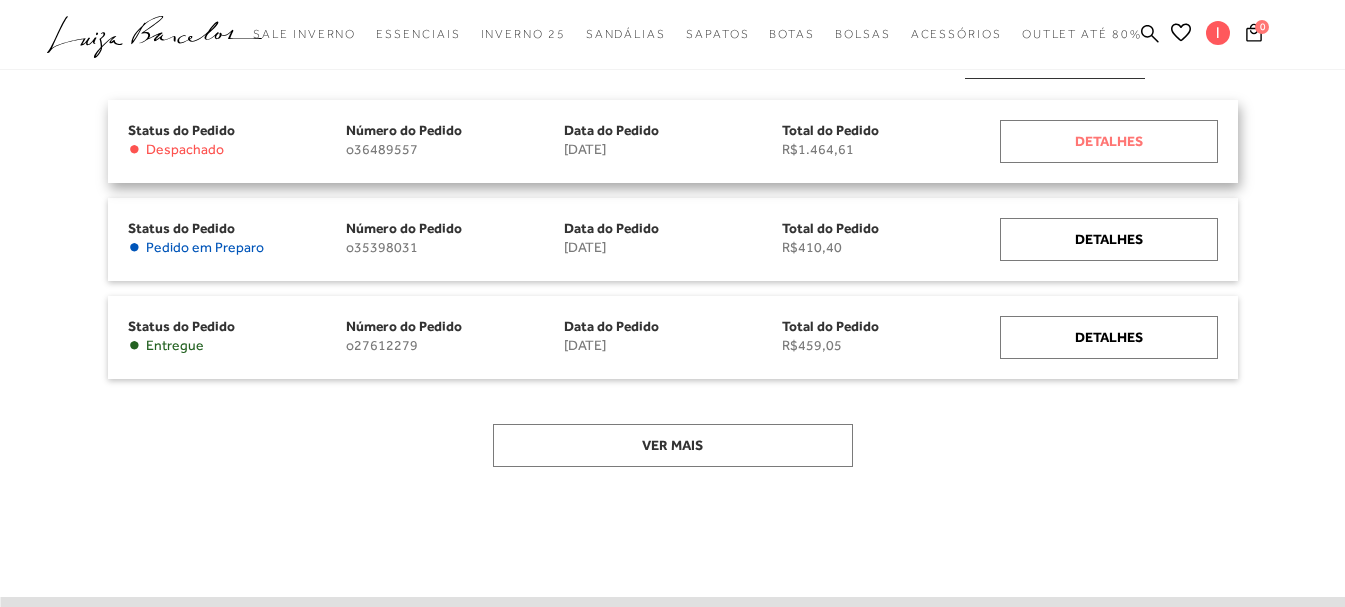 click on "Detalhes" at bounding box center [1109, 141] 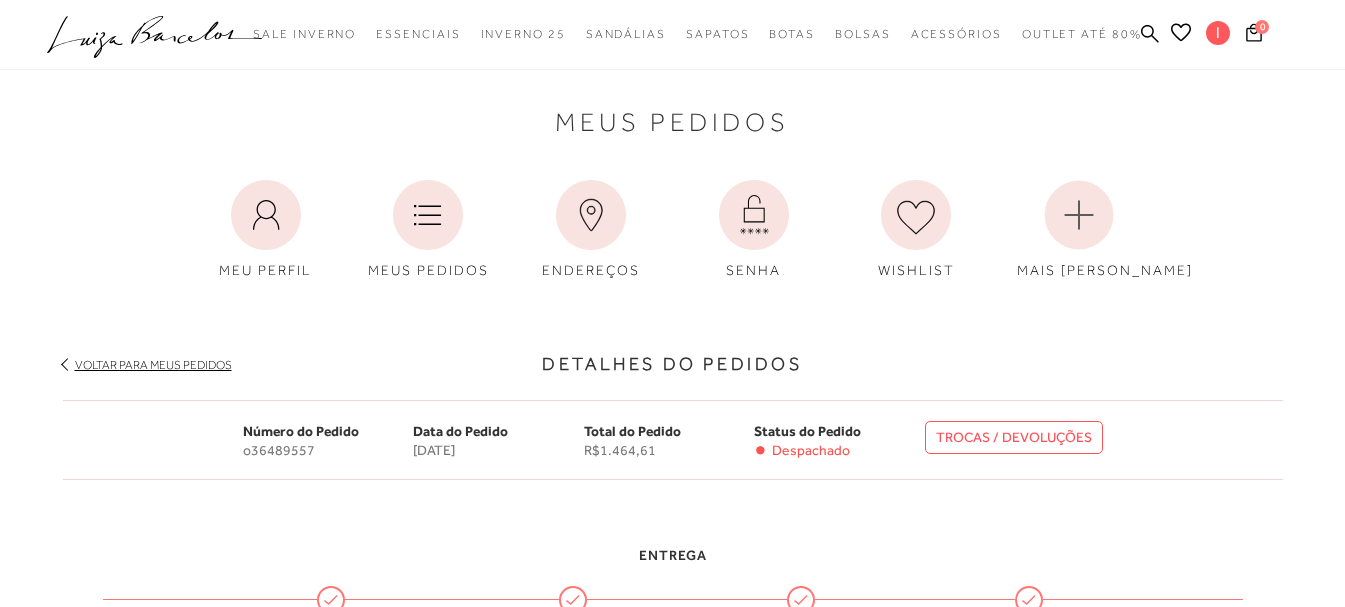 scroll, scrollTop: 0, scrollLeft: 0, axis: both 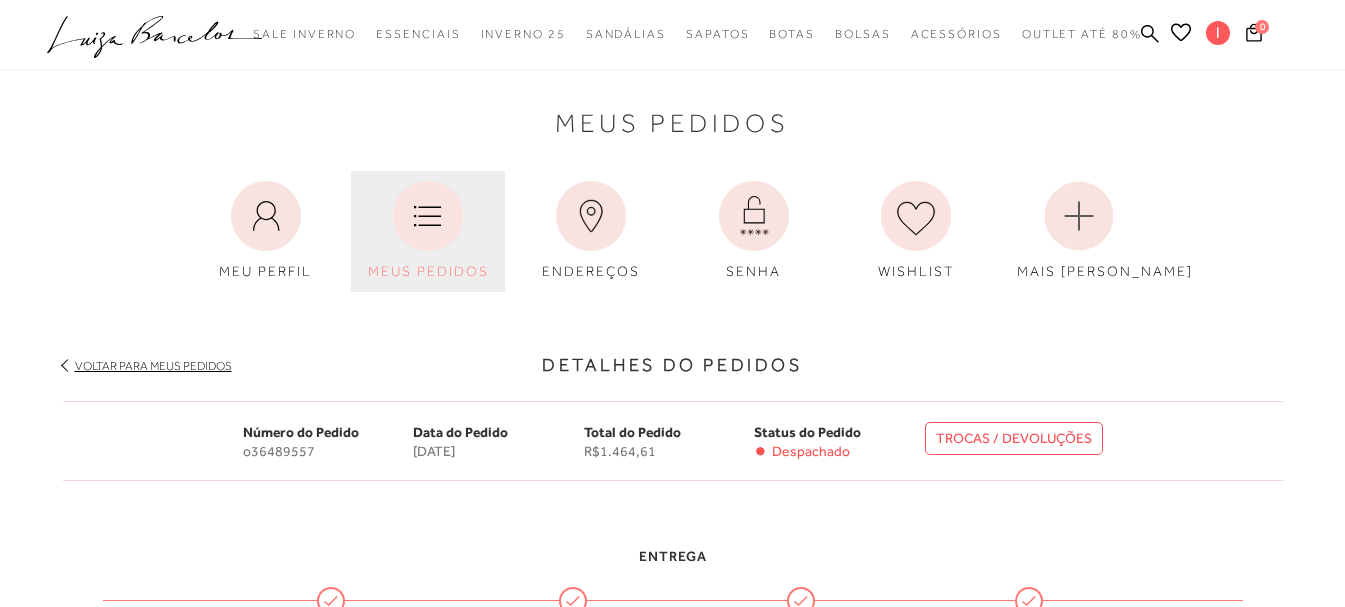 click 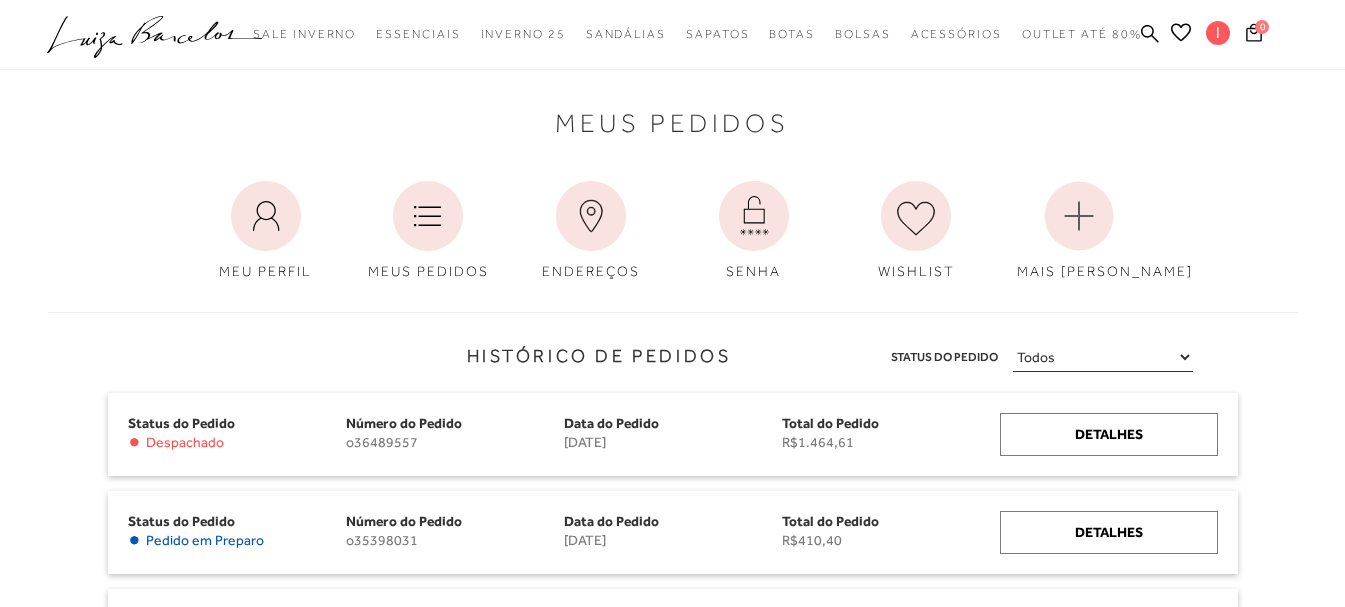 scroll, scrollTop: 100, scrollLeft: 0, axis: vertical 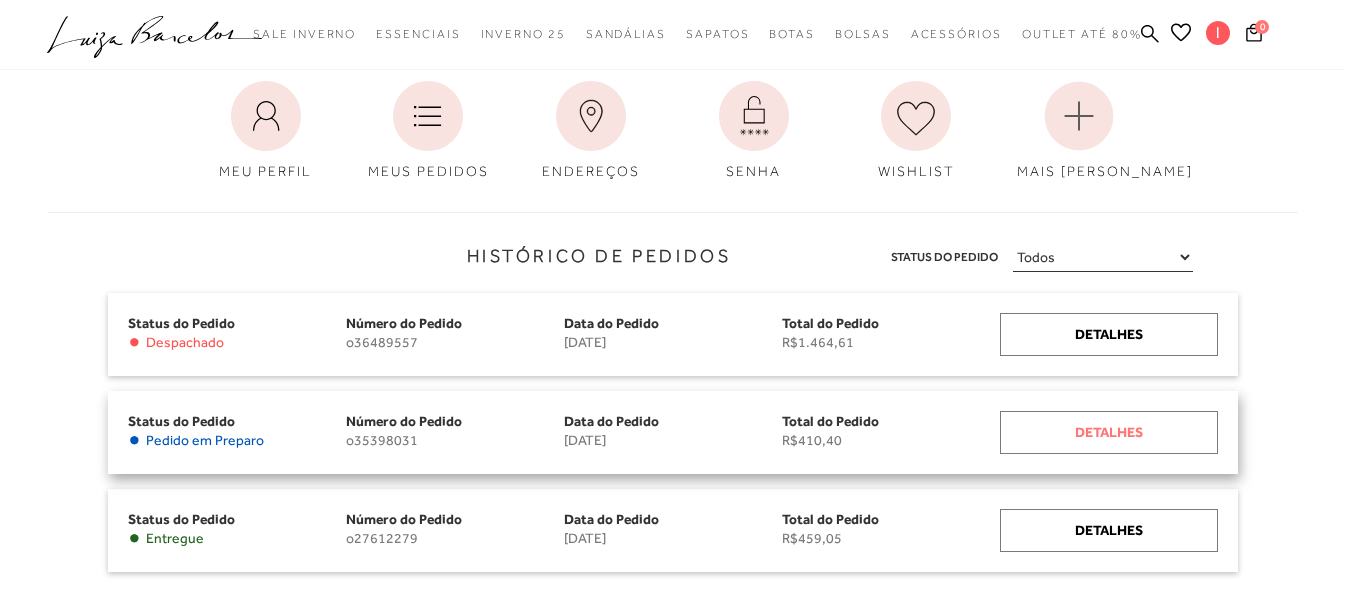 click on "Detalhes" at bounding box center [1109, 432] 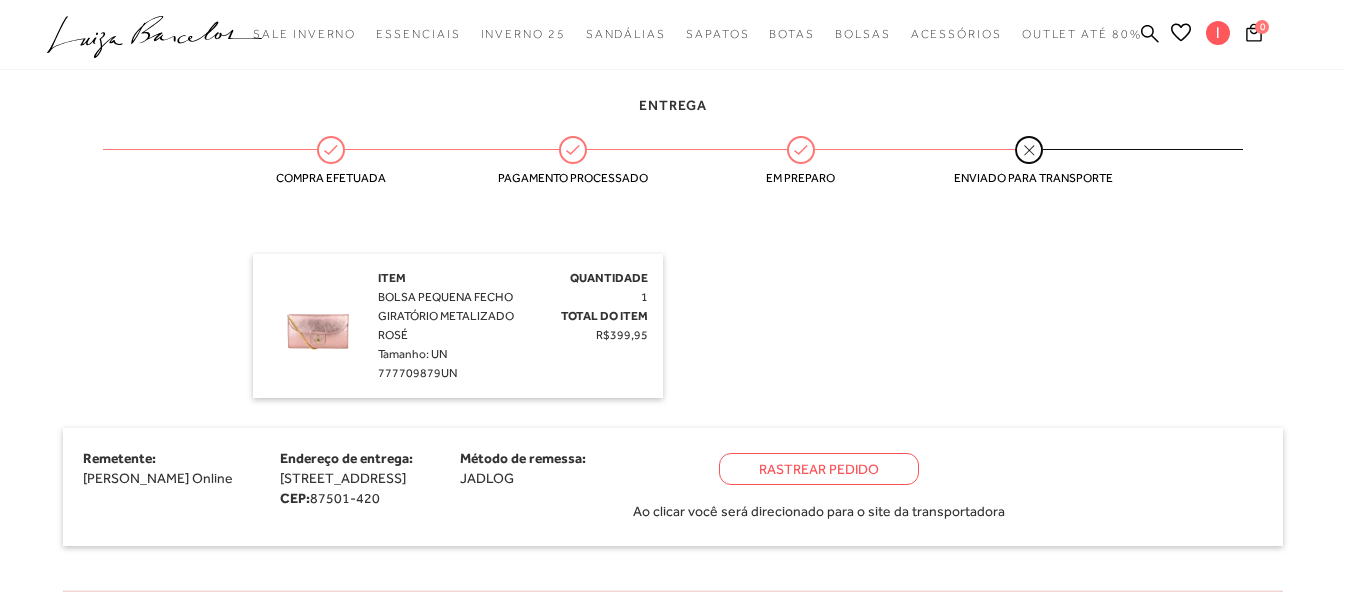scroll, scrollTop: 500, scrollLeft: 0, axis: vertical 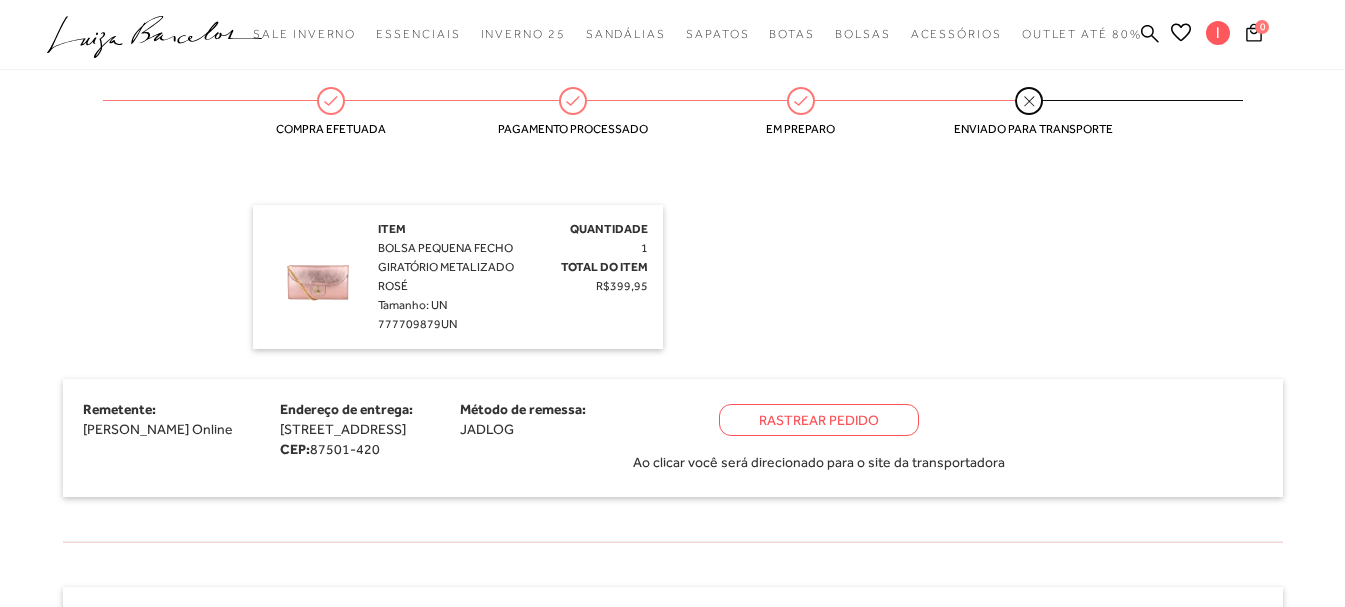 click on "Rastrear Pedido" at bounding box center (819, 420) 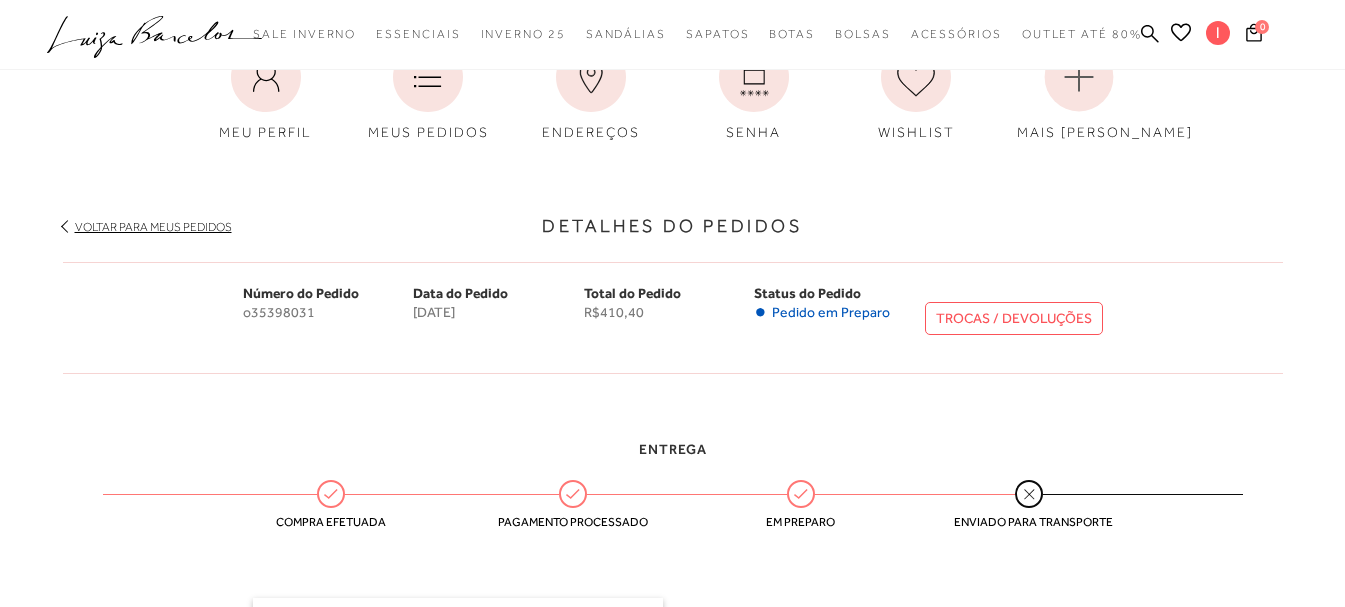scroll, scrollTop: 100, scrollLeft: 0, axis: vertical 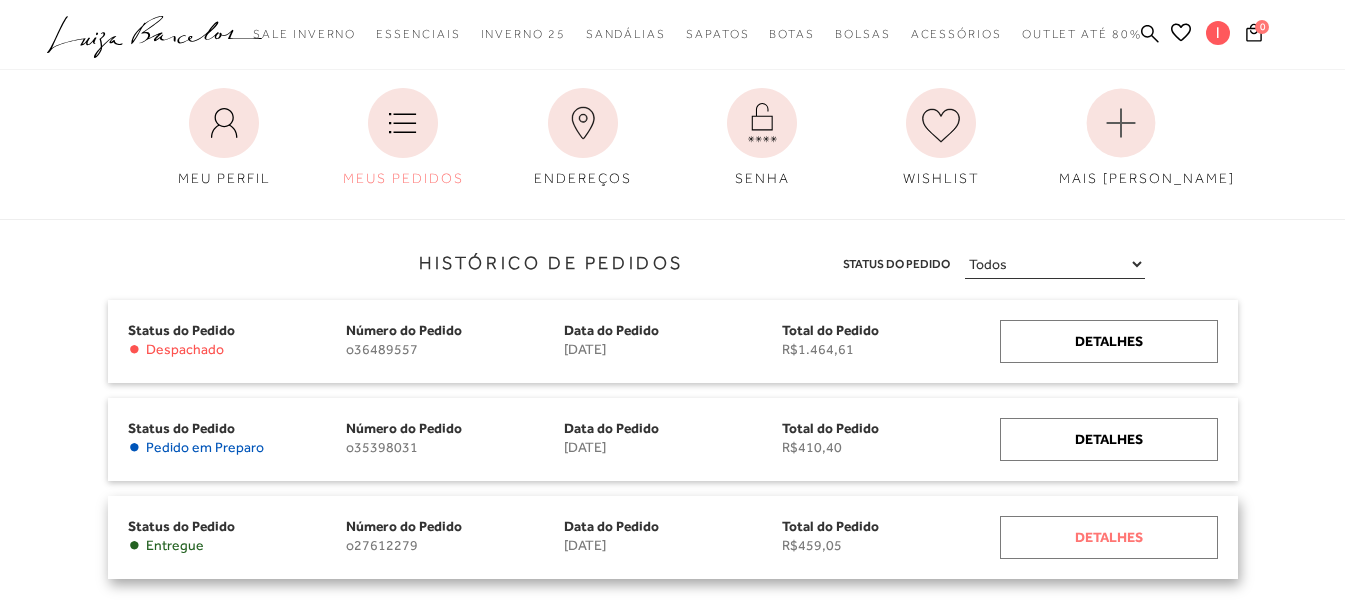 click on "Detalhes" at bounding box center (1109, 537) 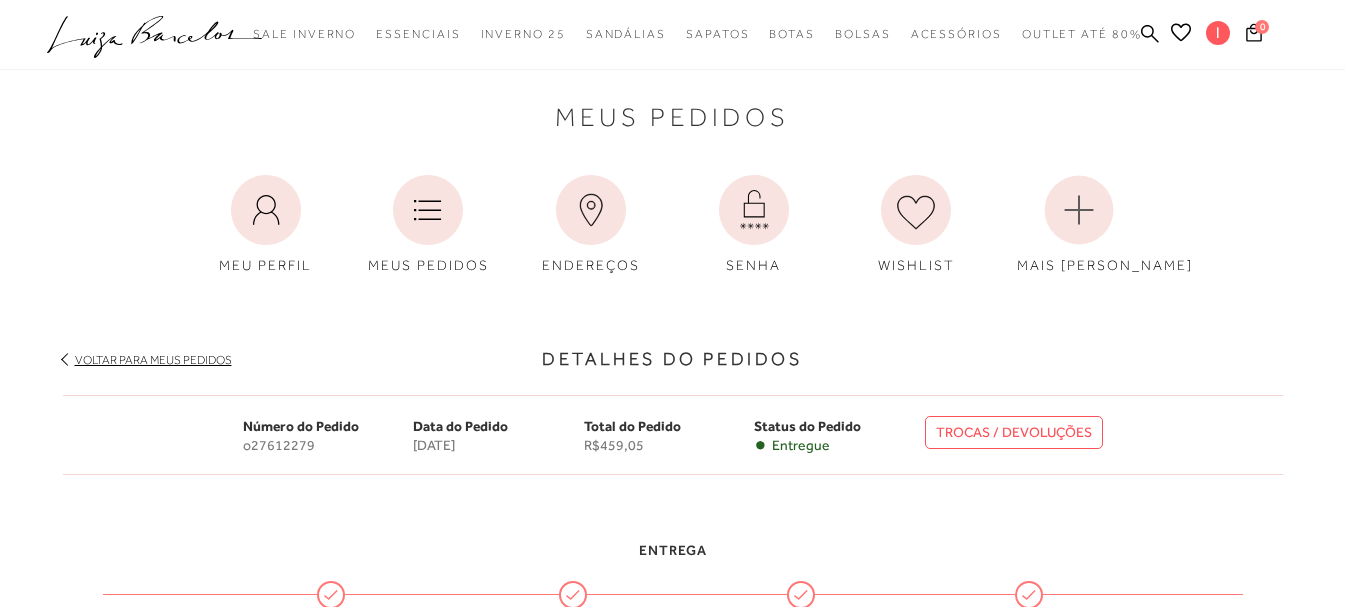 scroll, scrollTop: 0, scrollLeft: 0, axis: both 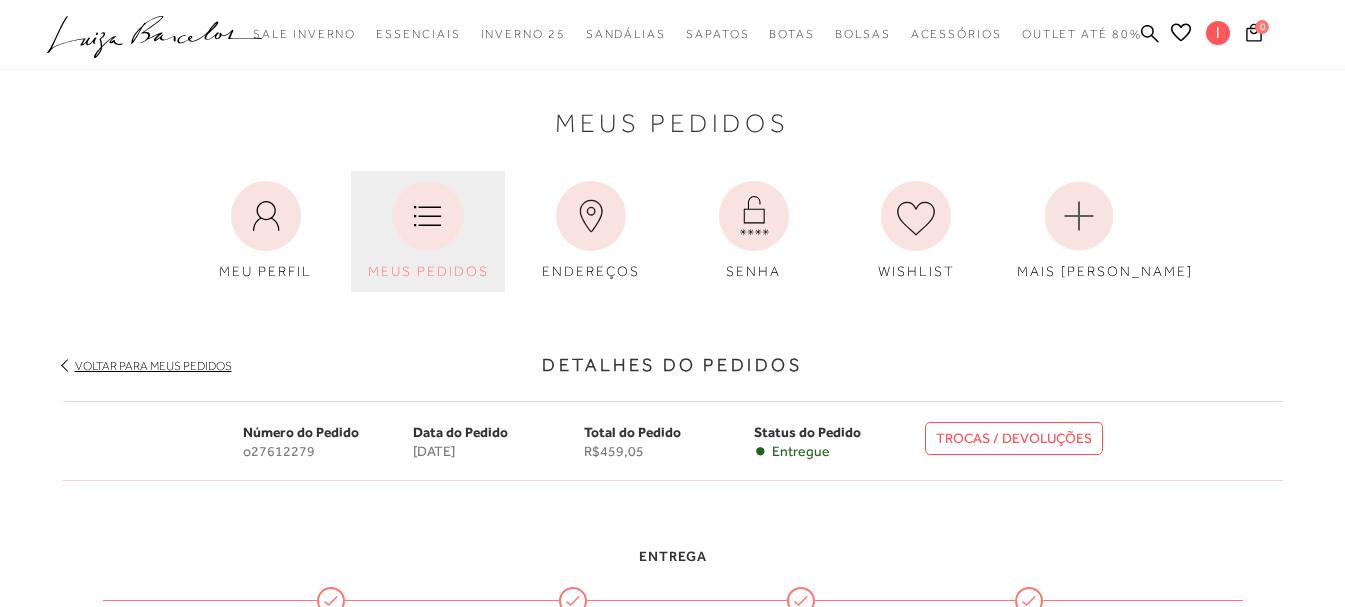 click 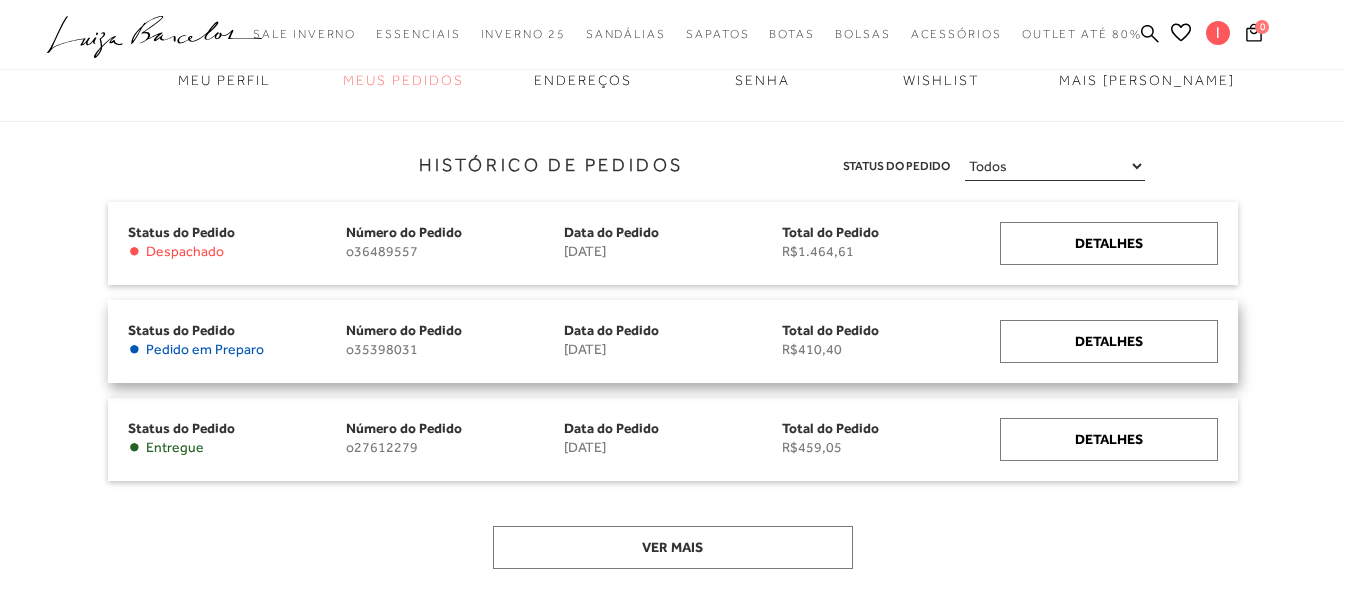 scroll, scrollTop: 200, scrollLeft: 0, axis: vertical 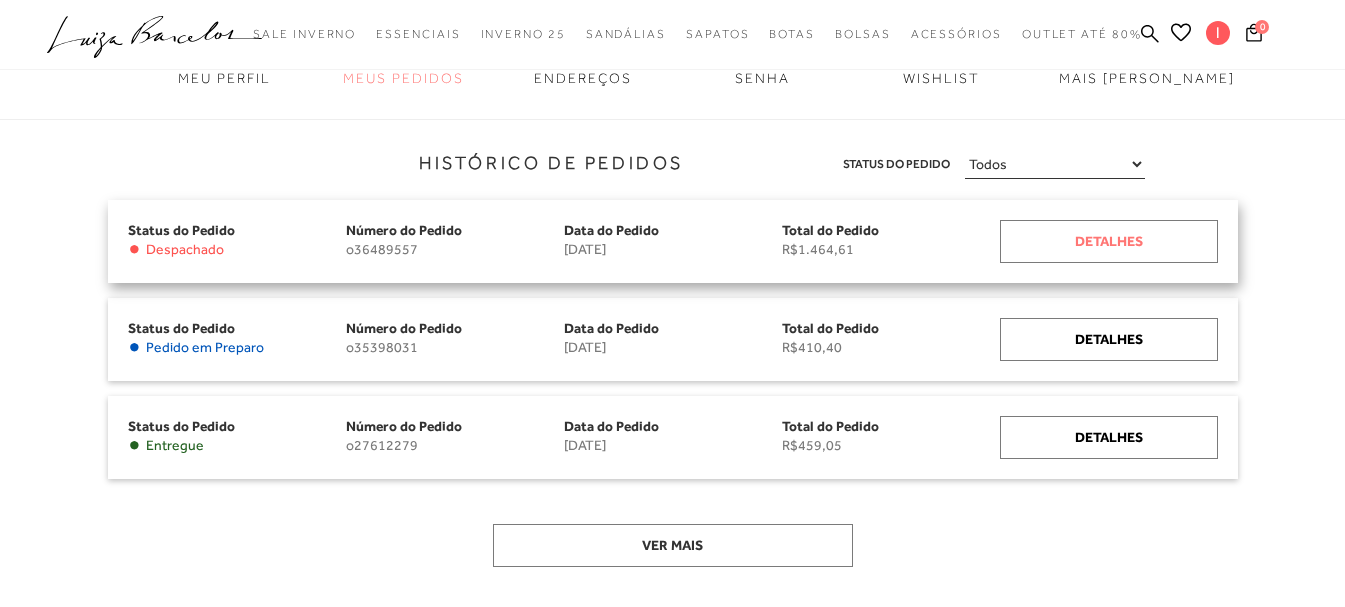 click on "Detalhes" at bounding box center [1109, 241] 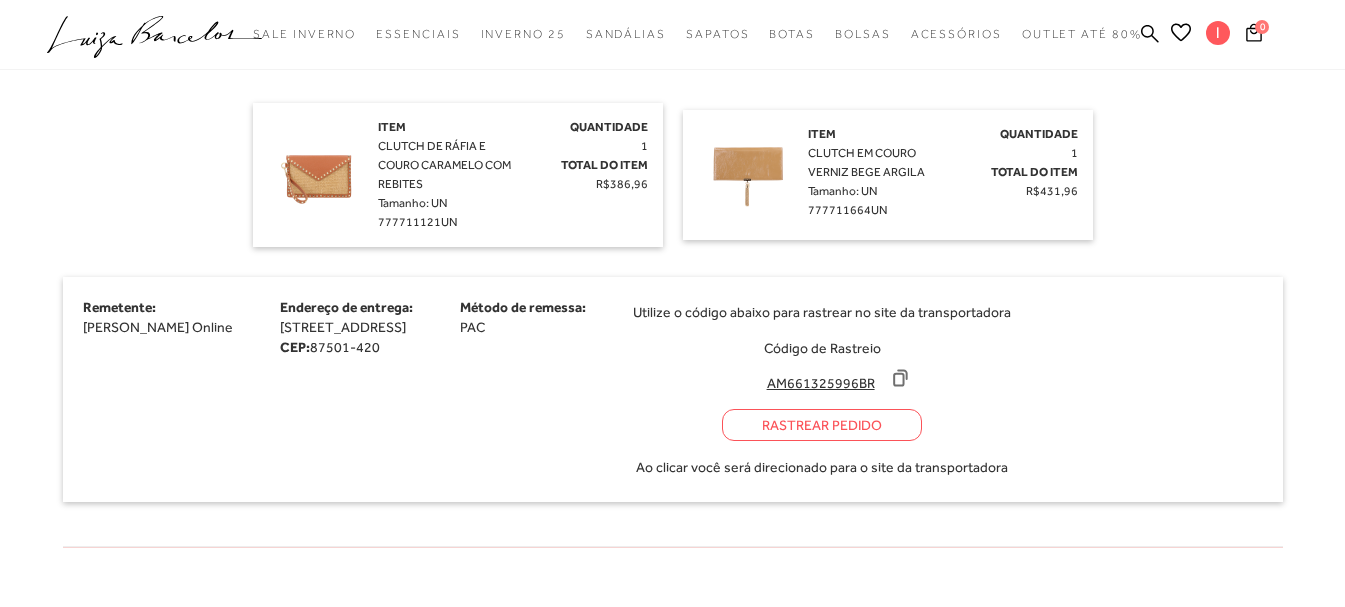 scroll, scrollTop: 600, scrollLeft: 0, axis: vertical 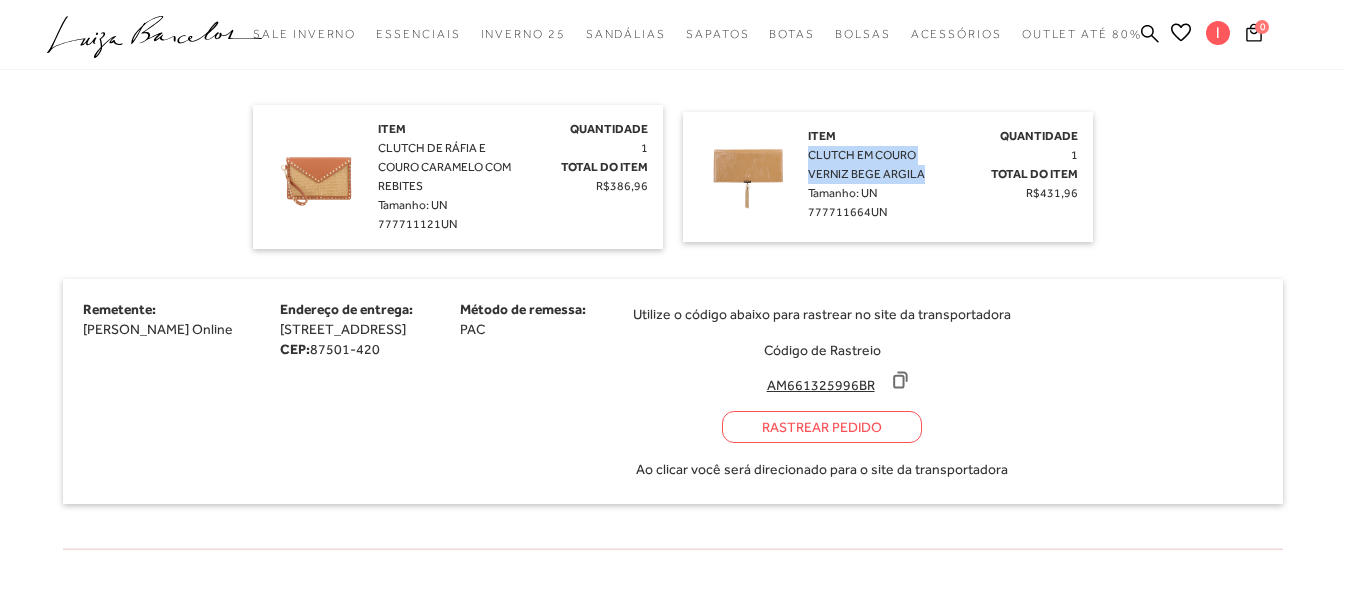 drag, startPoint x: 809, startPoint y: 154, endPoint x: 934, endPoint y: 180, distance: 127.67537 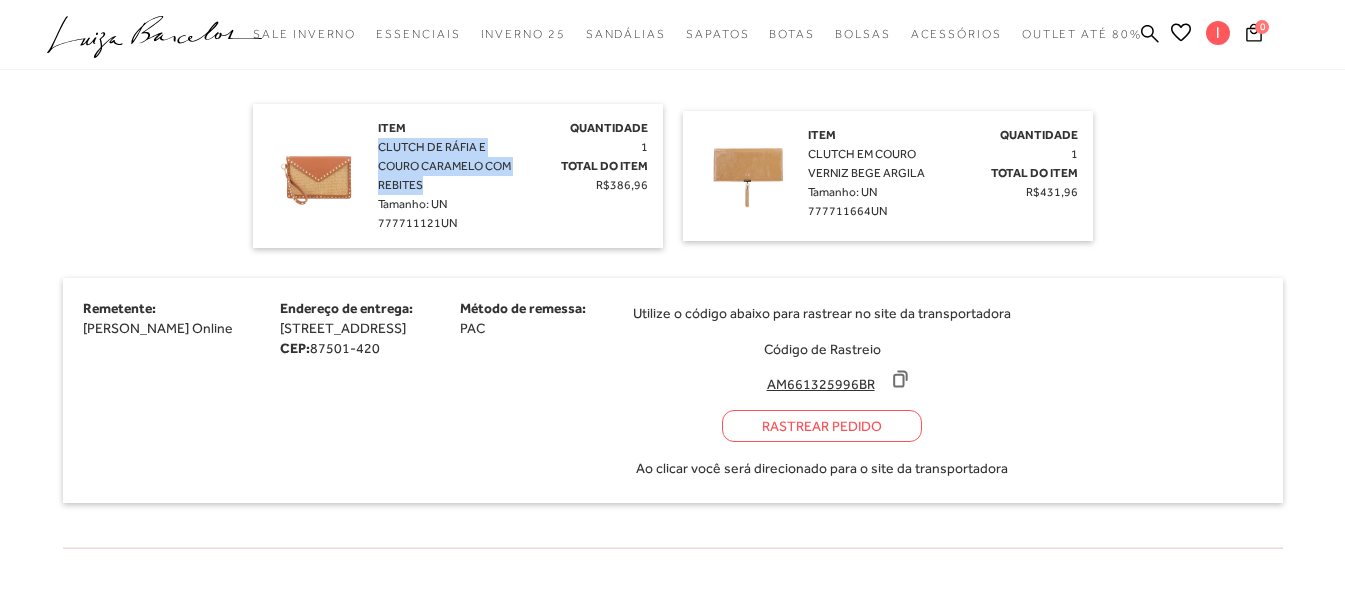 drag, startPoint x: 379, startPoint y: 141, endPoint x: 448, endPoint y: 182, distance: 80.26207 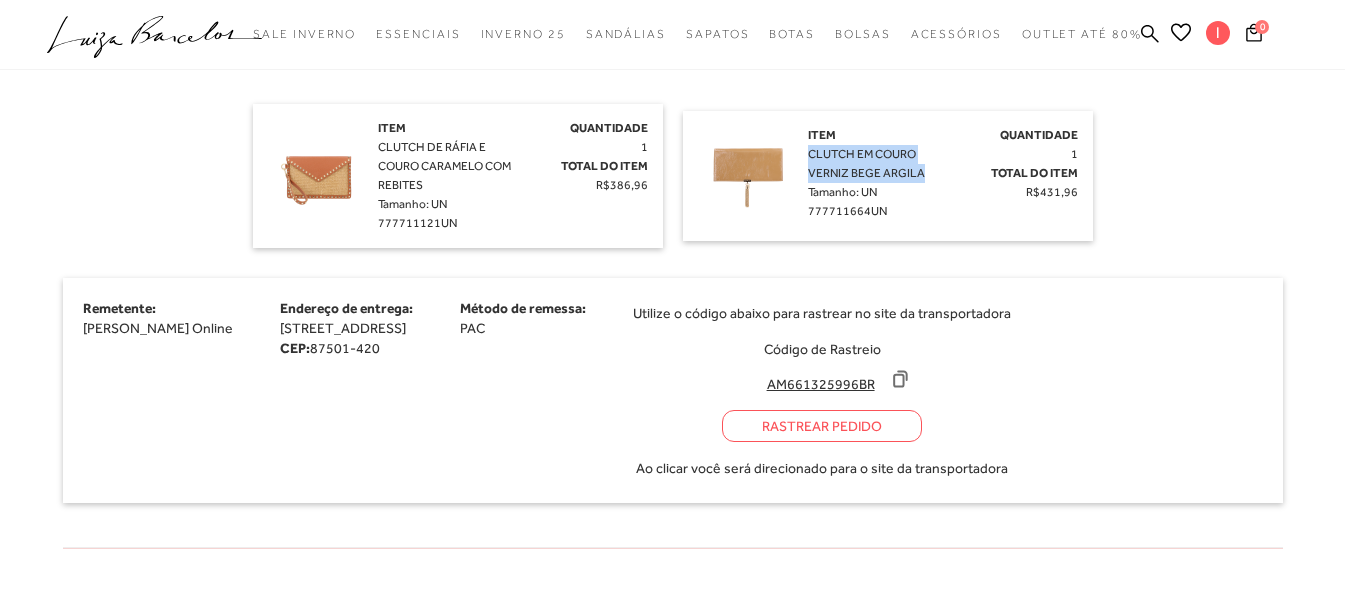 drag, startPoint x: 809, startPoint y: 153, endPoint x: 941, endPoint y: 172, distance: 133.36041 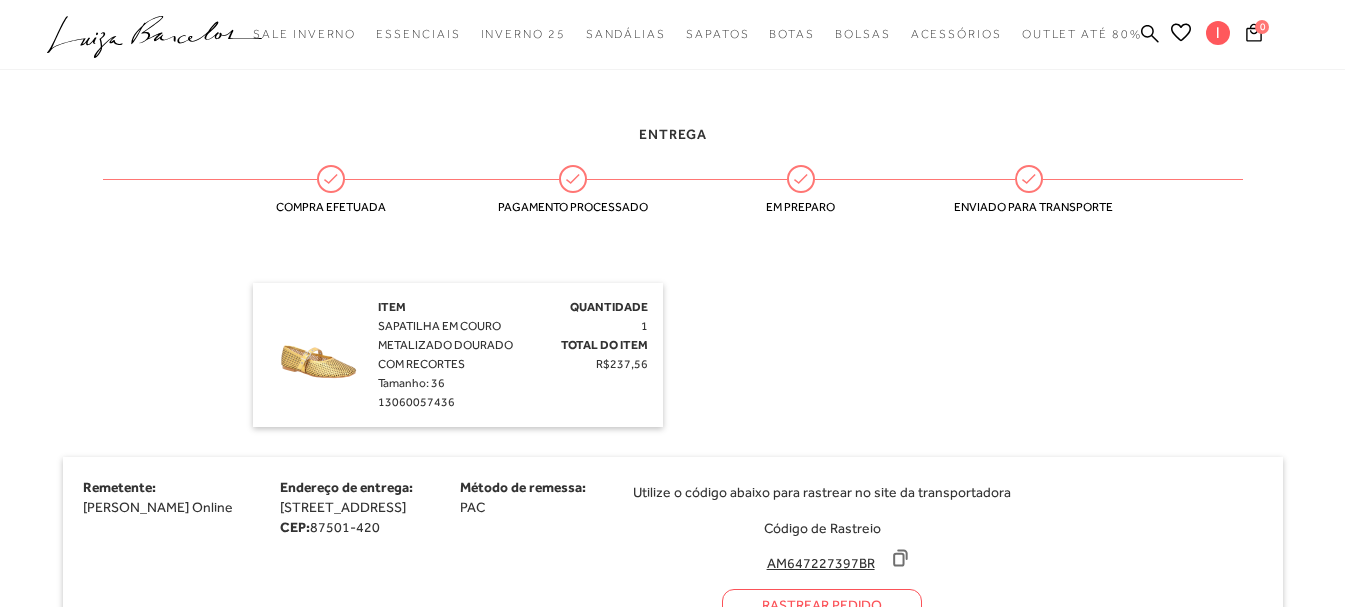 scroll, scrollTop: 1133, scrollLeft: 0, axis: vertical 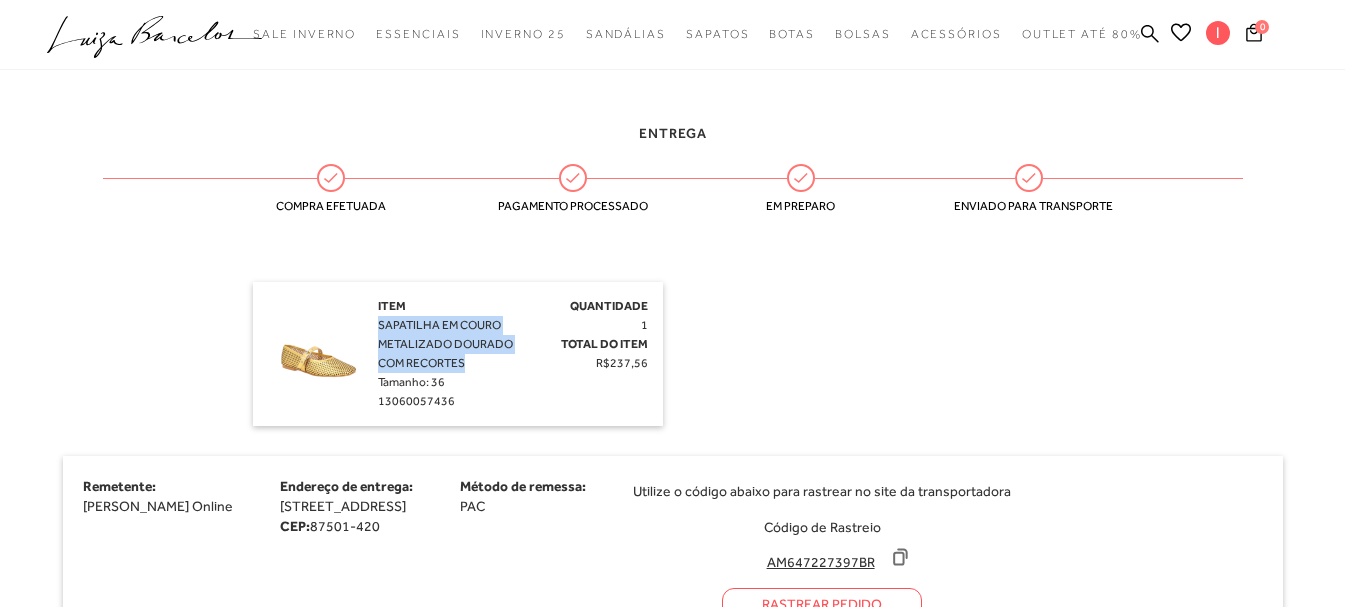 drag, startPoint x: 379, startPoint y: 325, endPoint x: 468, endPoint y: 358, distance: 94.92102 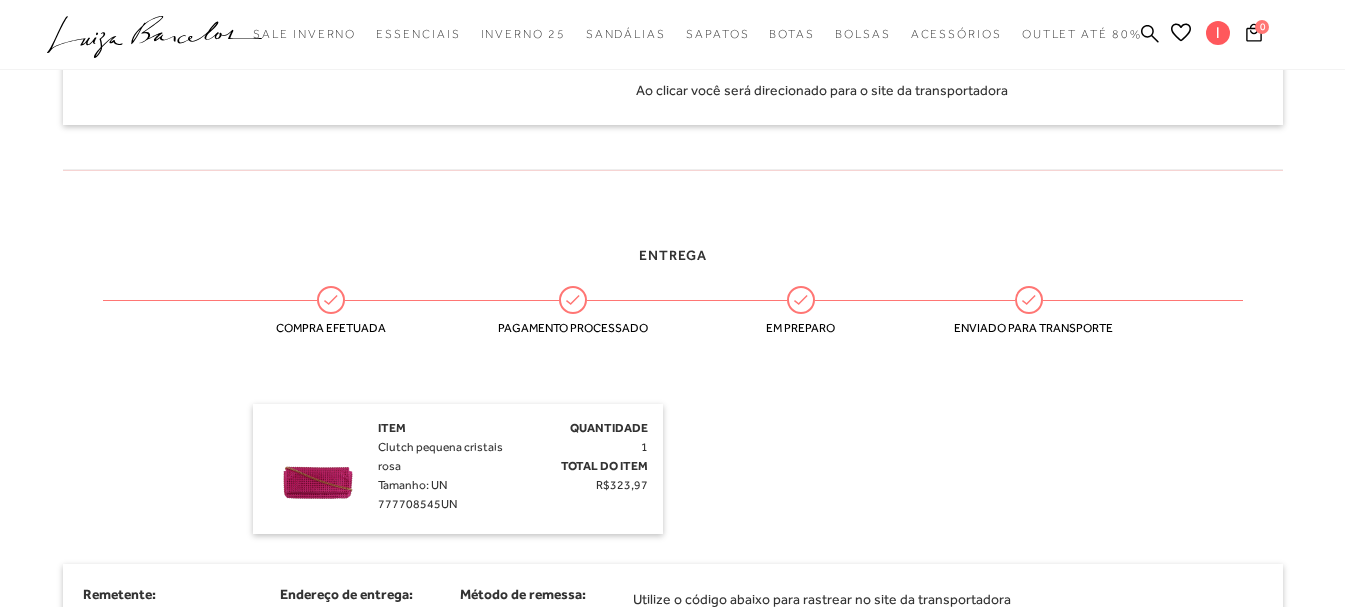 scroll, scrollTop: 1733, scrollLeft: 0, axis: vertical 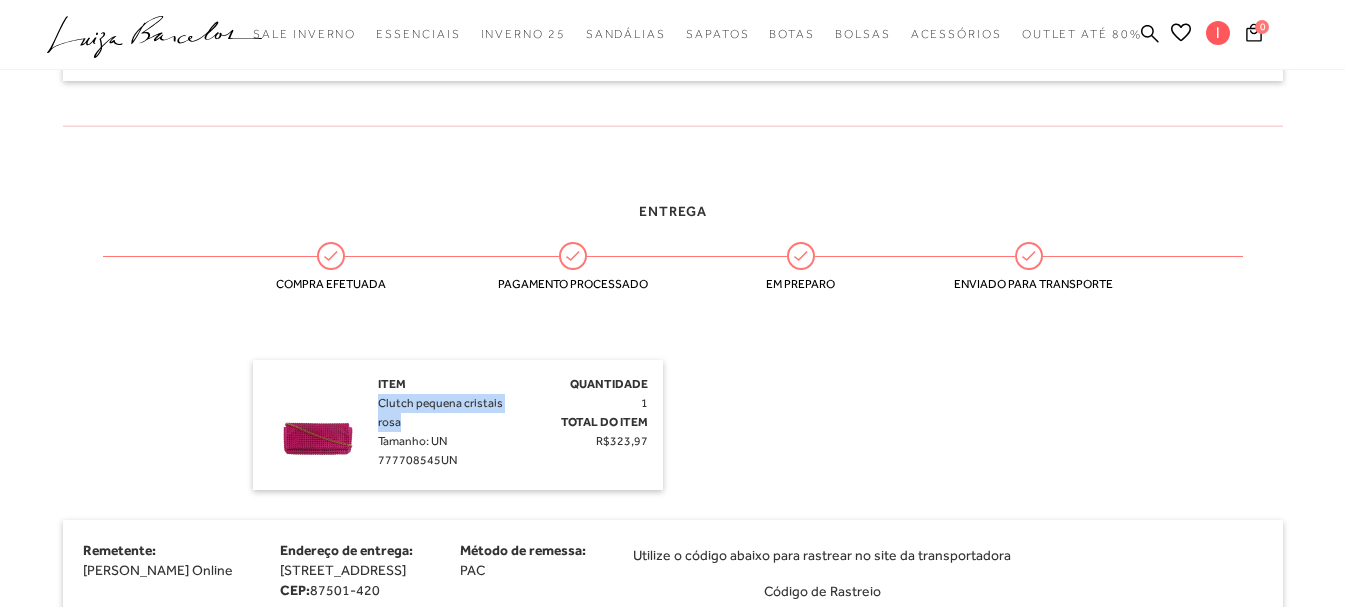 drag, startPoint x: 379, startPoint y: 405, endPoint x: 410, endPoint y: 421, distance: 34.88553 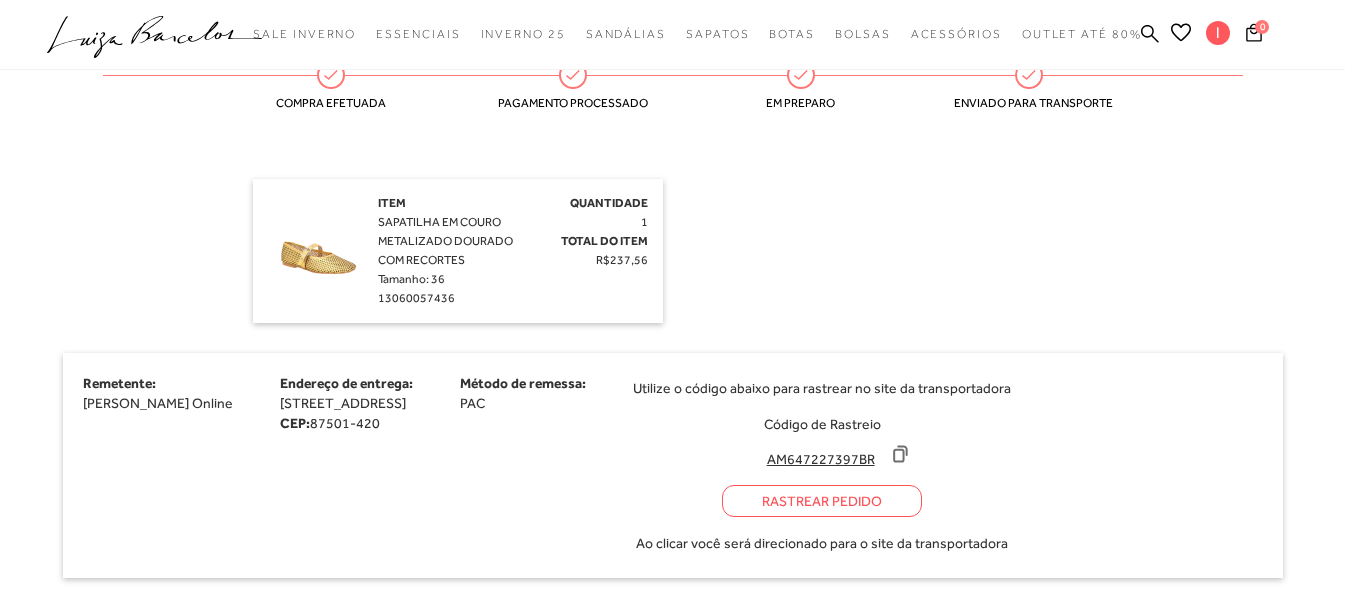 scroll, scrollTop: 1233, scrollLeft: 0, axis: vertical 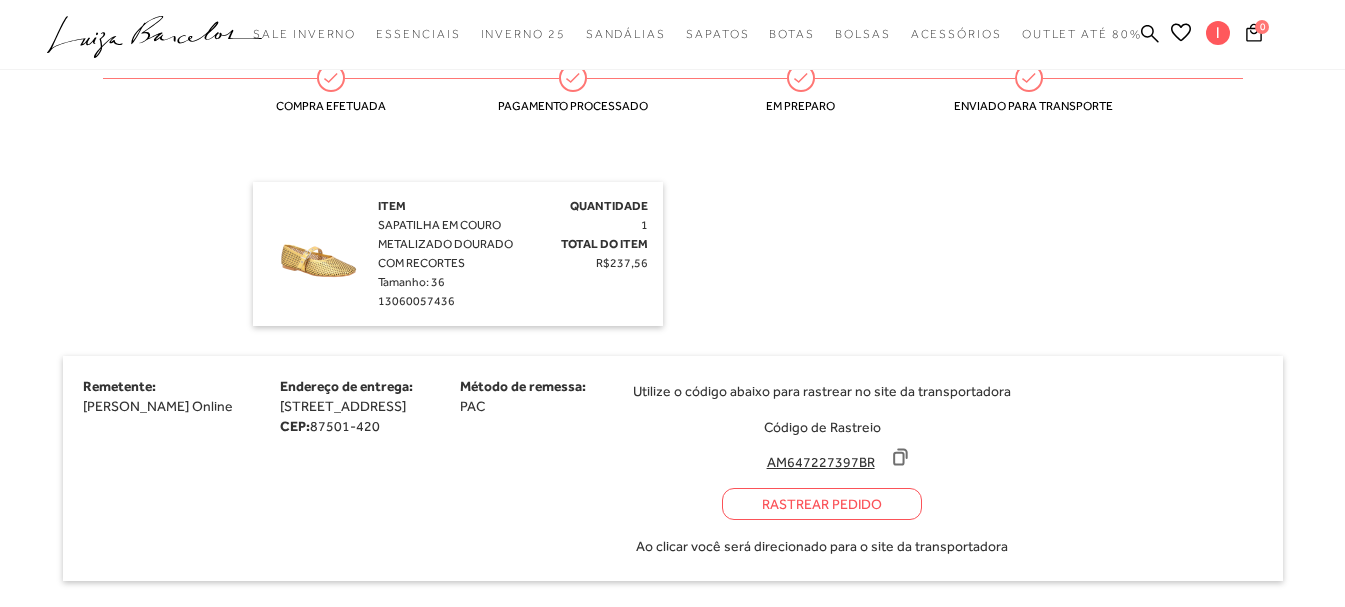 click on "Rastrear Pedido" at bounding box center [822, 504] 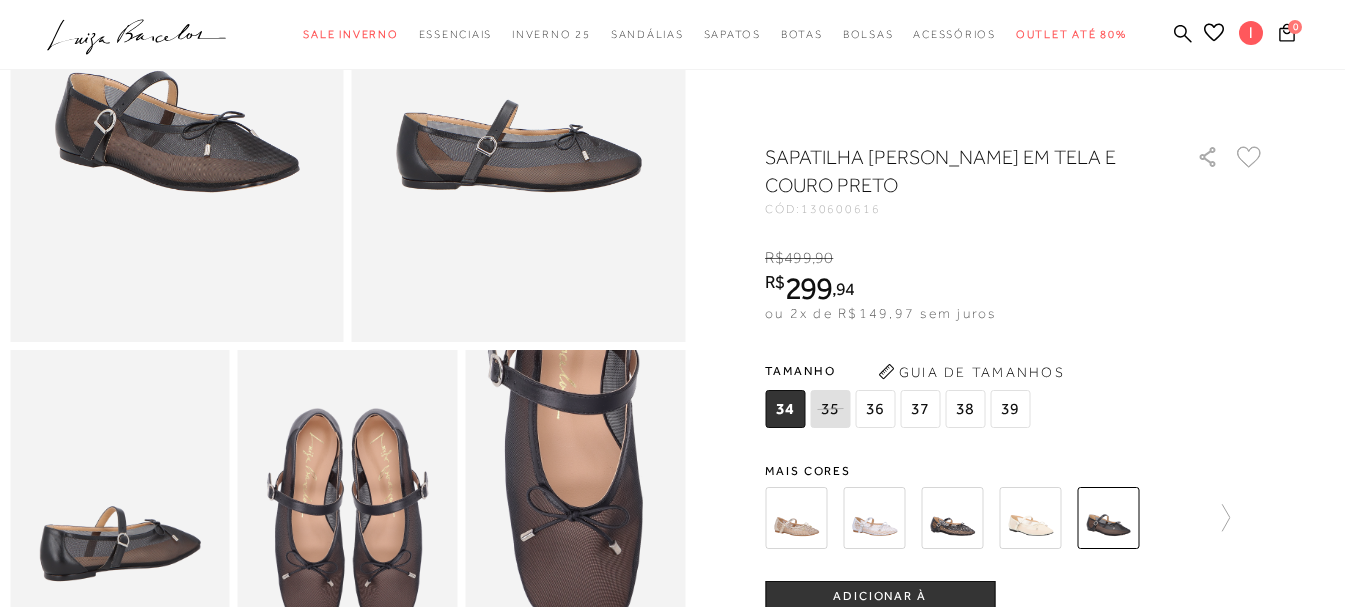 scroll, scrollTop: 300, scrollLeft: 0, axis: vertical 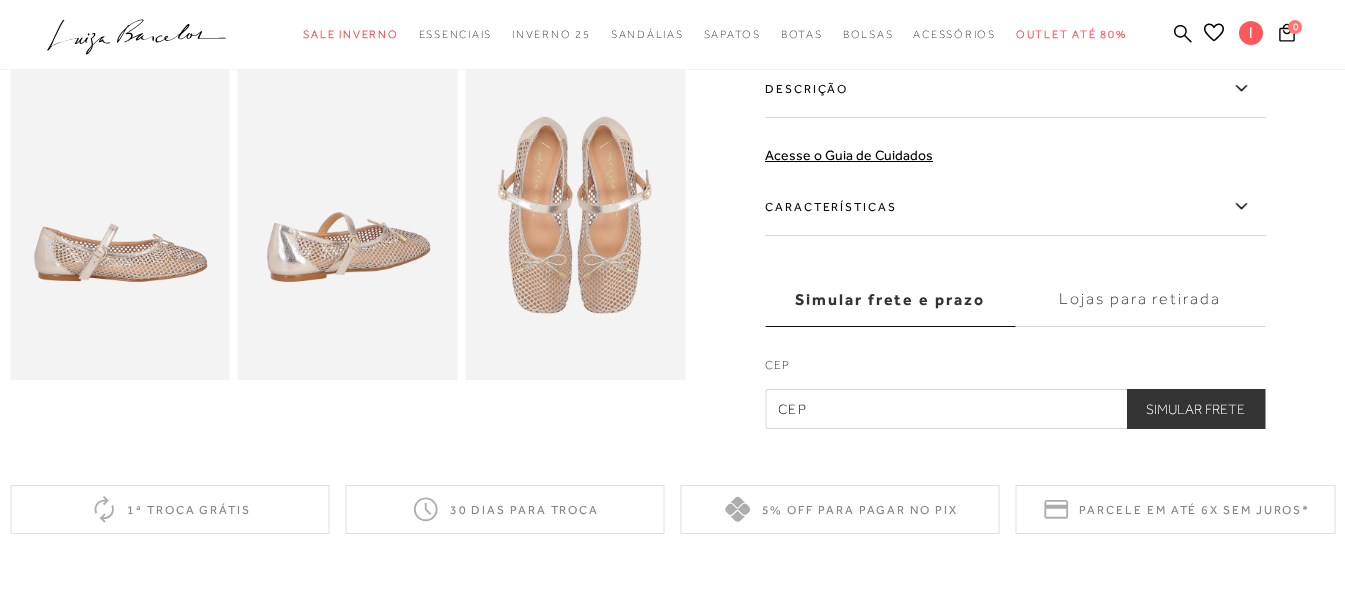click on "Características" at bounding box center (1015, 207) 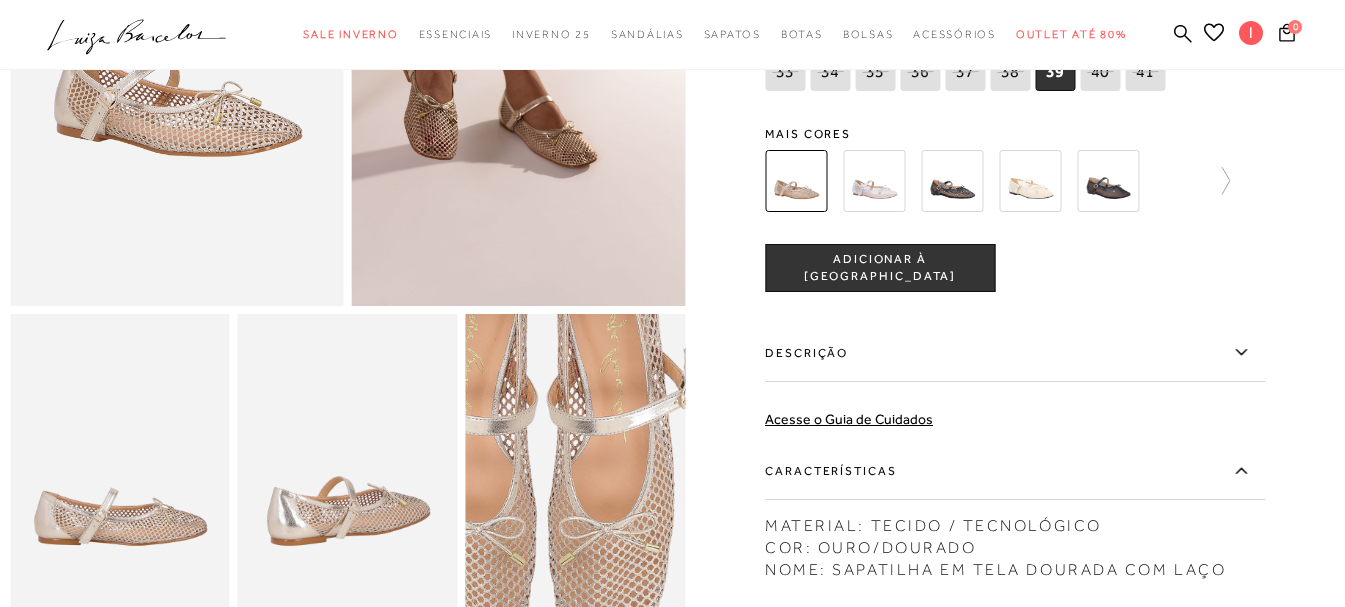scroll, scrollTop: 300, scrollLeft: 0, axis: vertical 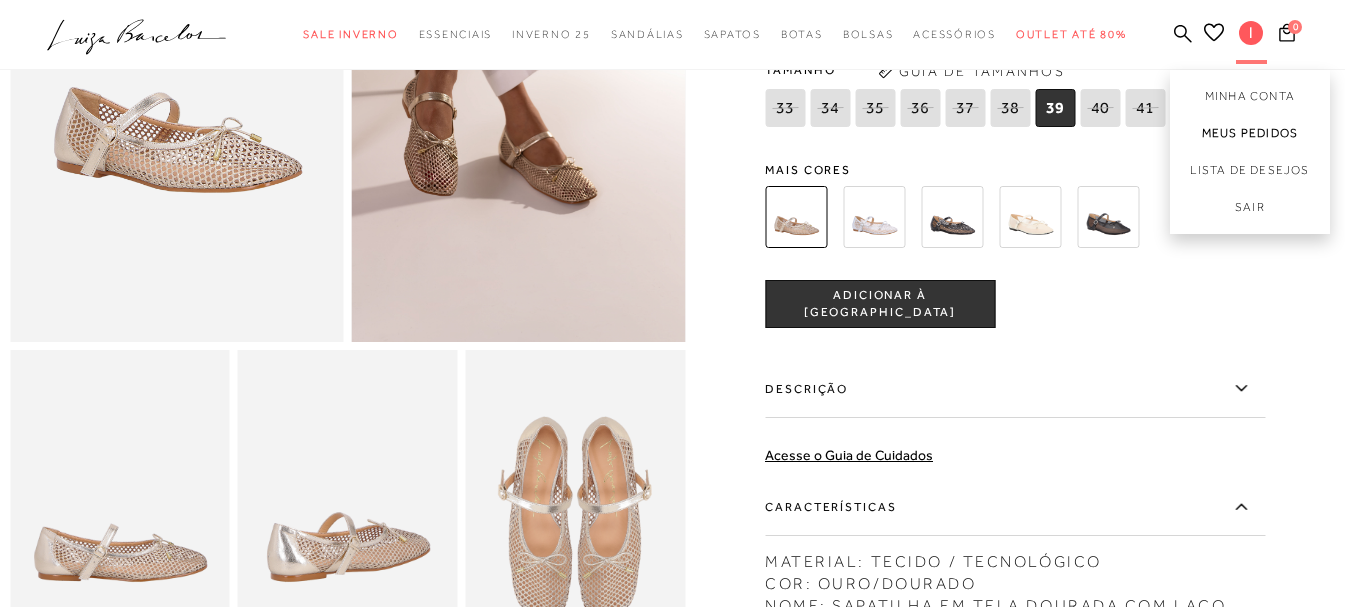 click on "Meus Pedidos" at bounding box center [1250, 133] 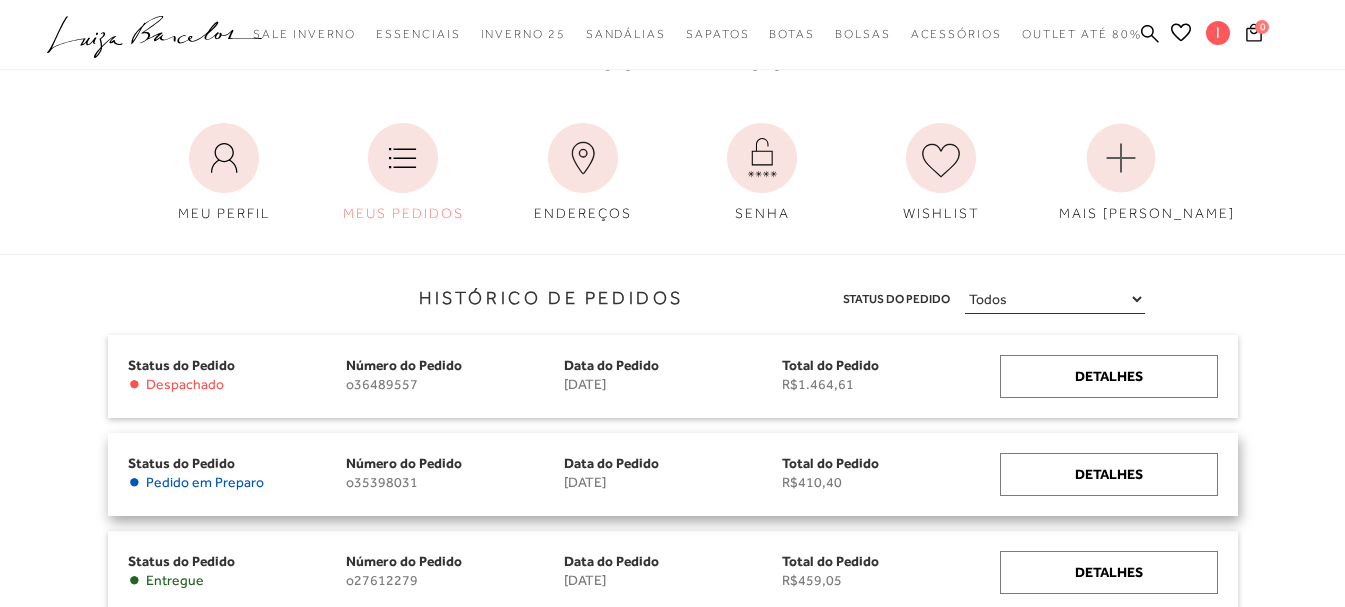 scroll, scrollTop: 300, scrollLeft: 0, axis: vertical 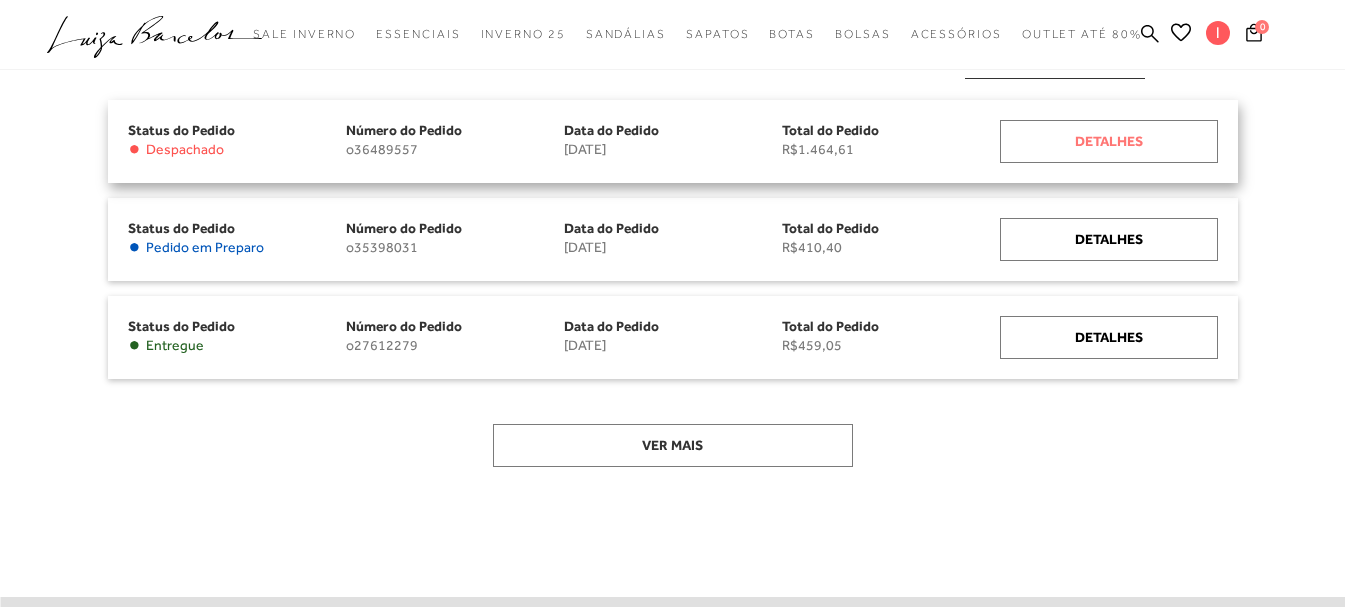 click on "Detalhes" at bounding box center (1109, 141) 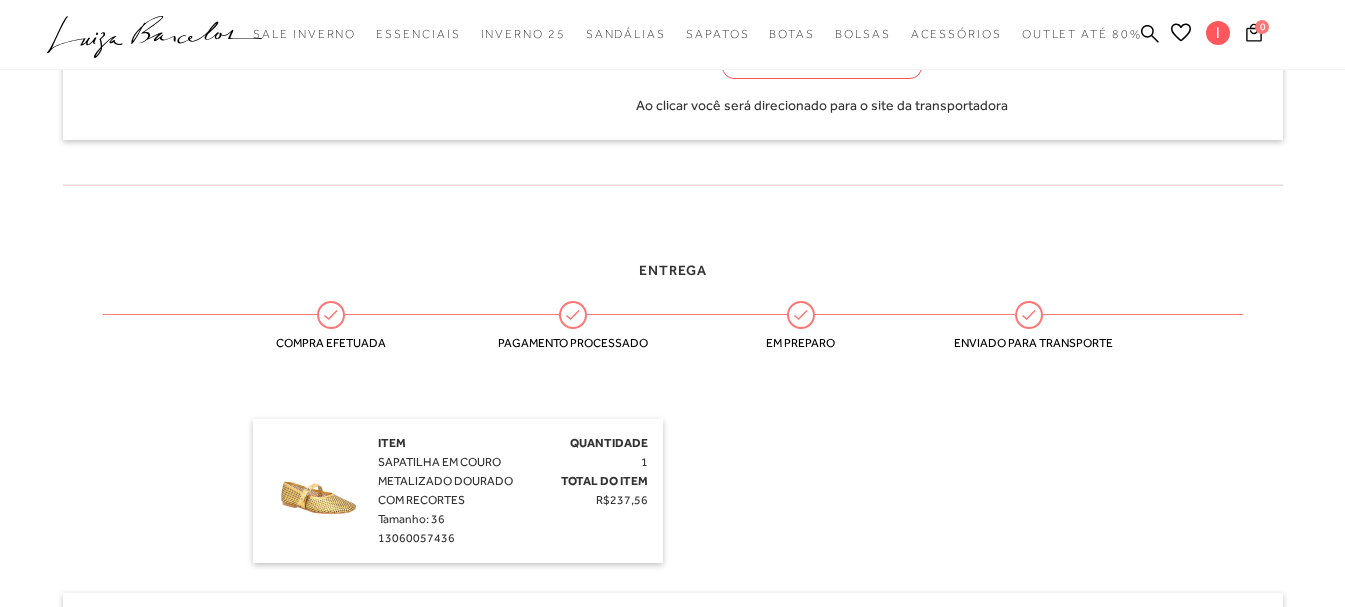 scroll, scrollTop: 1000, scrollLeft: 0, axis: vertical 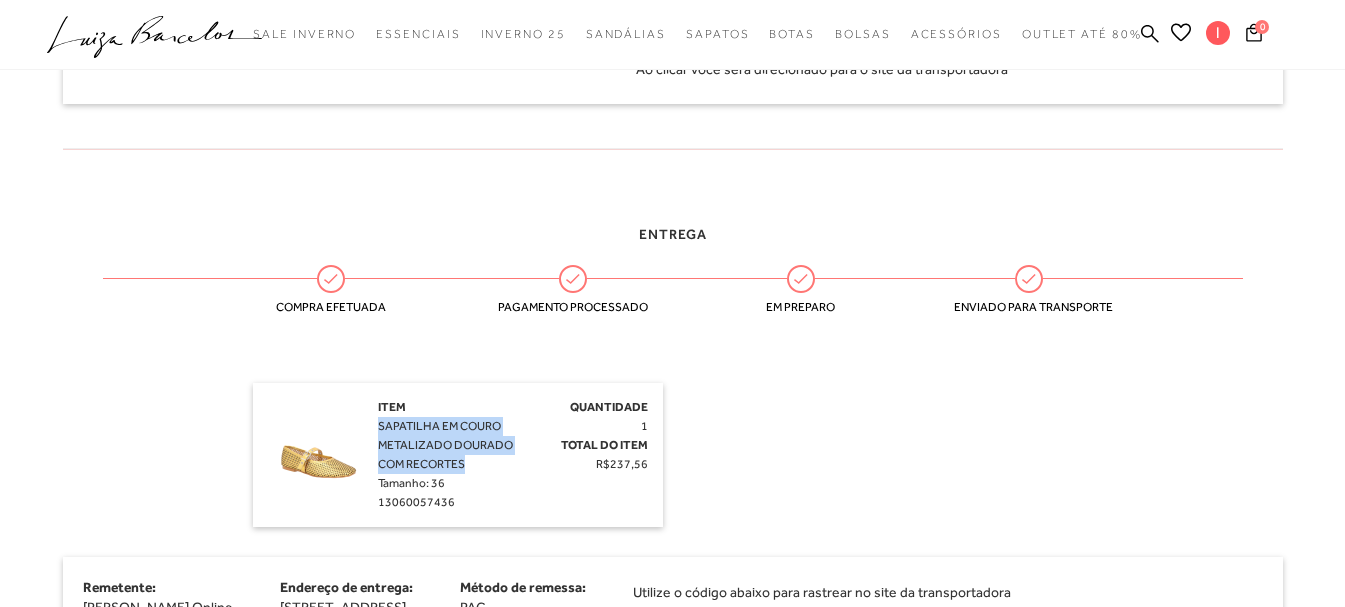 drag, startPoint x: 378, startPoint y: 424, endPoint x: 482, endPoint y: 461, distance: 110.38569 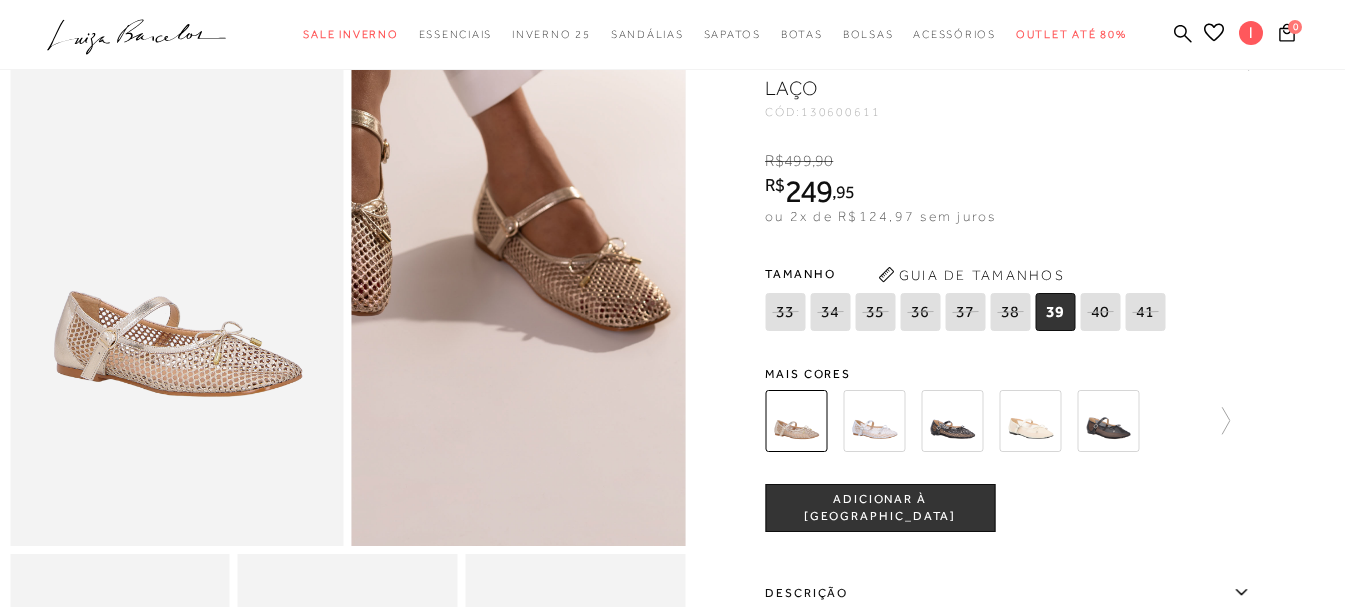 scroll, scrollTop: 100, scrollLeft: 0, axis: vertical 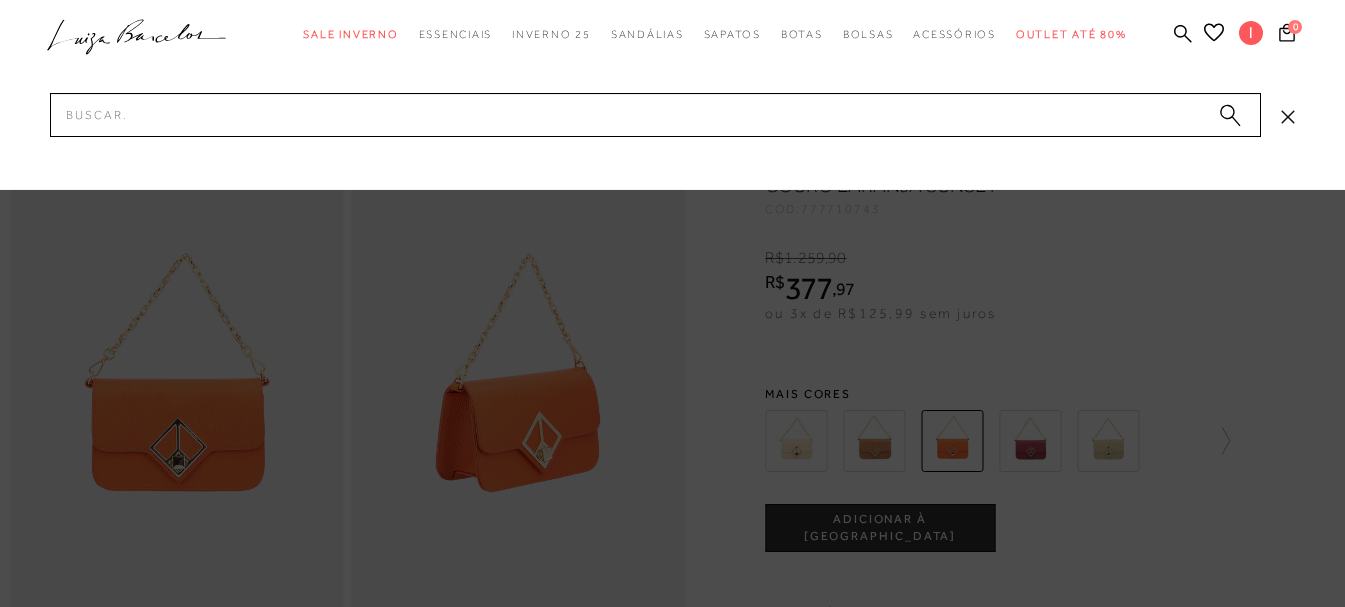 type on "SAPATILHA EM COURO METALIZADO DOURADO COM RECORTES" 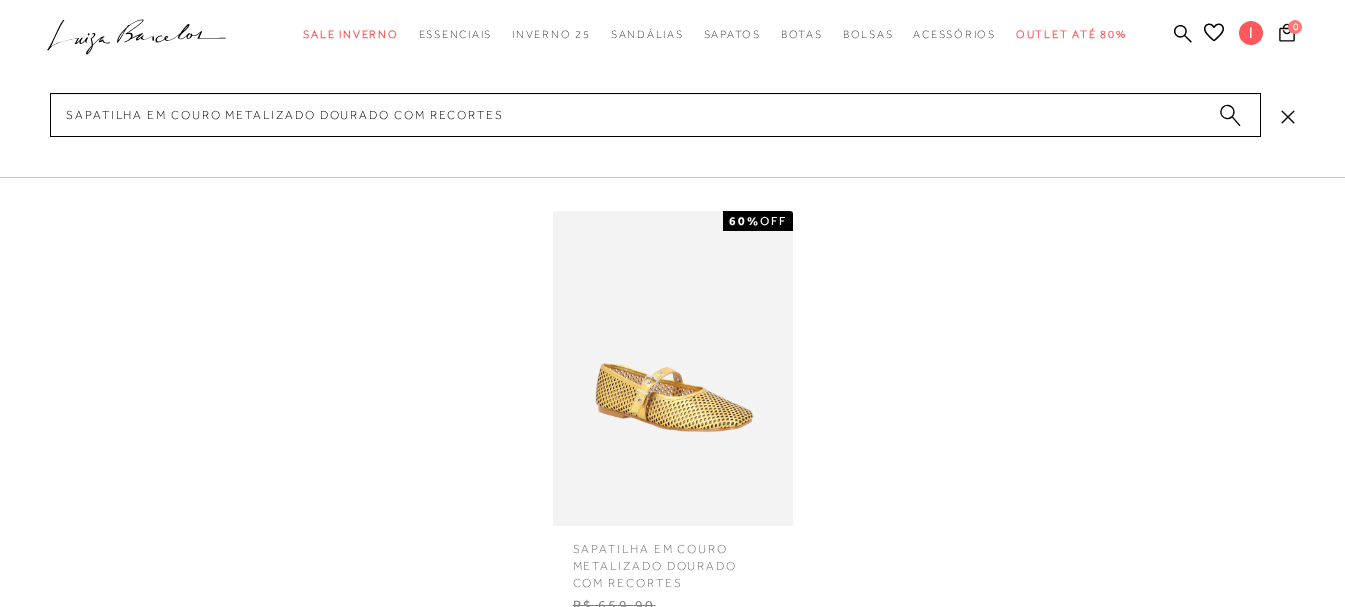type 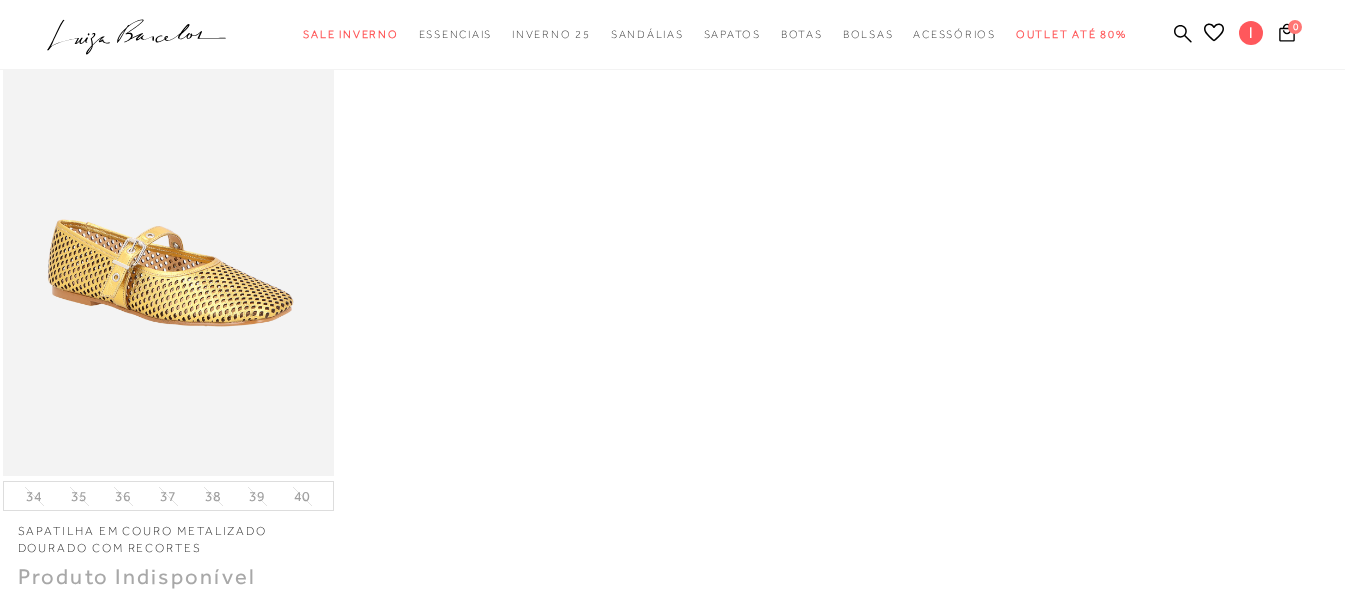 scroll, scrollTop: 400, scrollLeft: 0, axis: vertical 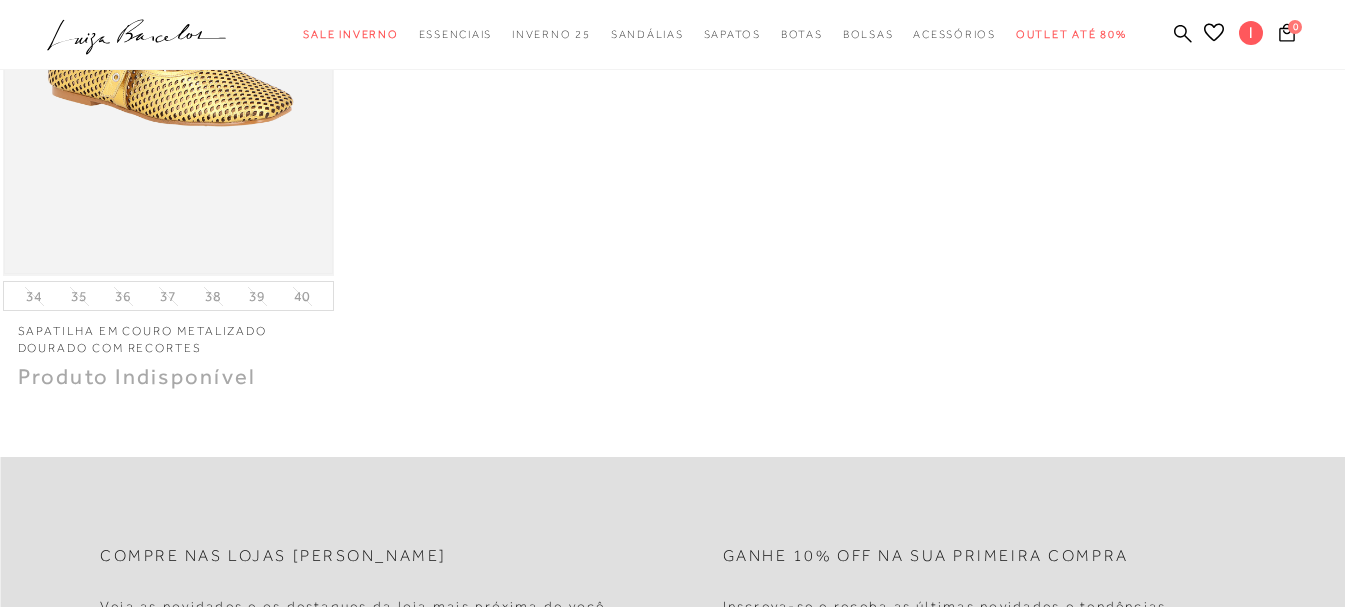 click at bounding box center (168, 28) 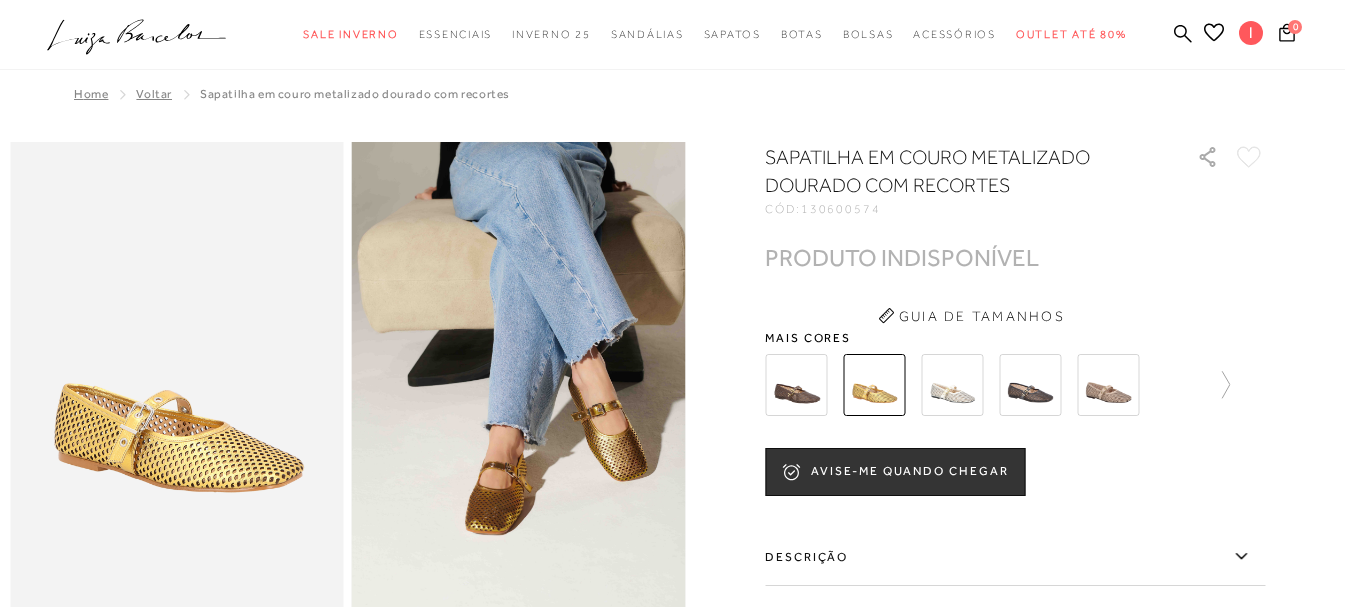 scroll, scrollTop: 0, scrollLeft: 0, axis: both 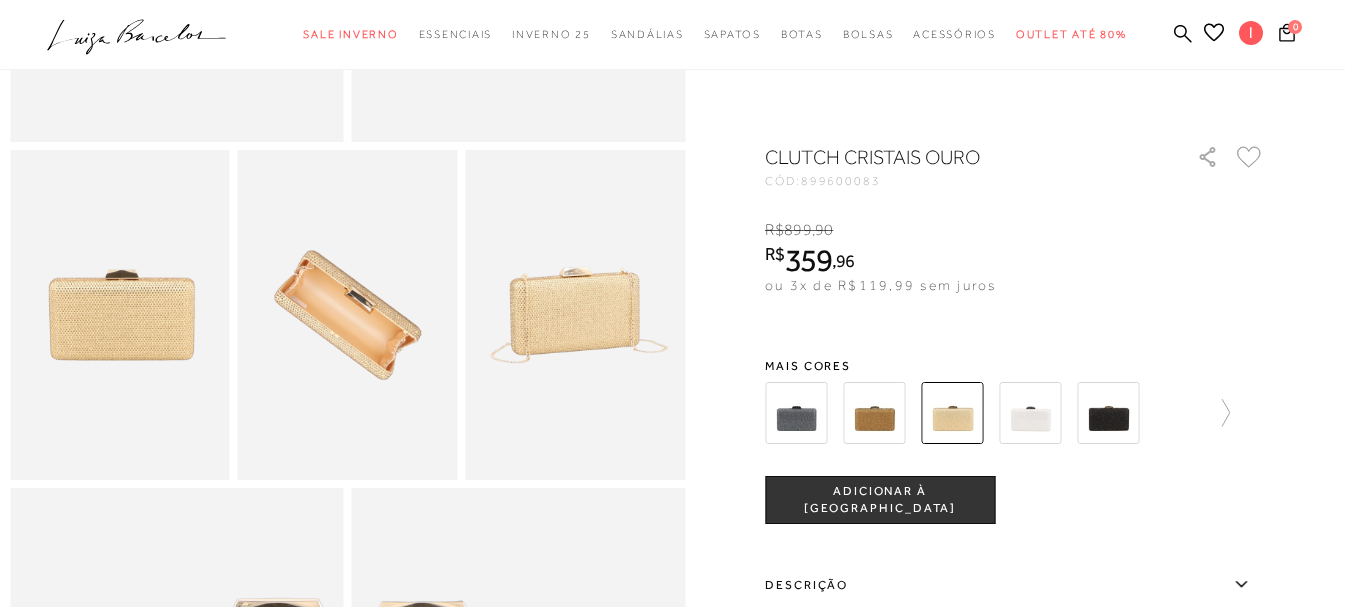 click at bounding box center (874, 413) 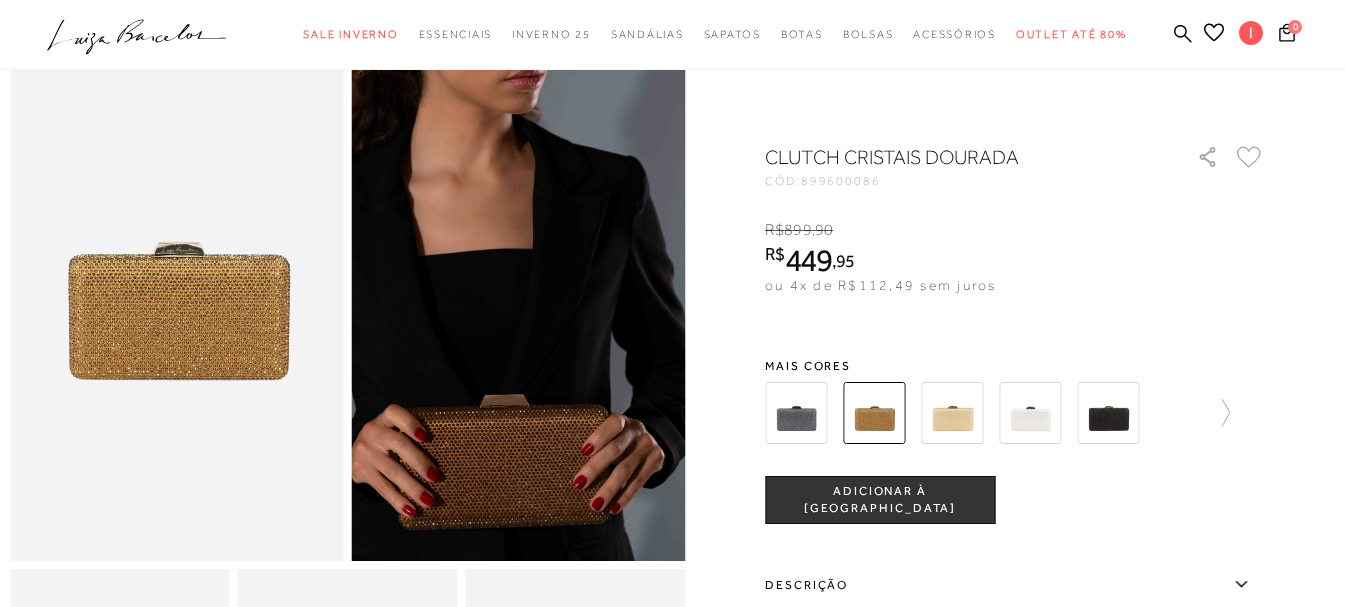 scroll, scrollTop: 100, scrollLeft: 0, axis: vertical 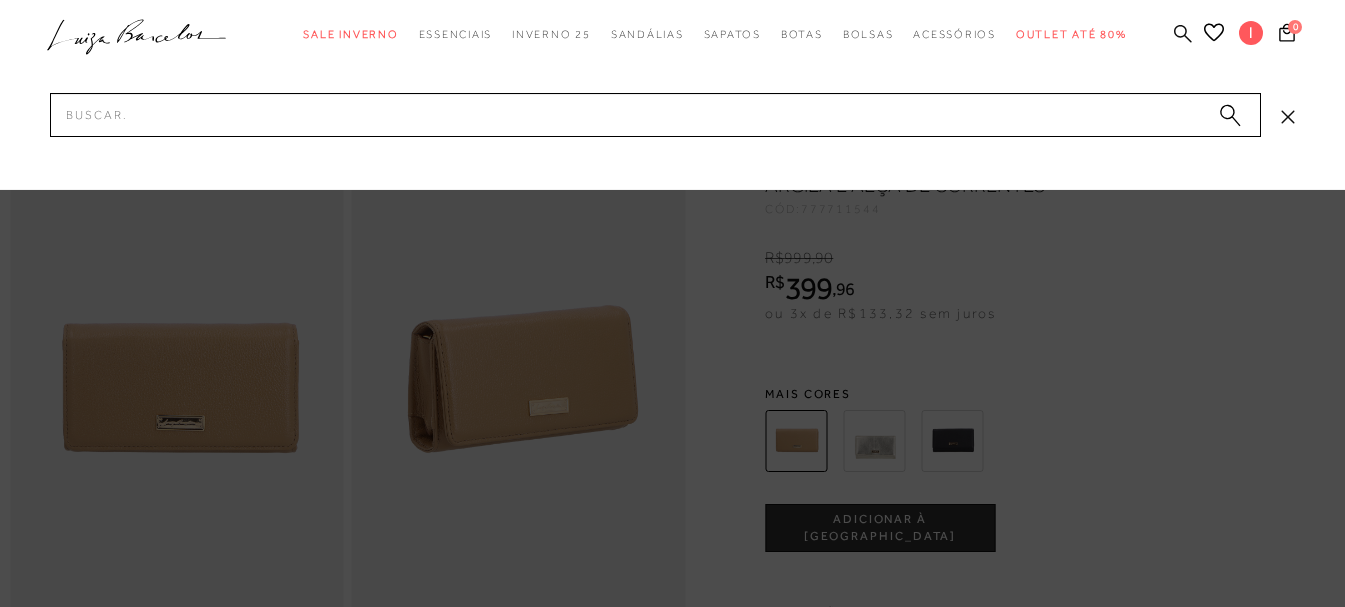 drag, startPoint x: 0, startPoint y: 0, endPoint x: 1182, endPoint y: 35, distance: 1182.5181 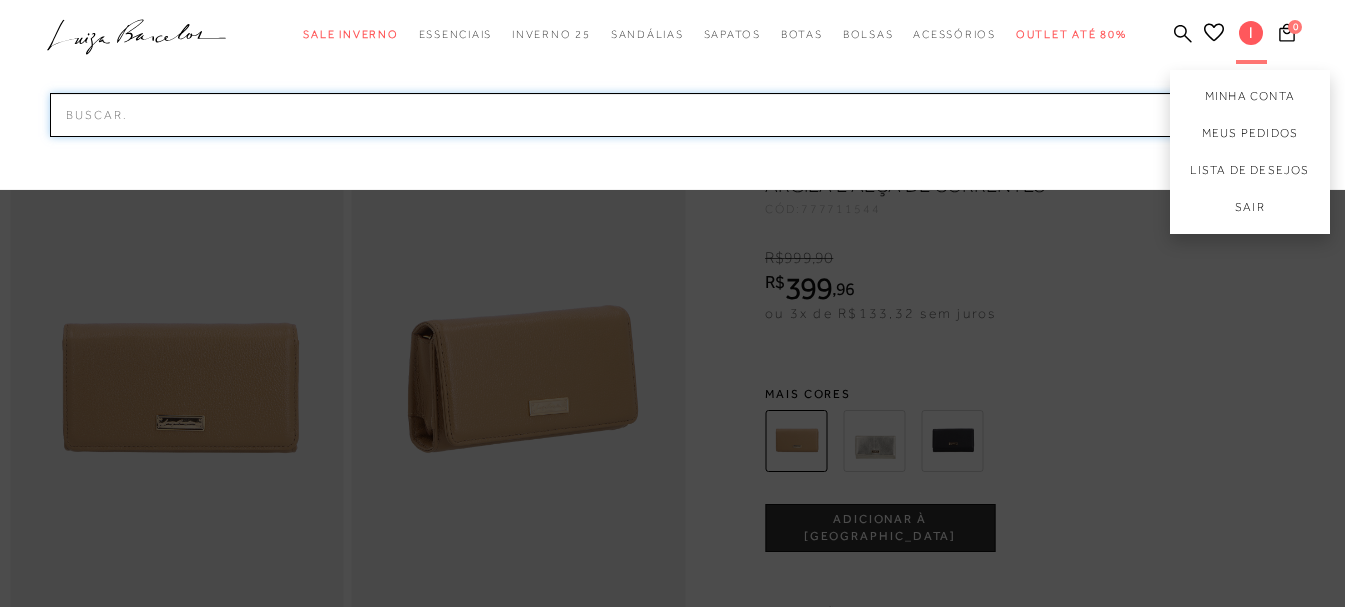 scroll, scrollTop: 0, scrollLeft: 0, axis: both 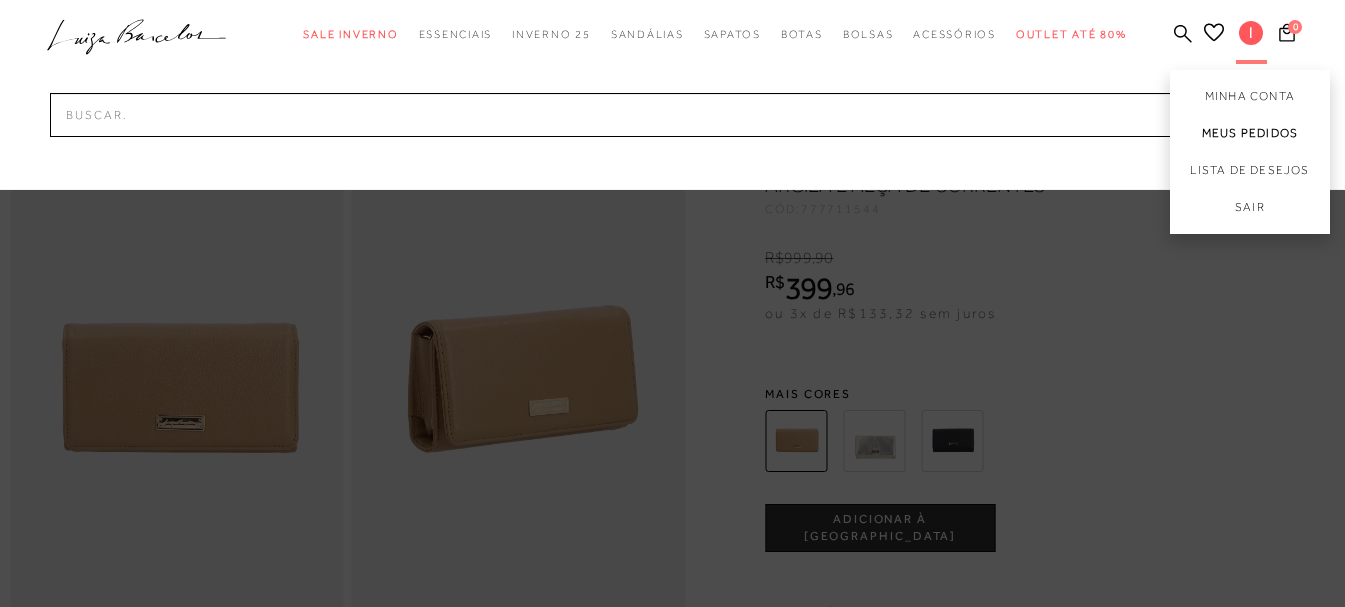 click on "Meus Pedidos" at bounding box center (1250, 133) 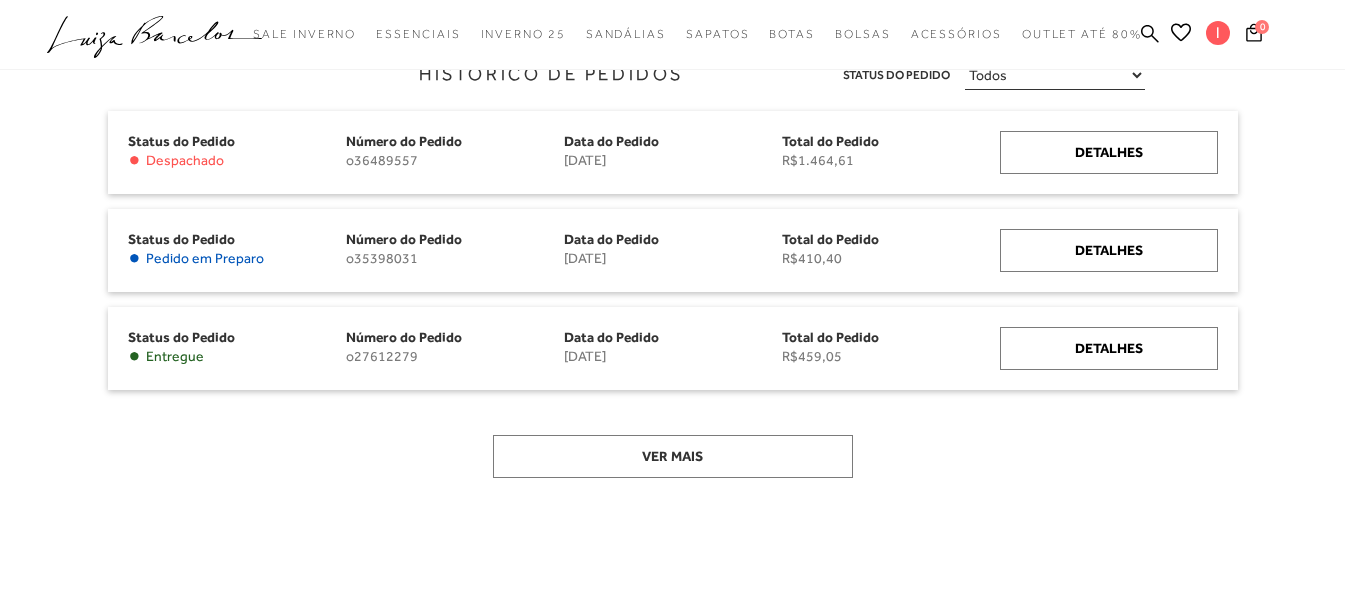 scroll, scrollTop: 200, scrollLeft: 0, axis: vertical 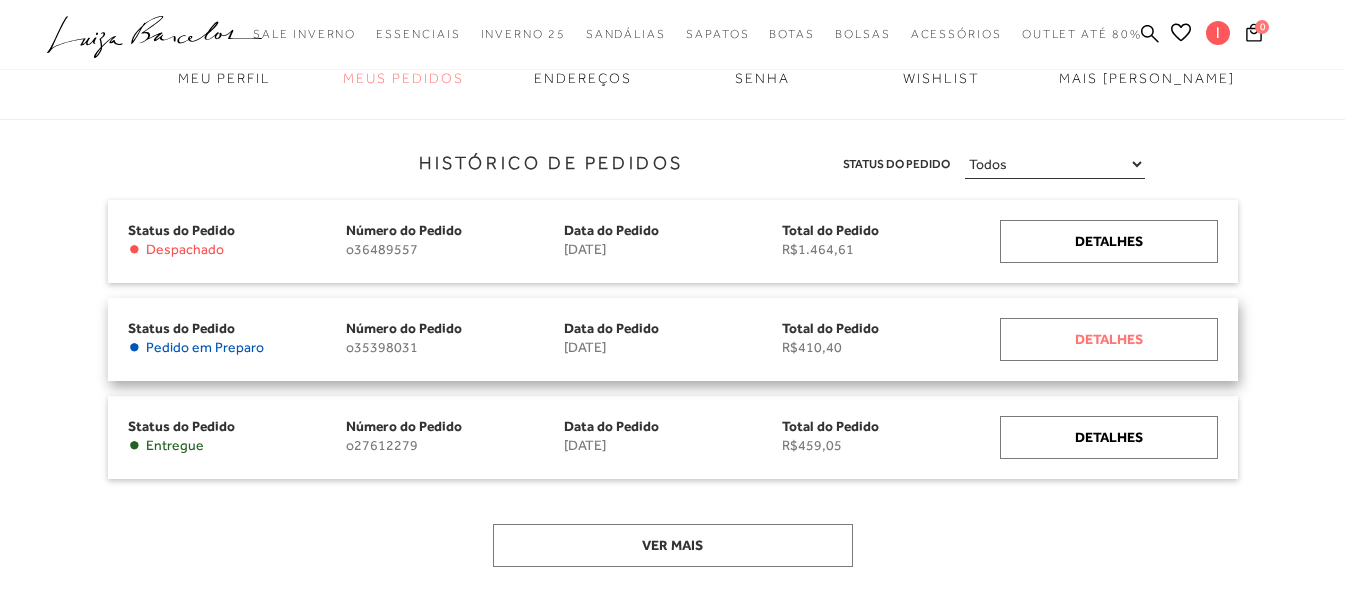 click on "Detalhes" at bounding box center [1109, 339] 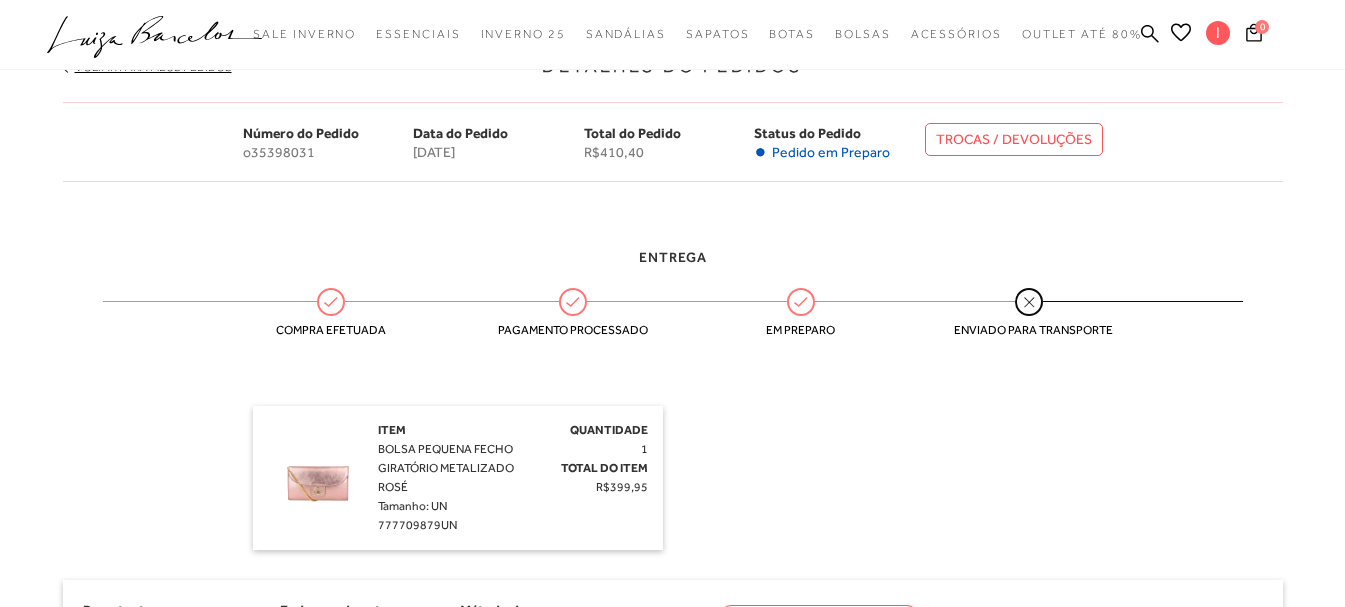 scroll, scrollTop: 300, scrollLeft: 0, axis: vertical 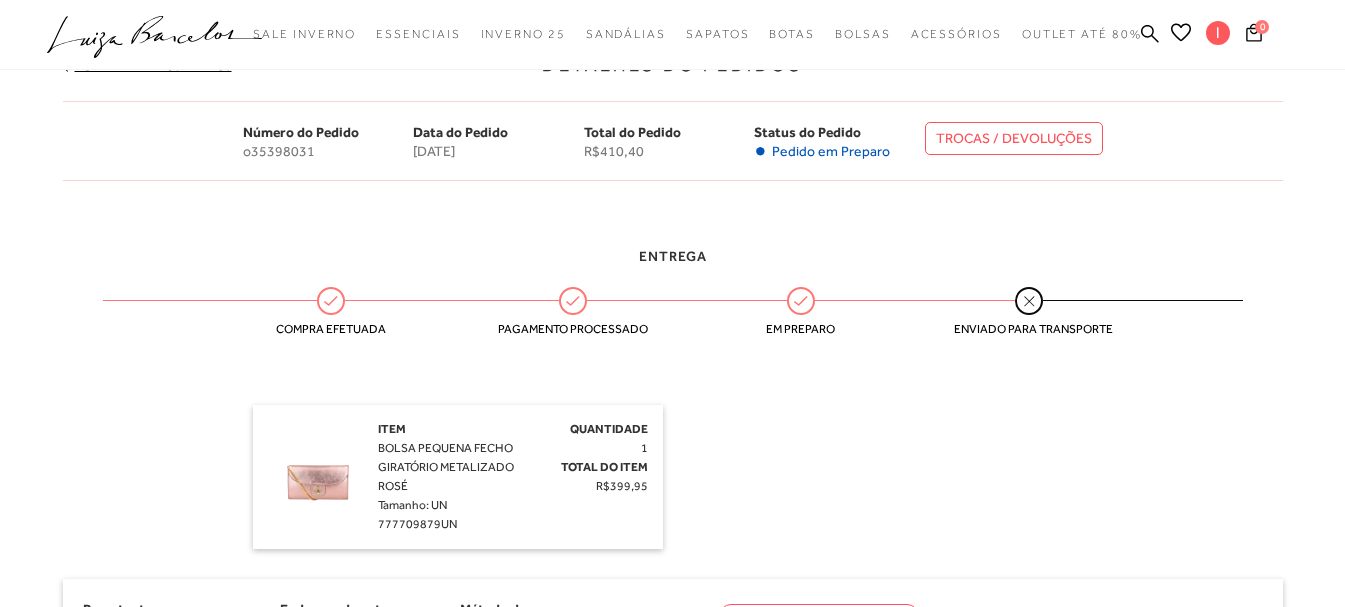 click on "TROCAS / DEVOLUÇÕES" at bounding box center [1014, 138] 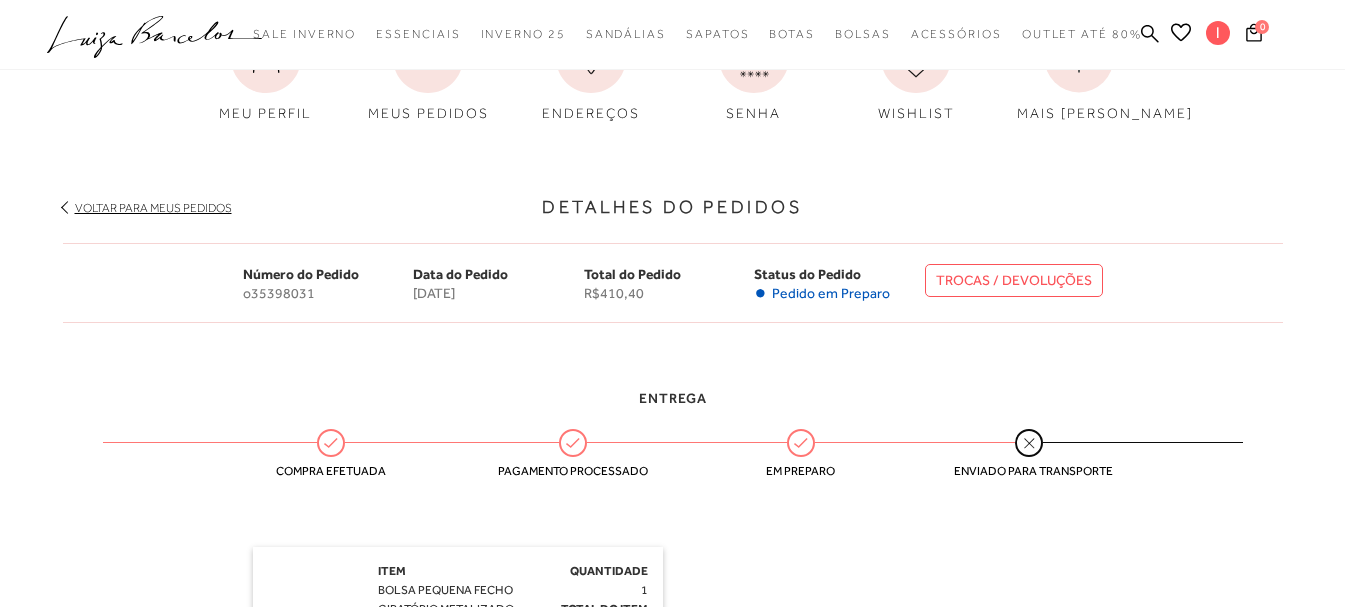 scroll, scrollTop: 100, scrollLeft: 0, axis: vertical 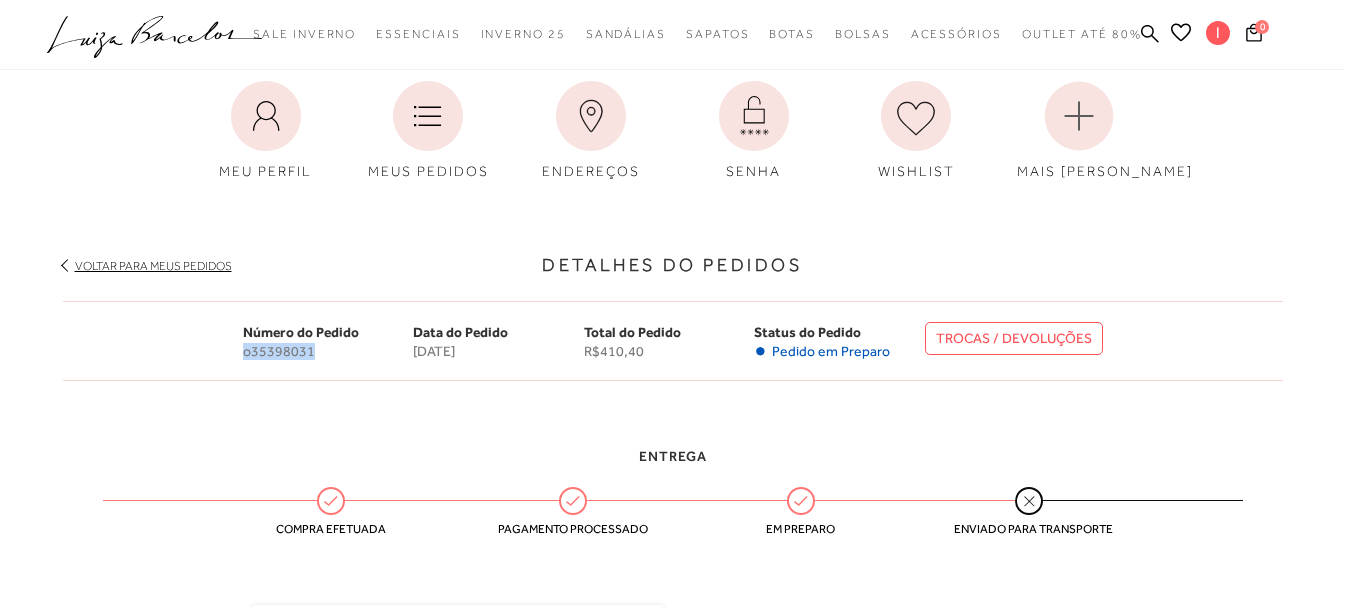 drag, startPoint x: 243, startPoint y: 350, endPoint x: 323, endPoint y: 361, distance: 80.75271 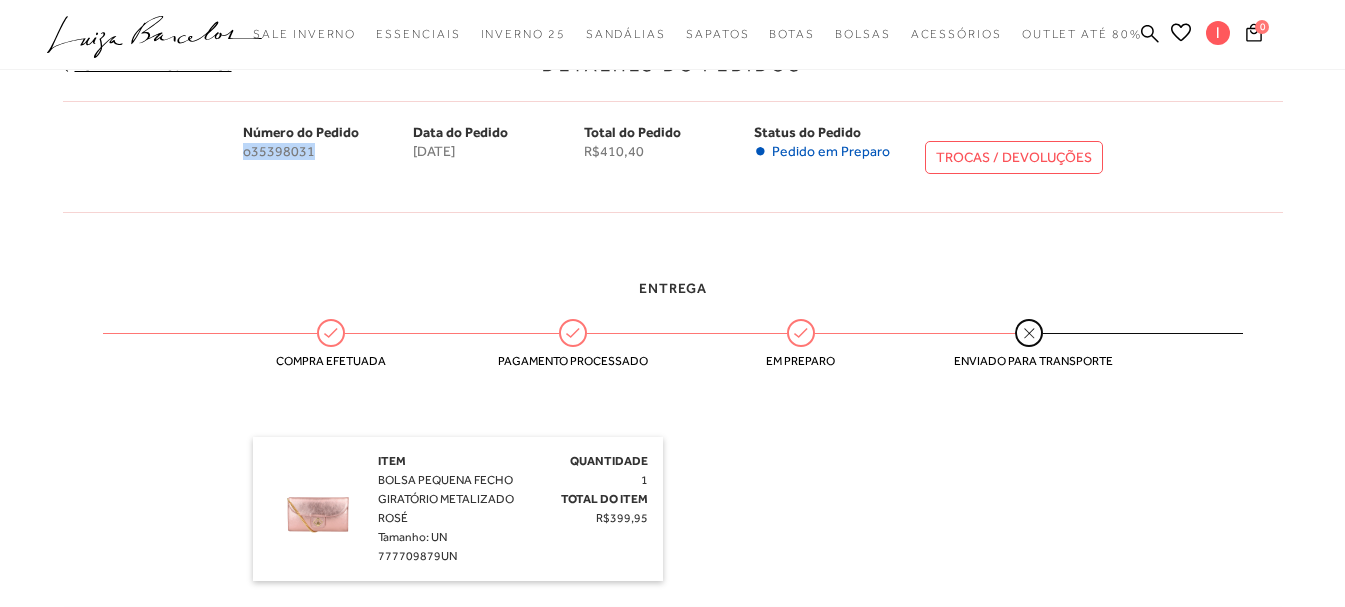 scroll, scrollTop: 400, scrollLeft: 0, axis: vertical 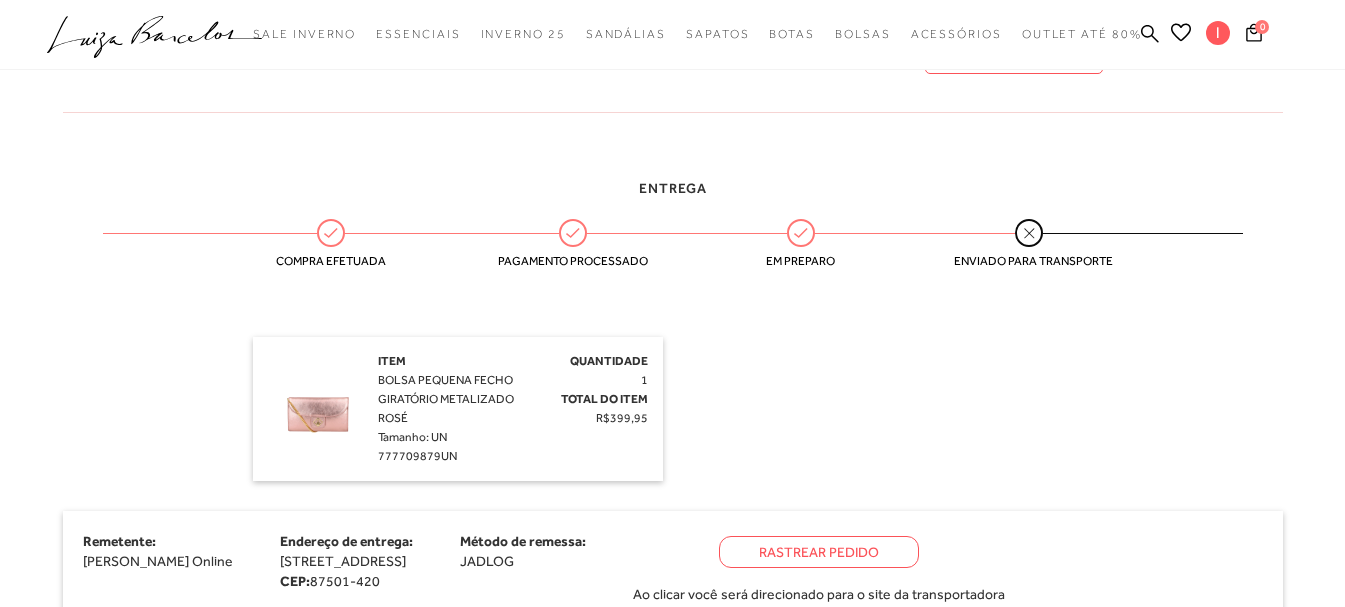 click on "BOLSA PEQUENA FECHO GIRATÓRIO METALIZADO ROSÉ" at bounding box center (446, 399) 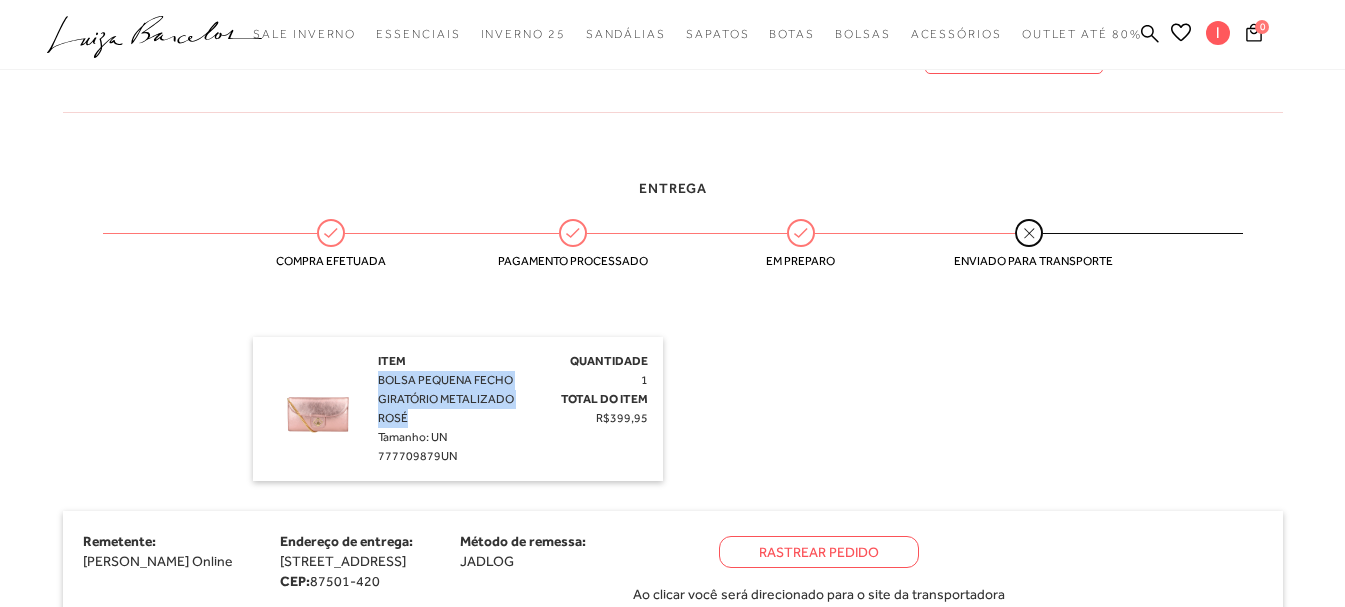 drag, startPoint x: 379, startPoint y: 379, endPoint x: 459, endPoint y: 413, distance: 86.925255 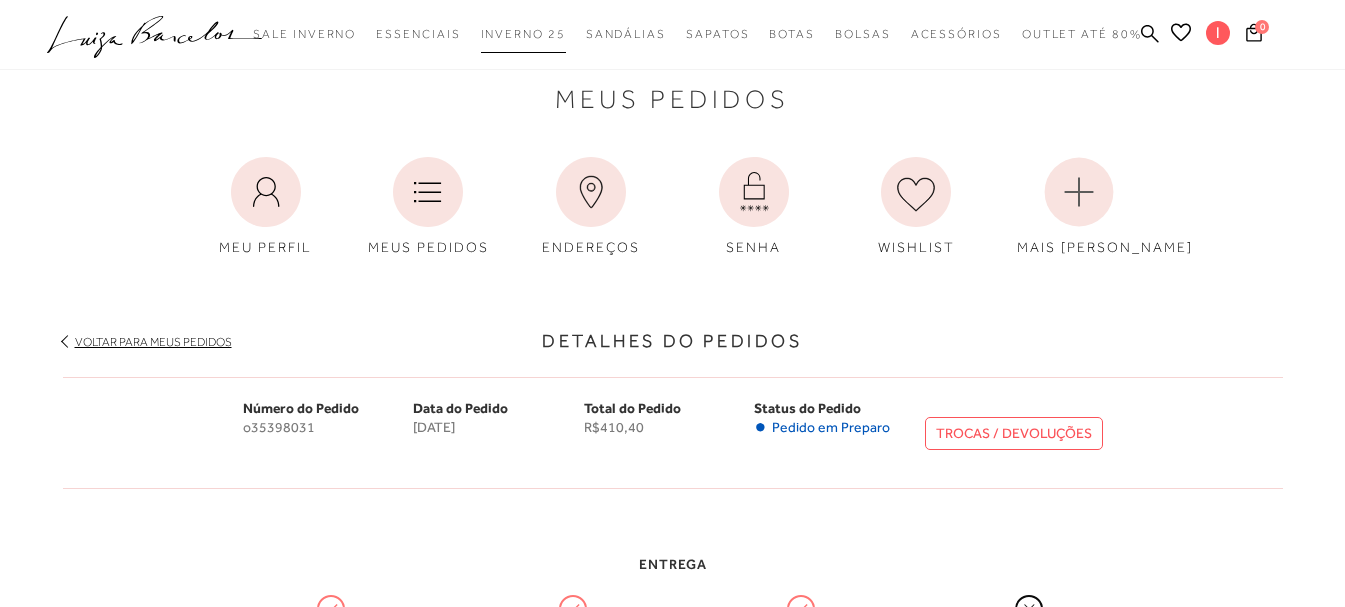 scroll, scrollTop: 0, scrollLeft: 0, axis: both 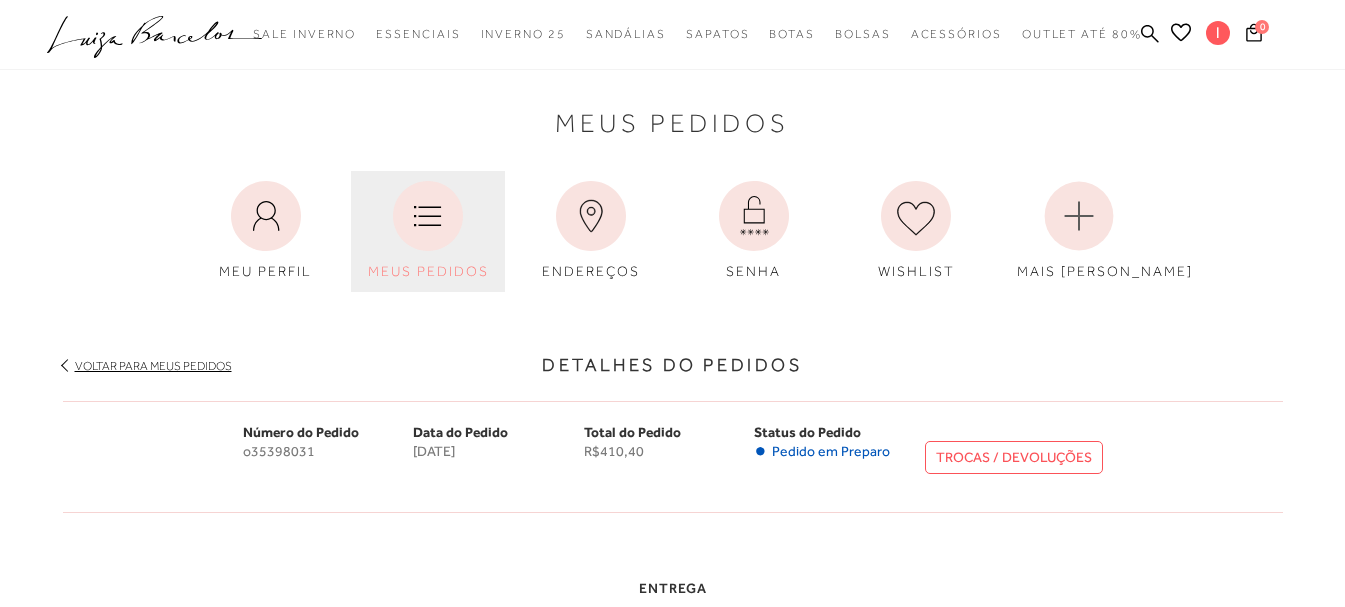 click 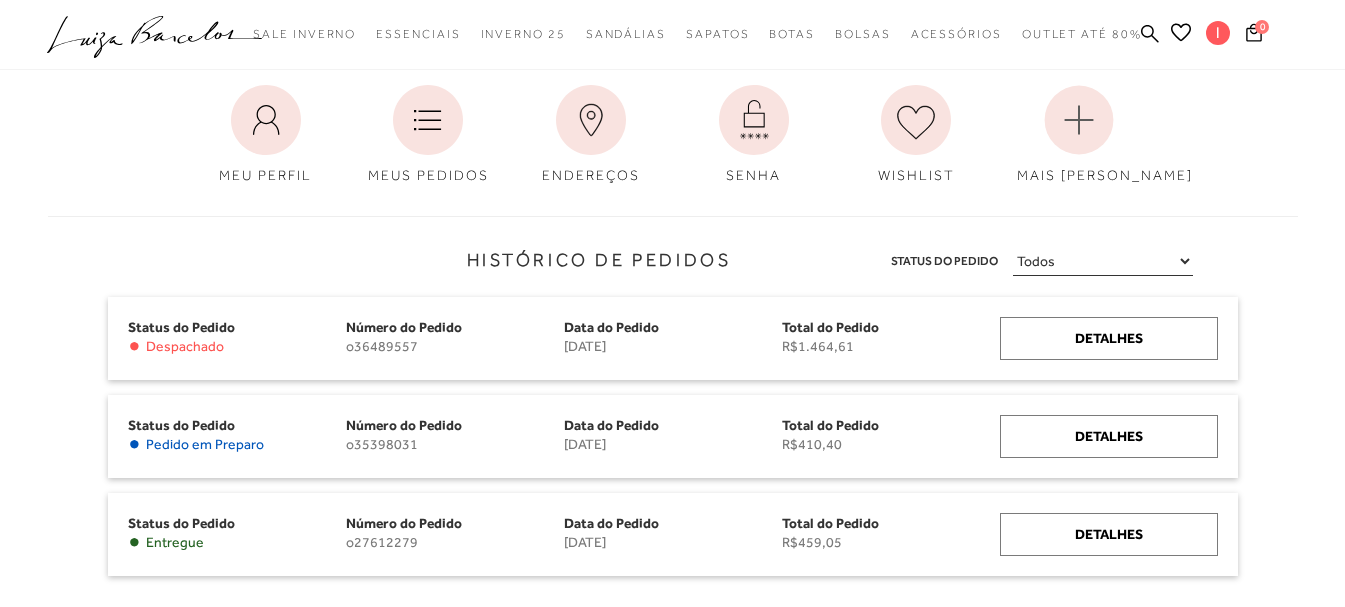 scroll, scrollTop: 200, scrollLeft: 0, axis: vertical 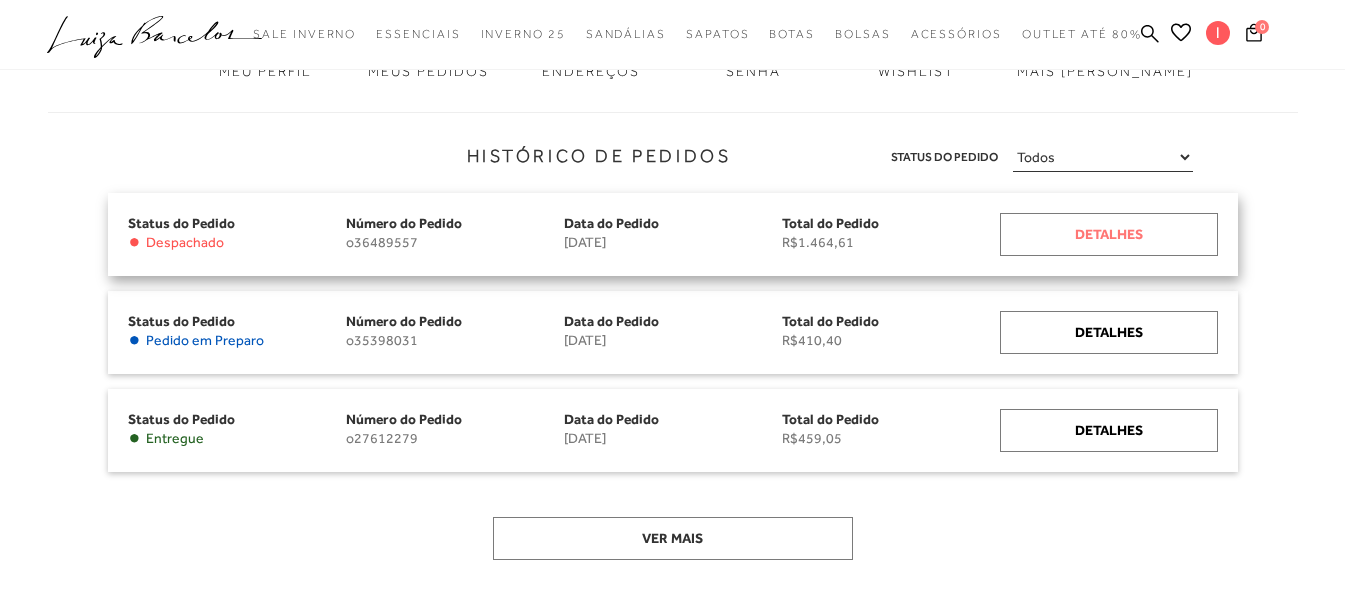 click on "Detalhes" at bounding box center (1109, 234) 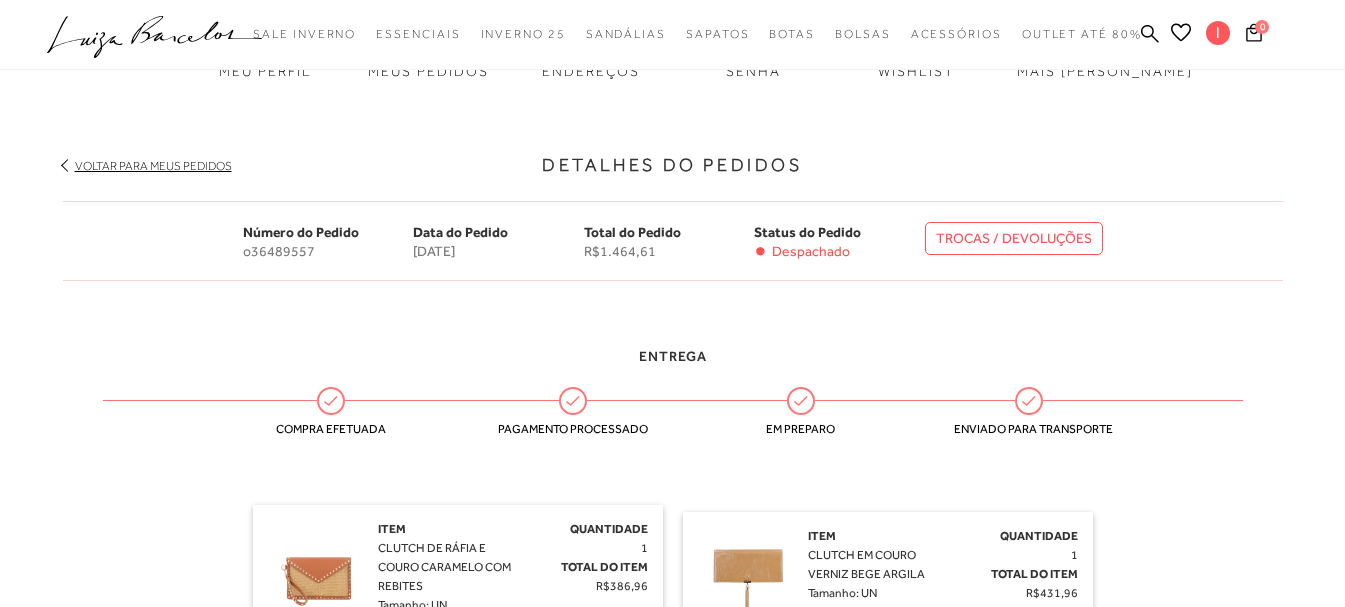 scroll, scrollTop: 400, scrollLeft: 0, axis: vertical 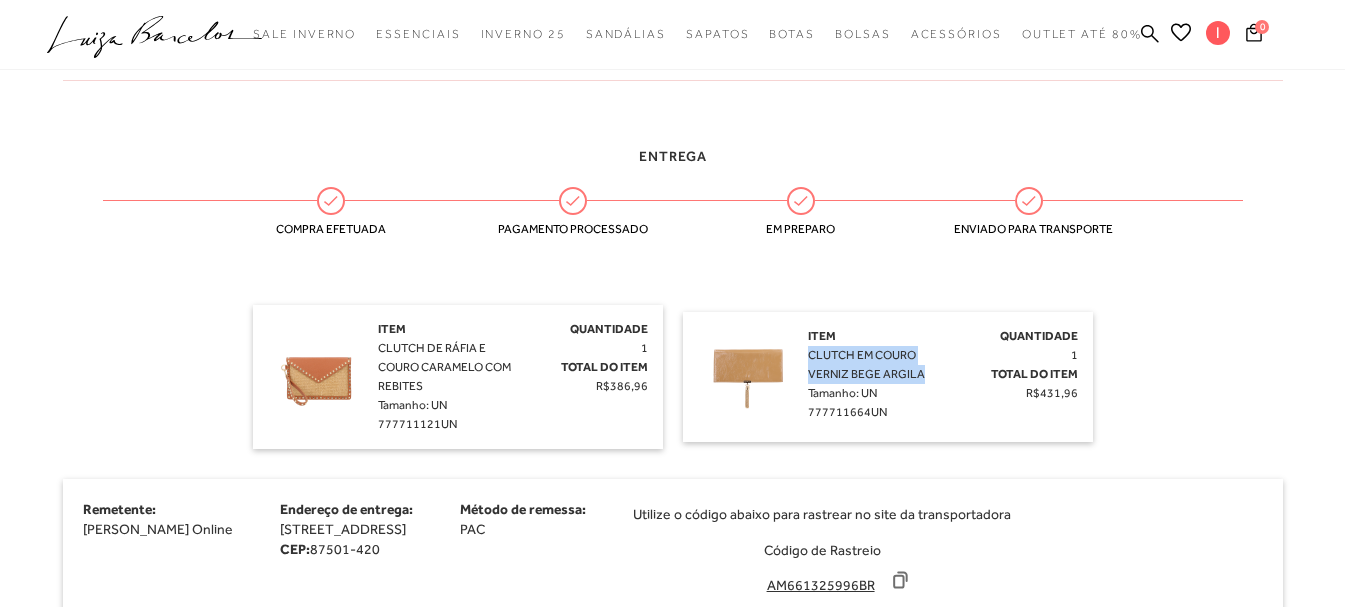 drag, startPoint x: 809, startPoint y: 353, endPoint x: 931, endPoint y: 375, distance: 123.967735 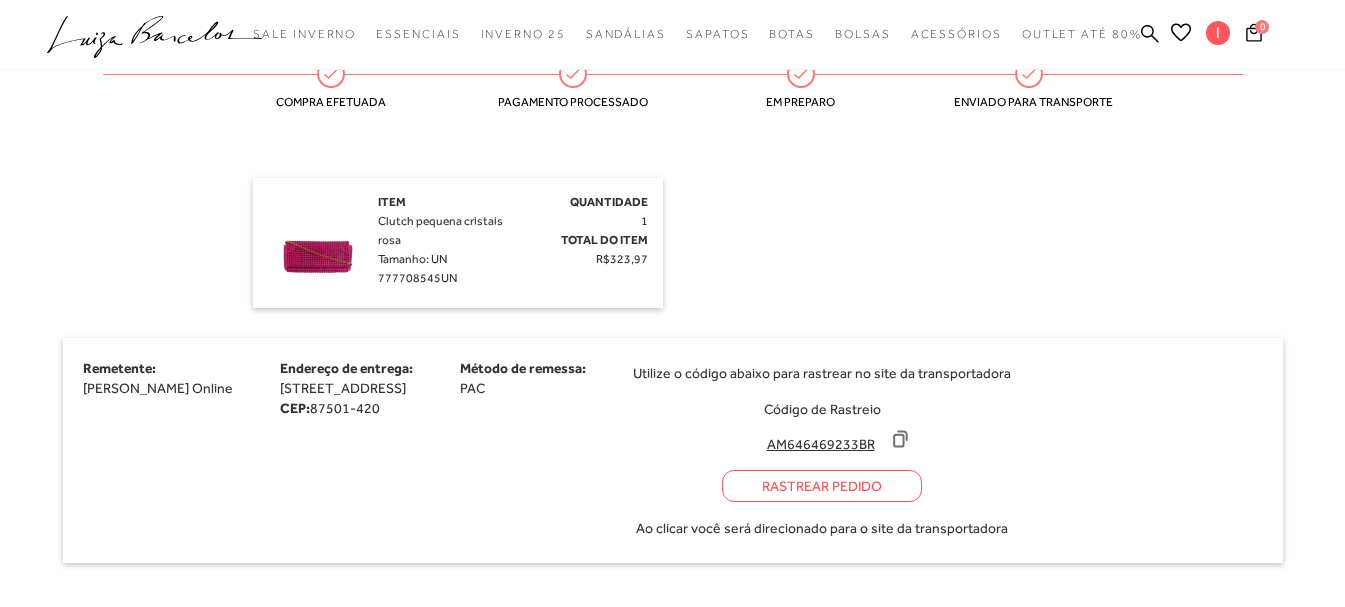 scroll, scrollTop: 1900, scrollLeft: 0, axis: vertical 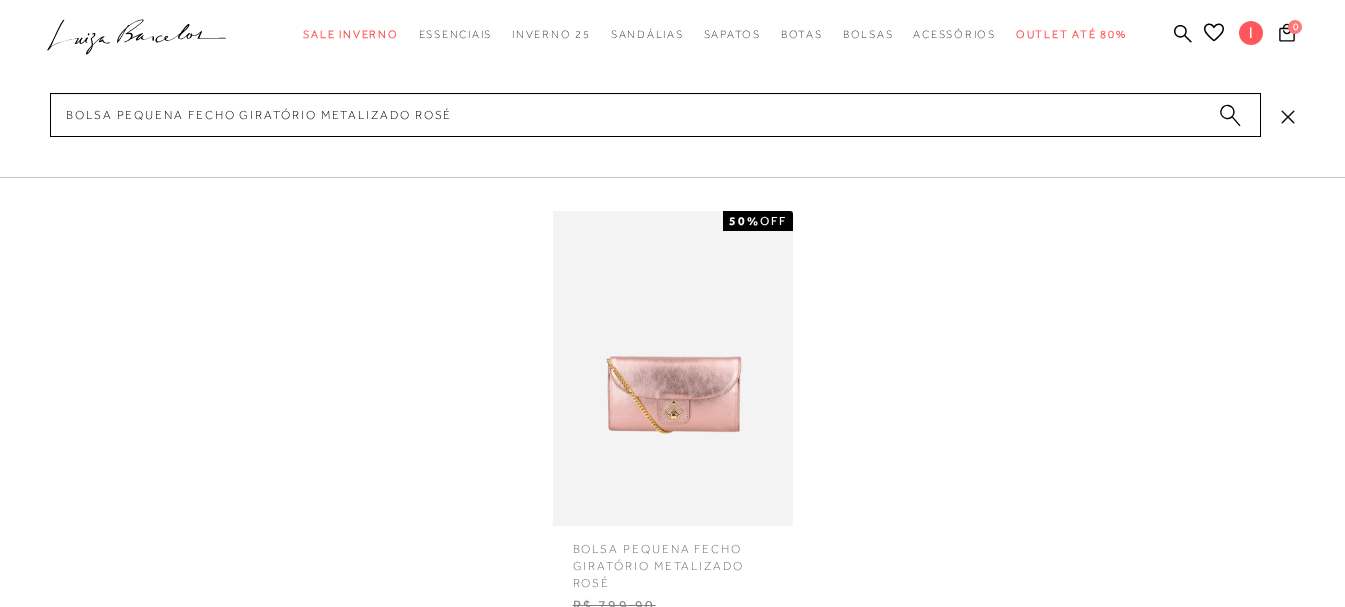 type on "BOLSA PEQUENA FECHO GIRATÓRIO METALIZADO ROSÉ" 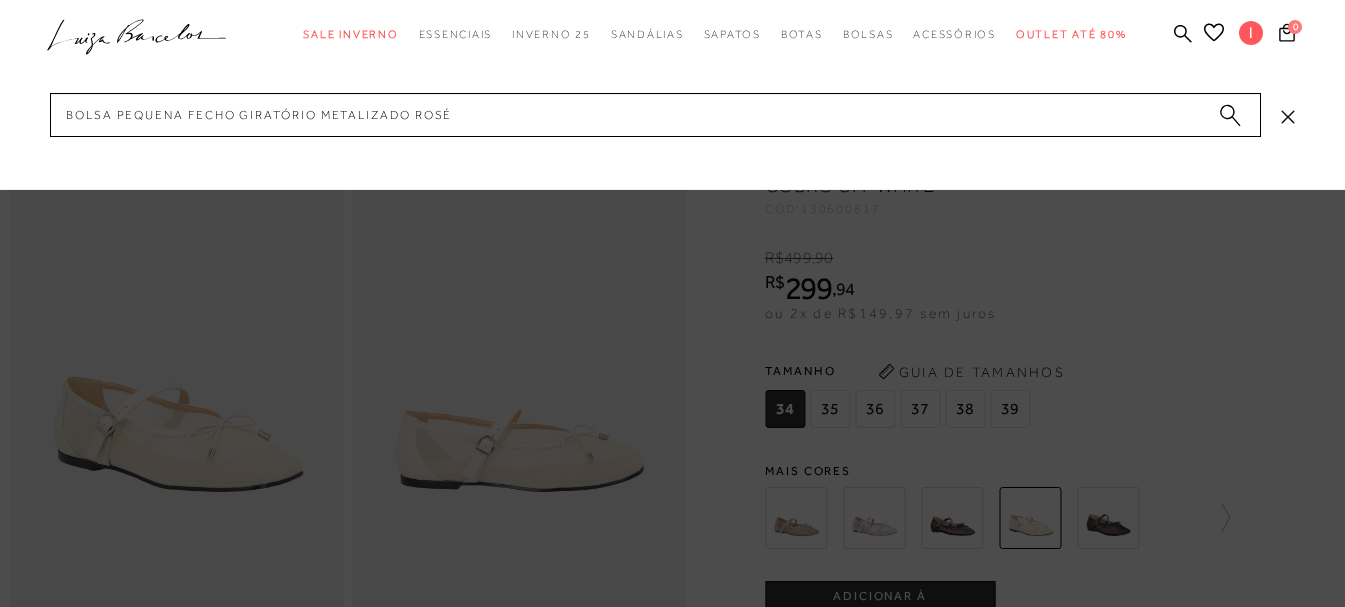 click 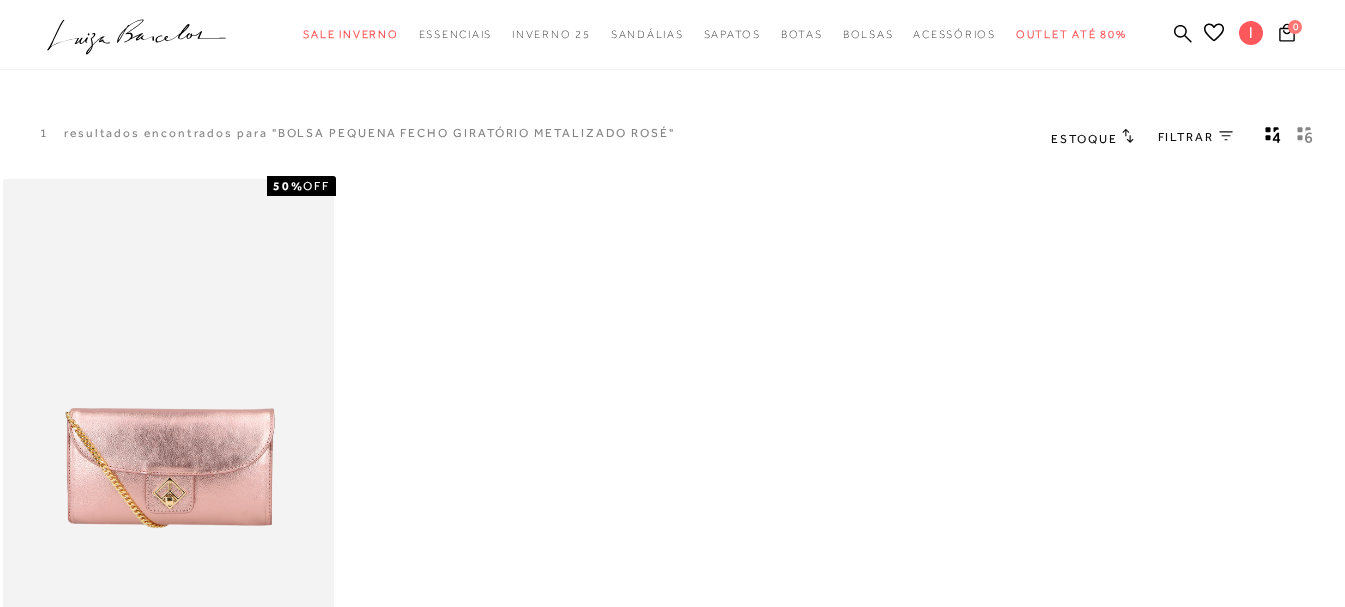 scroll, scrollTop: 0, scrollLeft: 0, axis: both 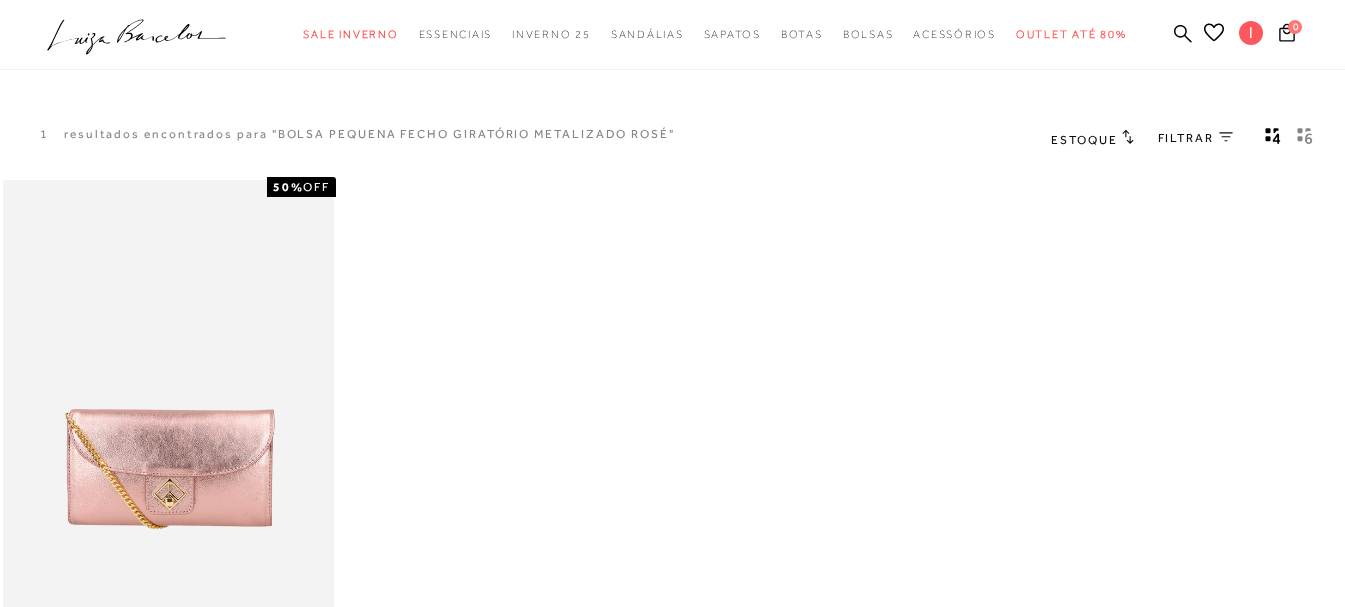 click at bounding box center [168, 428] 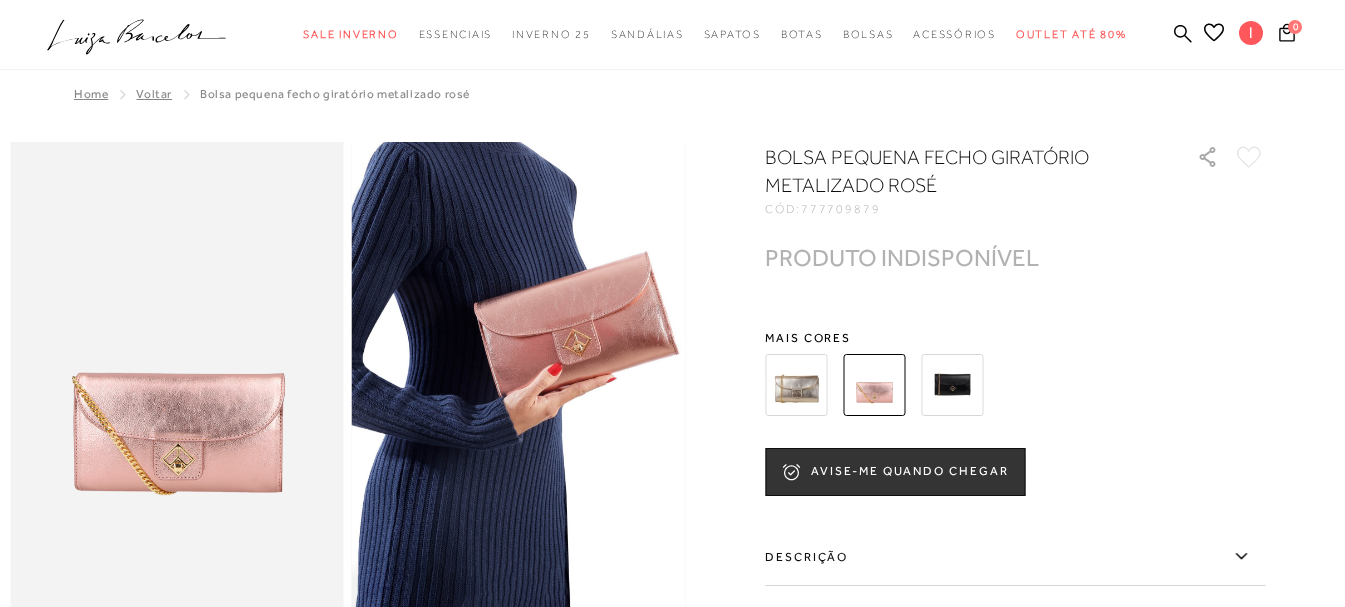 scroll, scrollTop: 0, scrollLeft: 0, axis: both 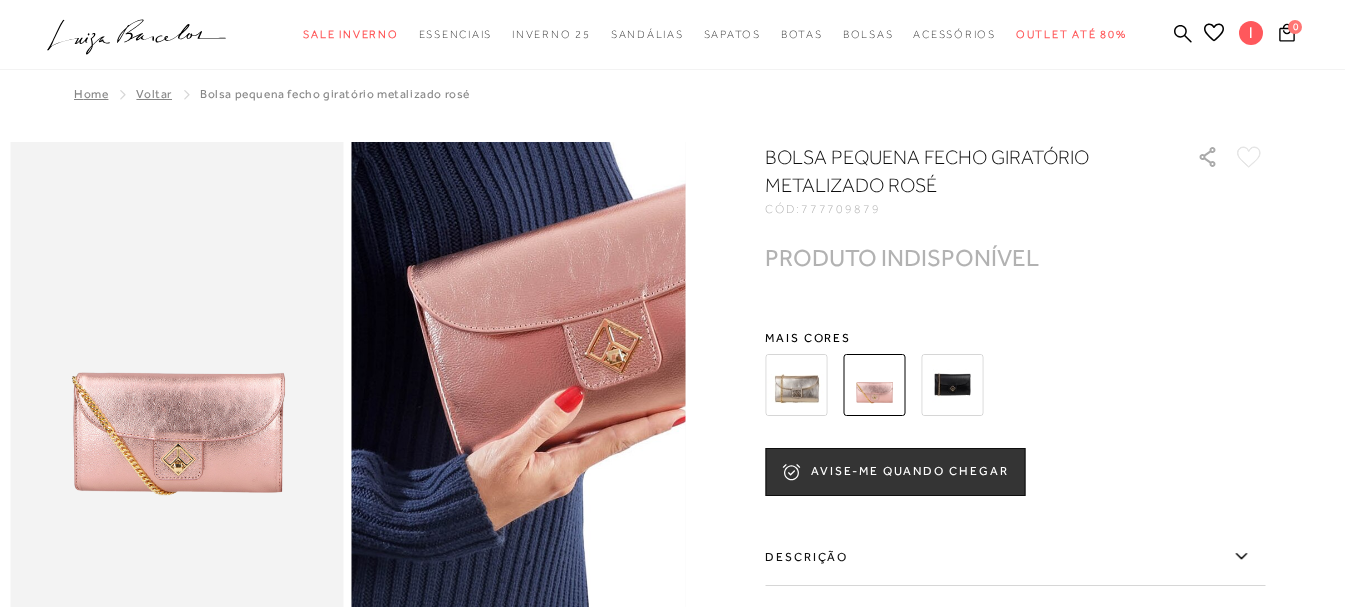 click at bounding box center (495, 444) 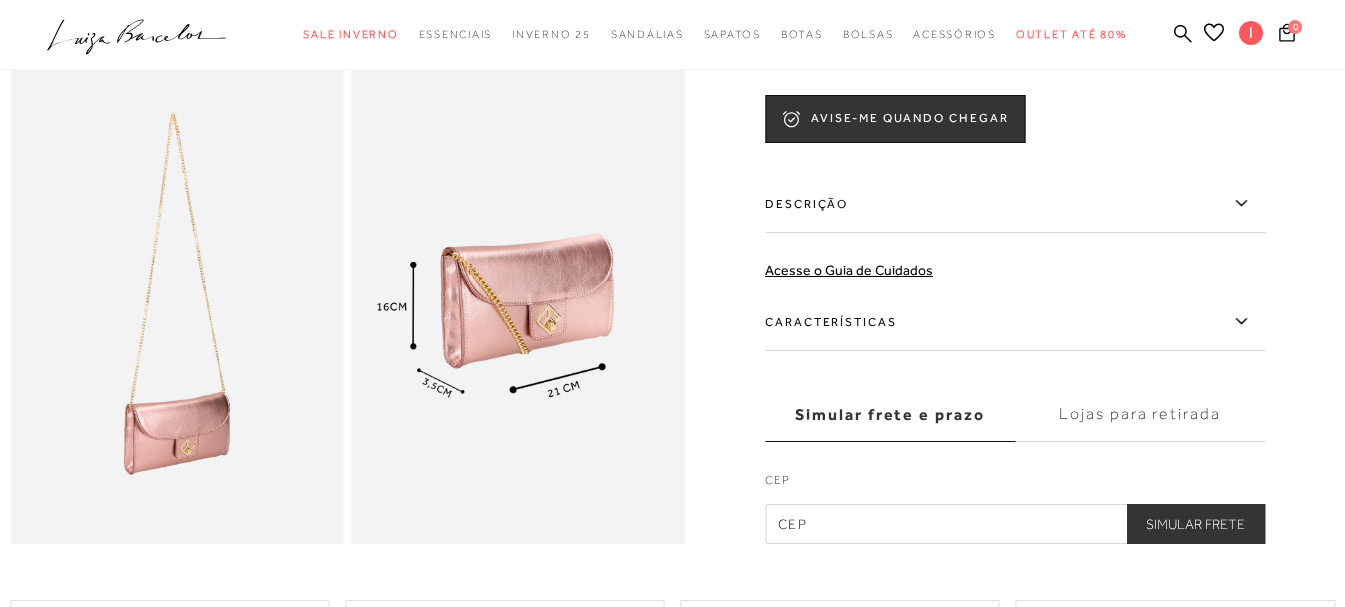 scroll, scrollTop: 900, scrollLeft: 0, axis: vertical 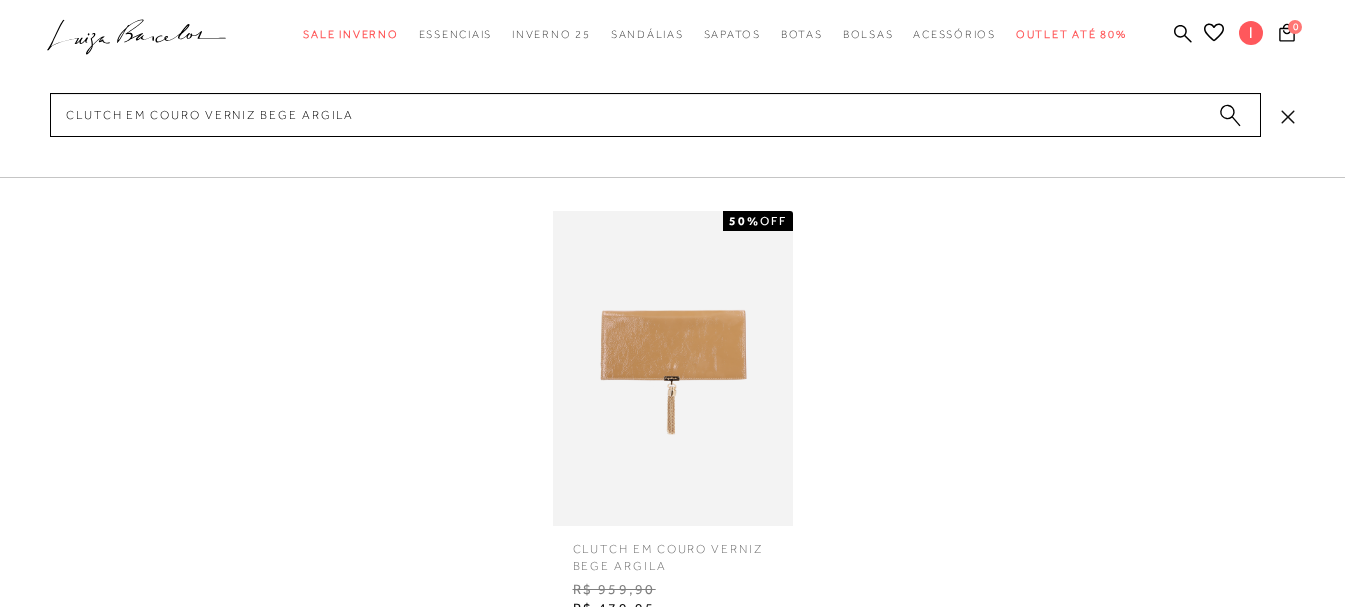 type on "CLUTCH EM COURO VERNIZ BEGE ARGILA" 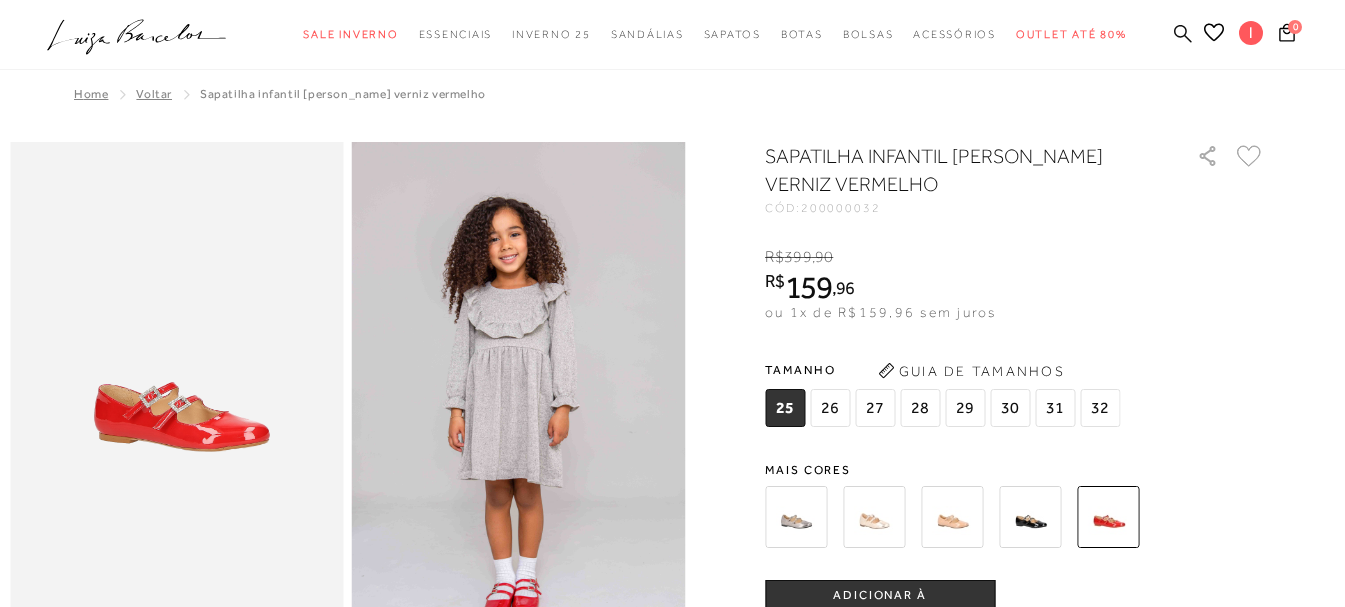 click 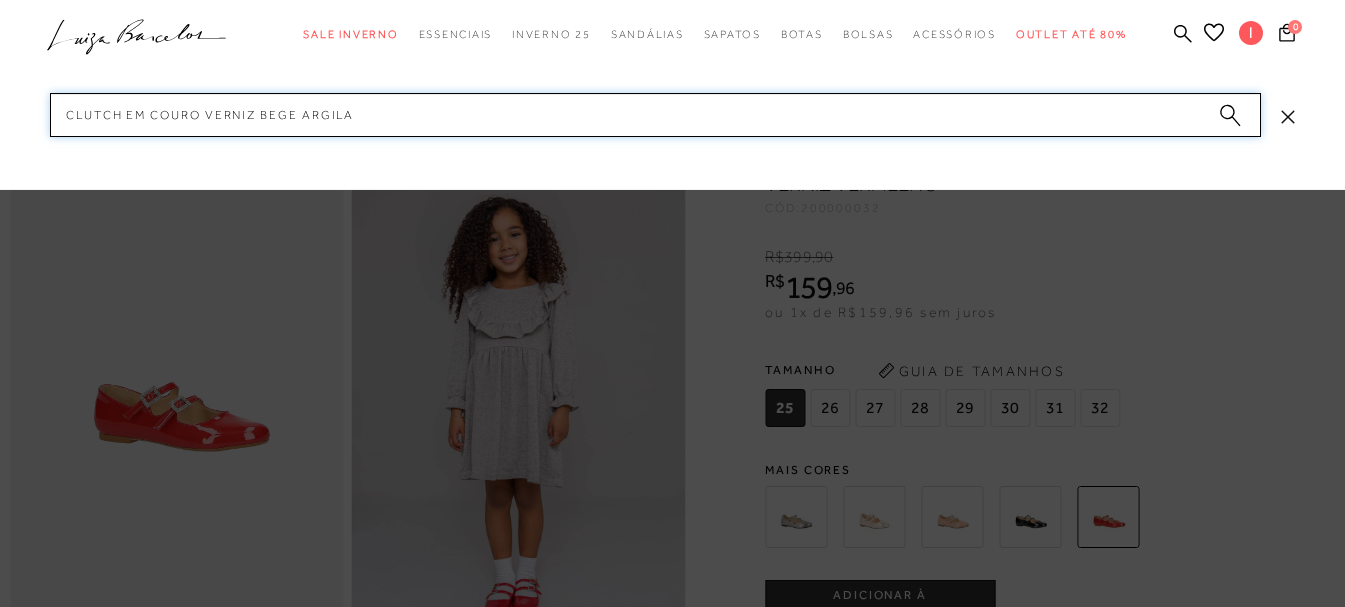 drag, startPoint x: 1015, startPoint y: 123, endPoint x: 972, endPoint y: 121, distance: 43.046486 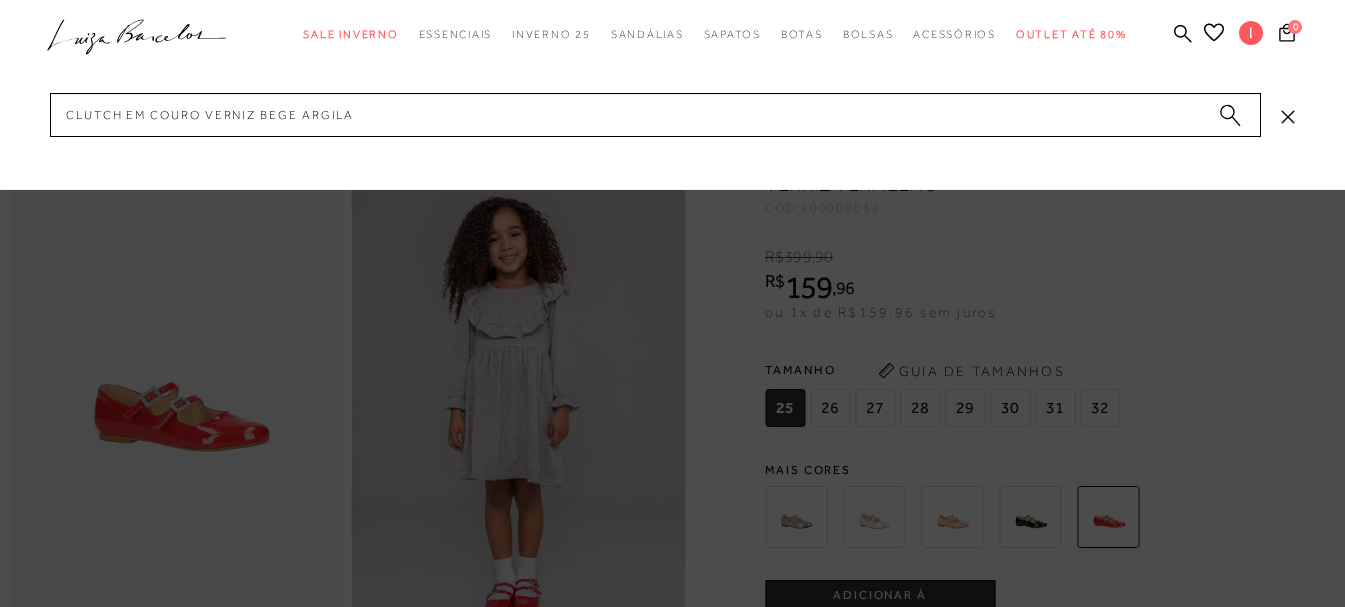 click 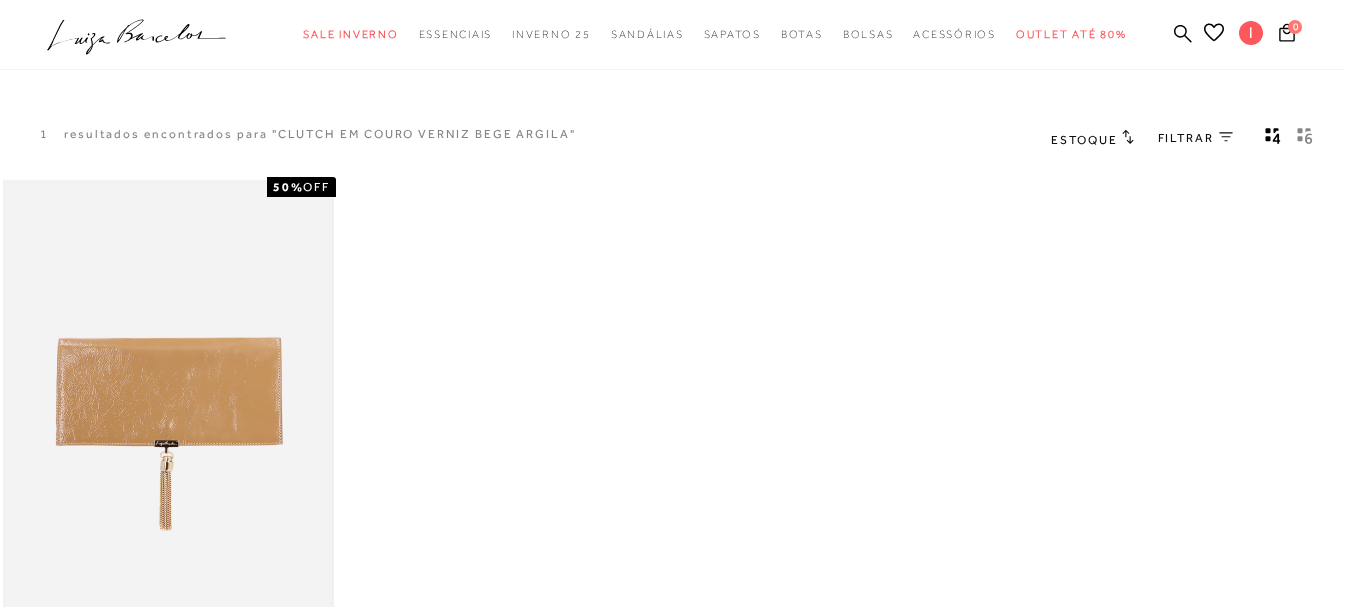 click at bounding box center (168, 428) 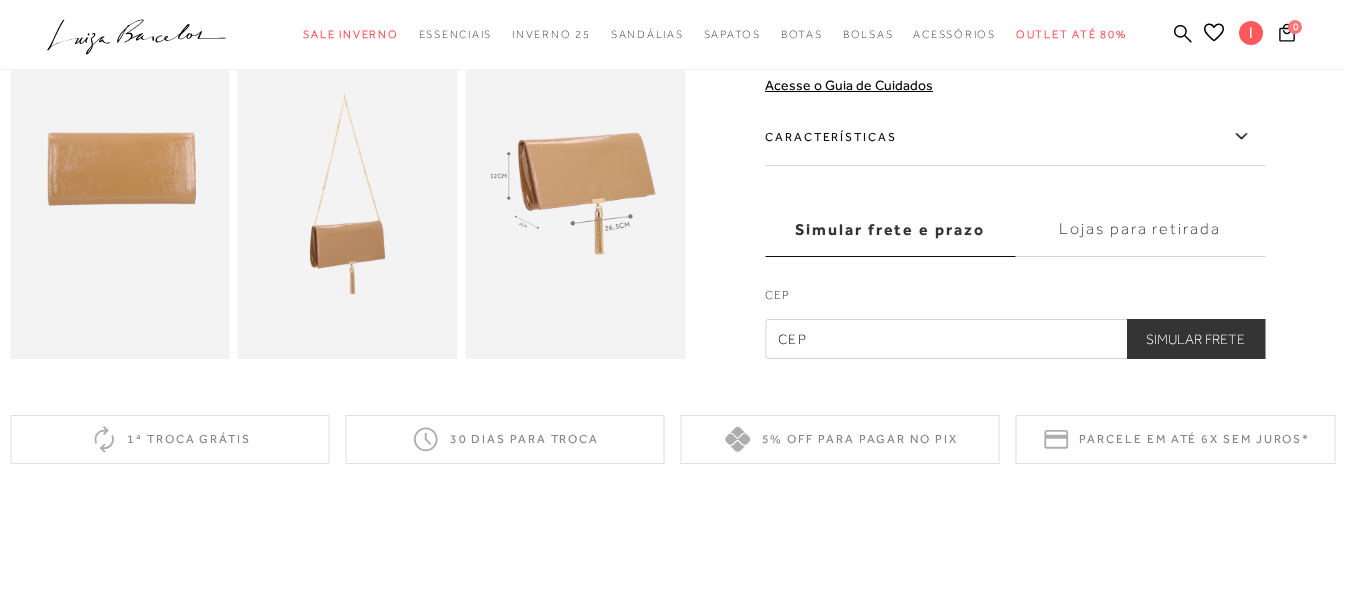scroll, scrollTop: 700, scrollLeft: 0, axis: vertical 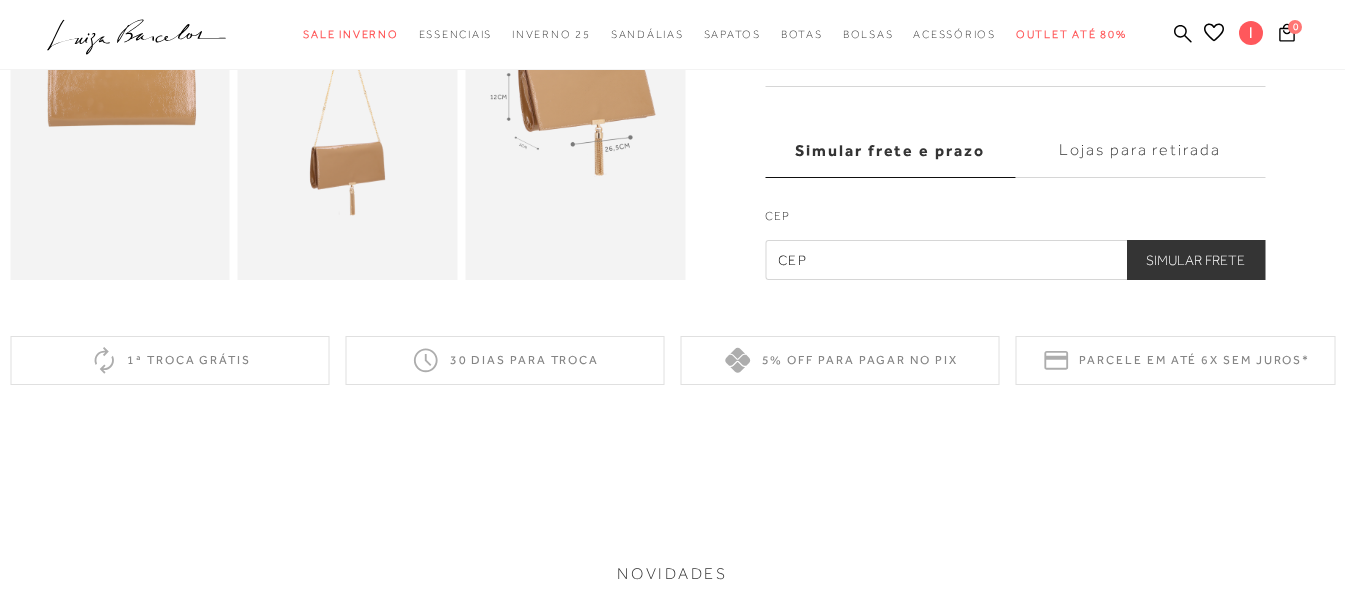 click at bounding box center (575, 115) 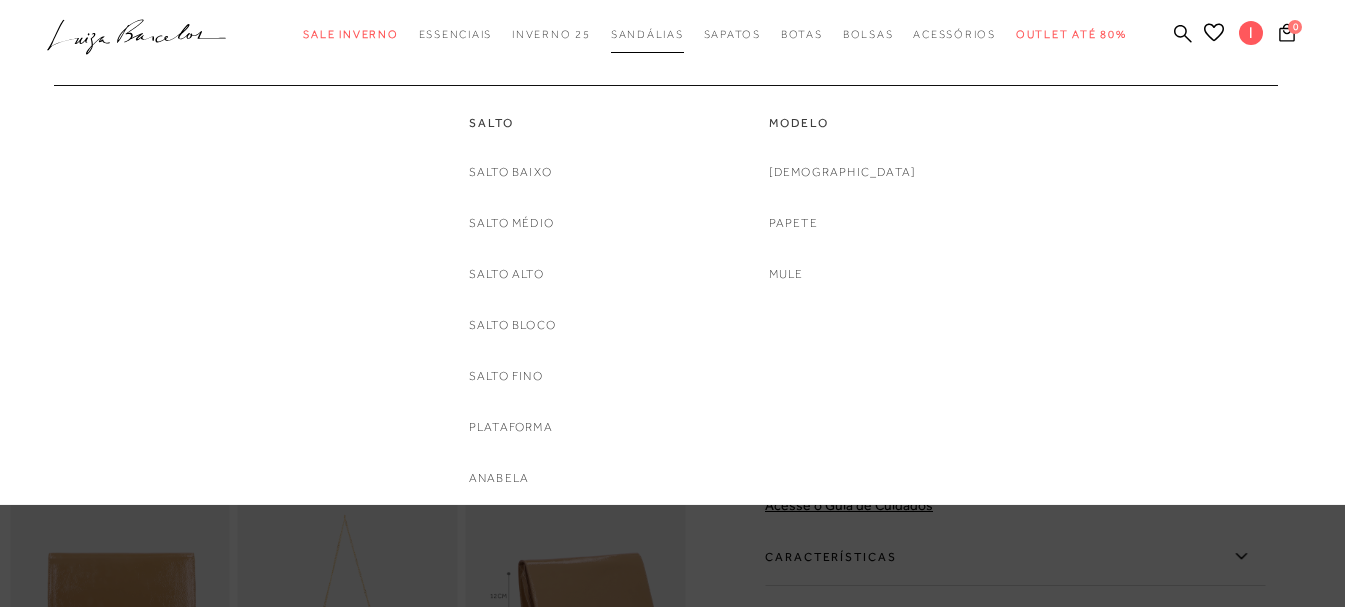 scroll, scrollTop: 200, scrollLeft: 0, axis: vertical 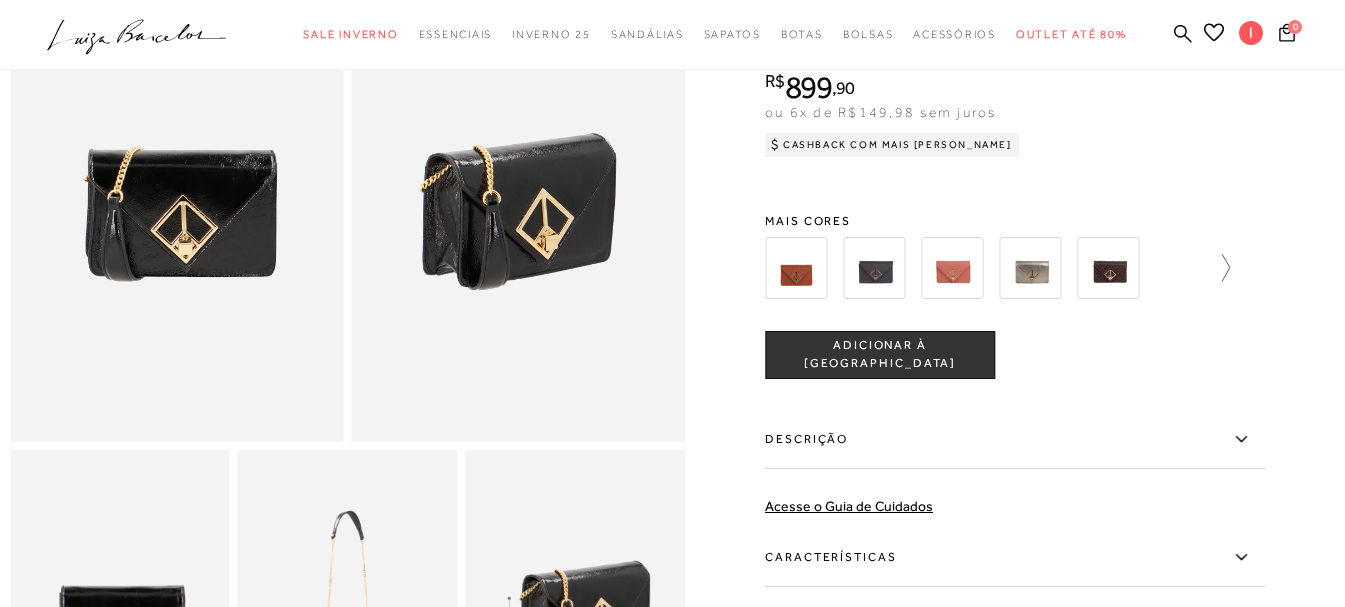 click 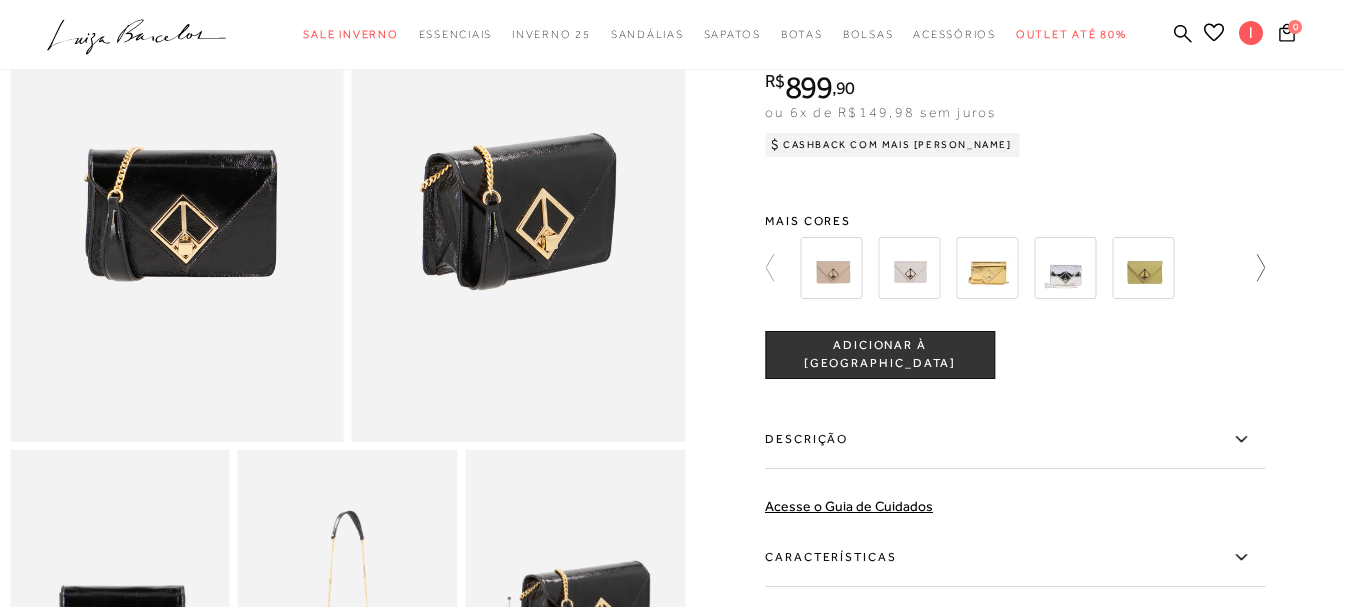 click at bounding box center (1015, 268) 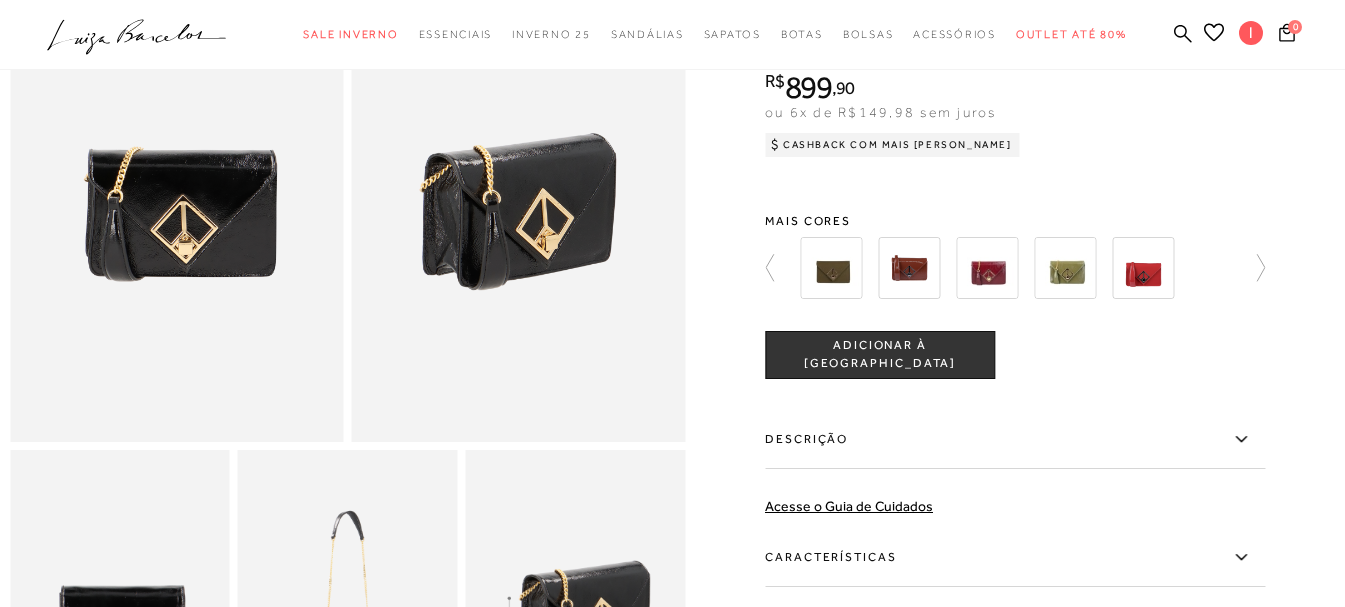 click at bounding box center [987, 268] 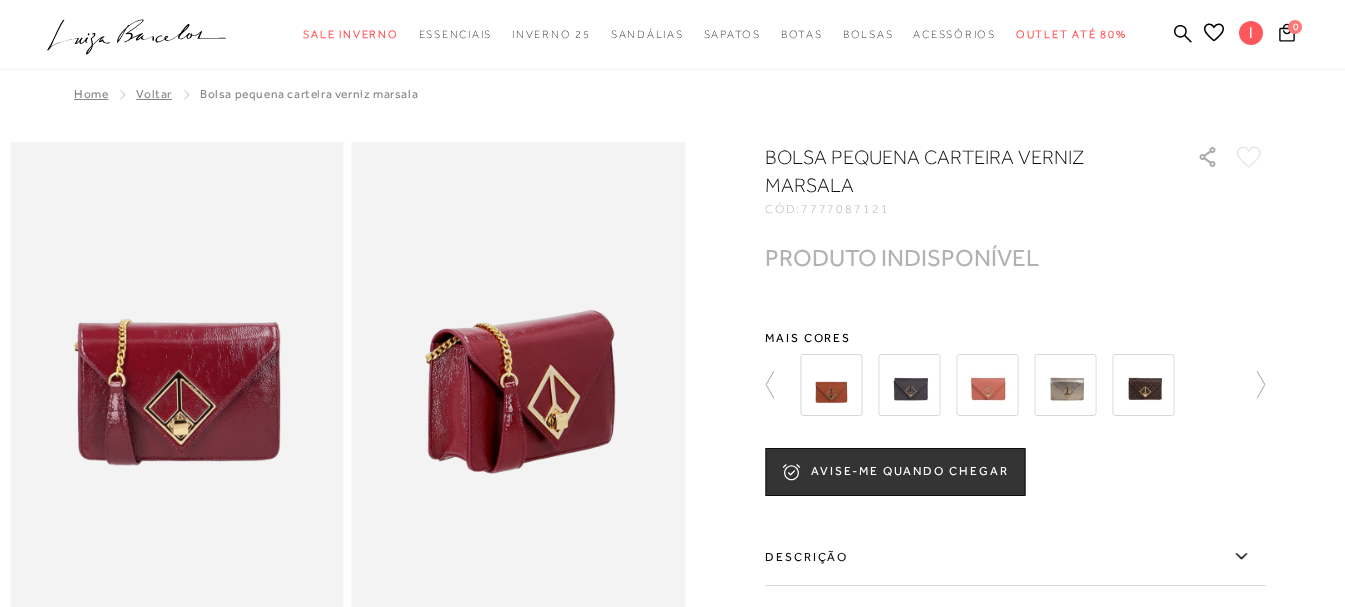 scroll, scrollTop: 200, scrollLeft: 0, axis: vertical 